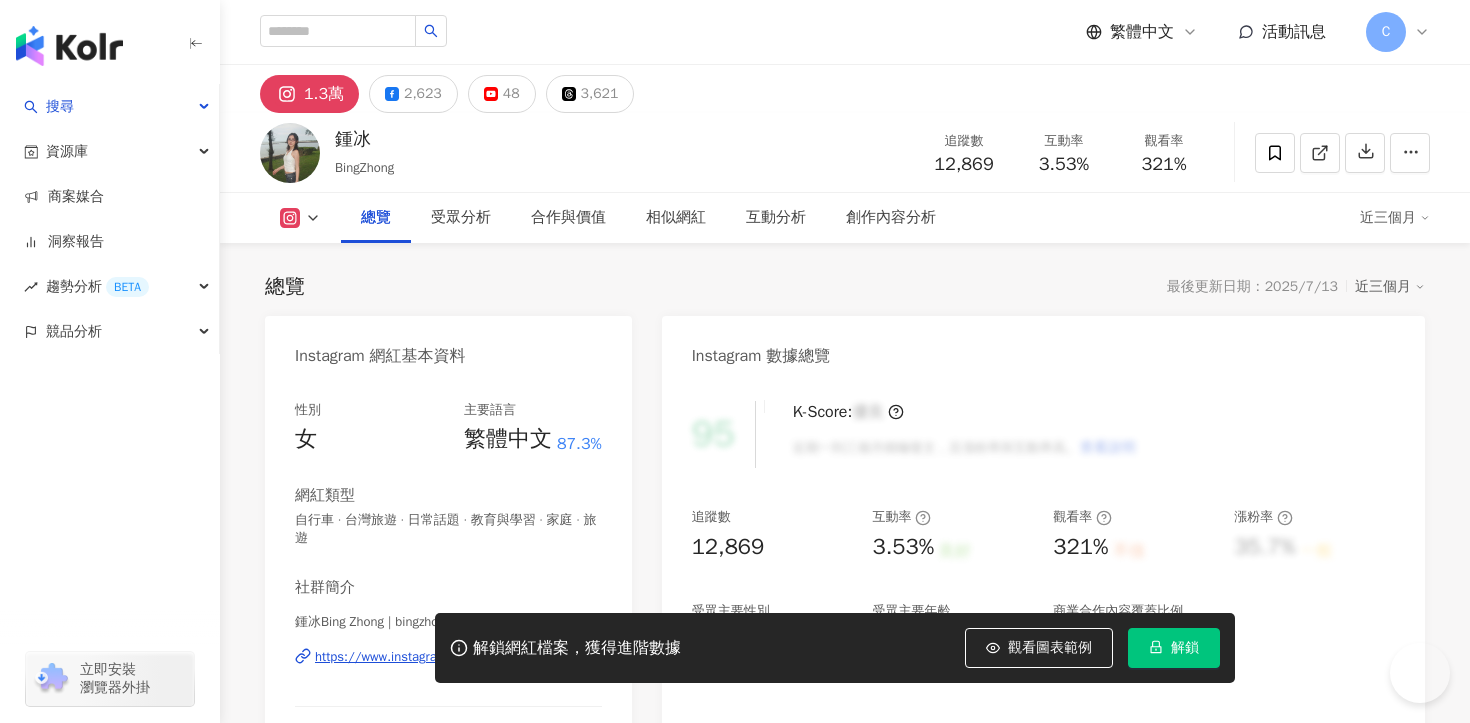 scroll, scrollTop: 147, scrollLeft: 0, axis: vertical 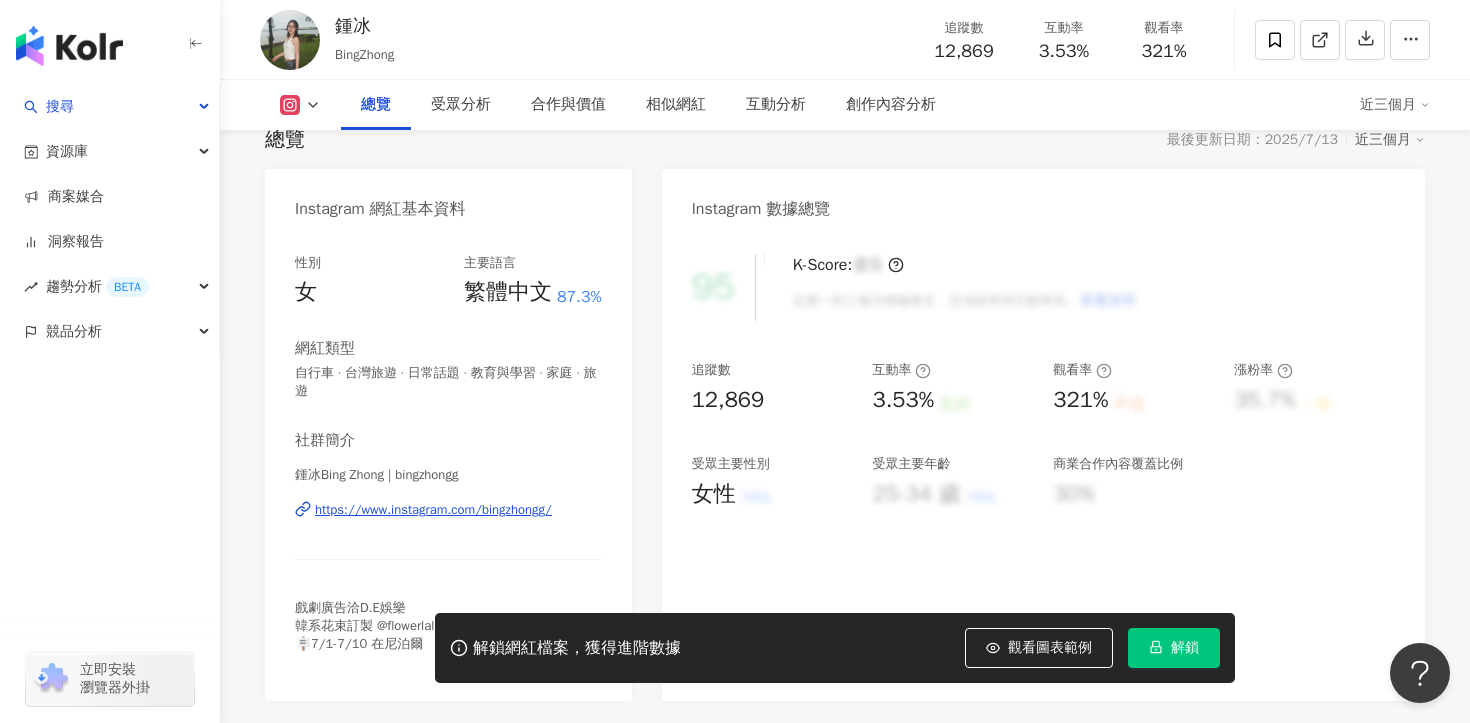 click on "解鎖" at bounding box center (1185, 648) 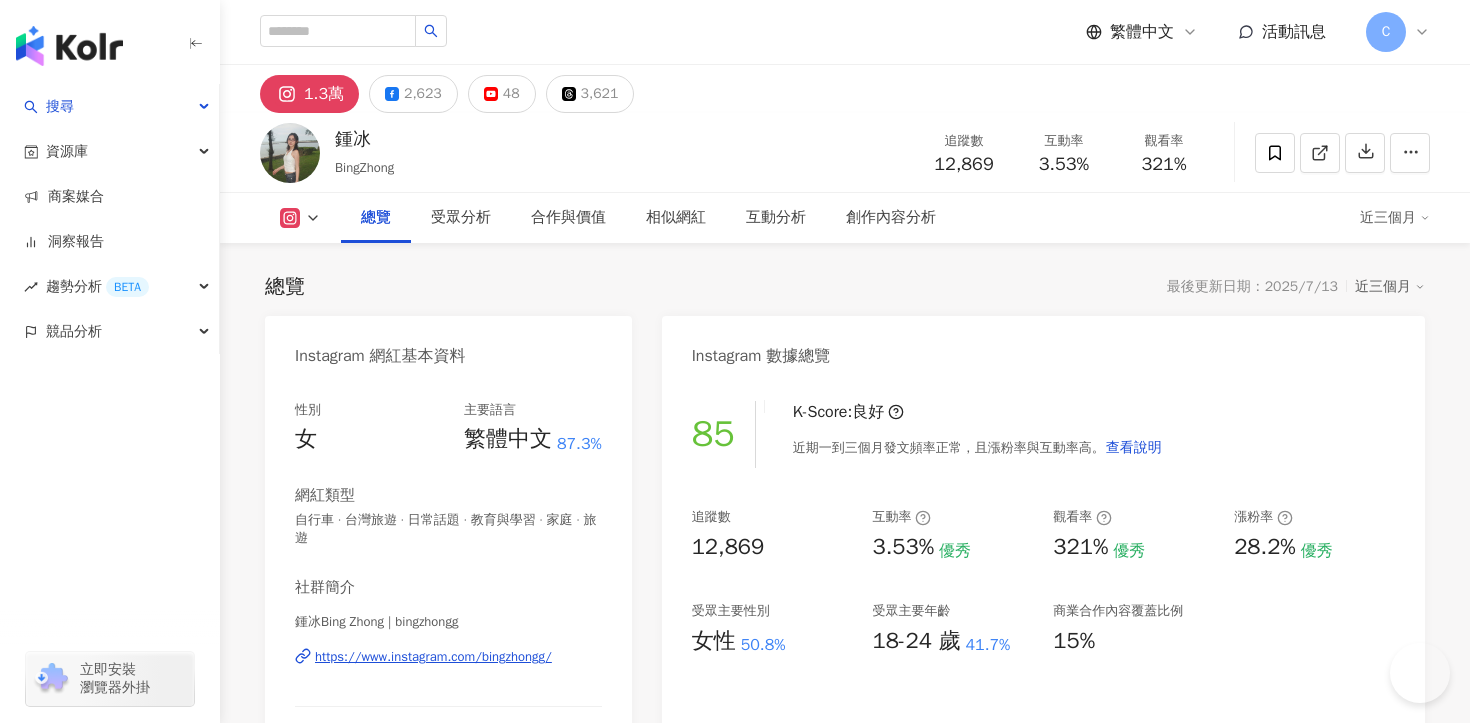 scroll, scrollTop: 147, scrollLeft: 0, axis: vertical 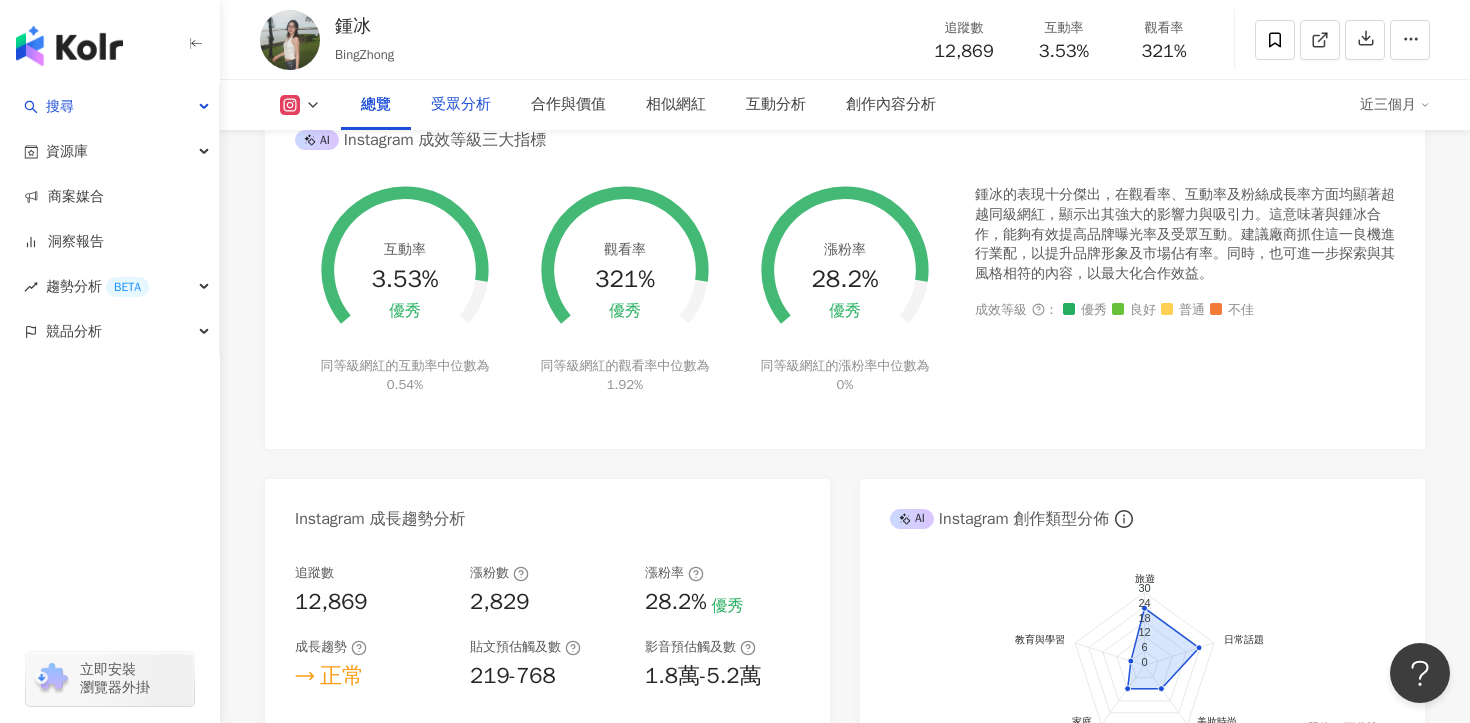 click on "受眾分析" at bounding box center (461, 105) 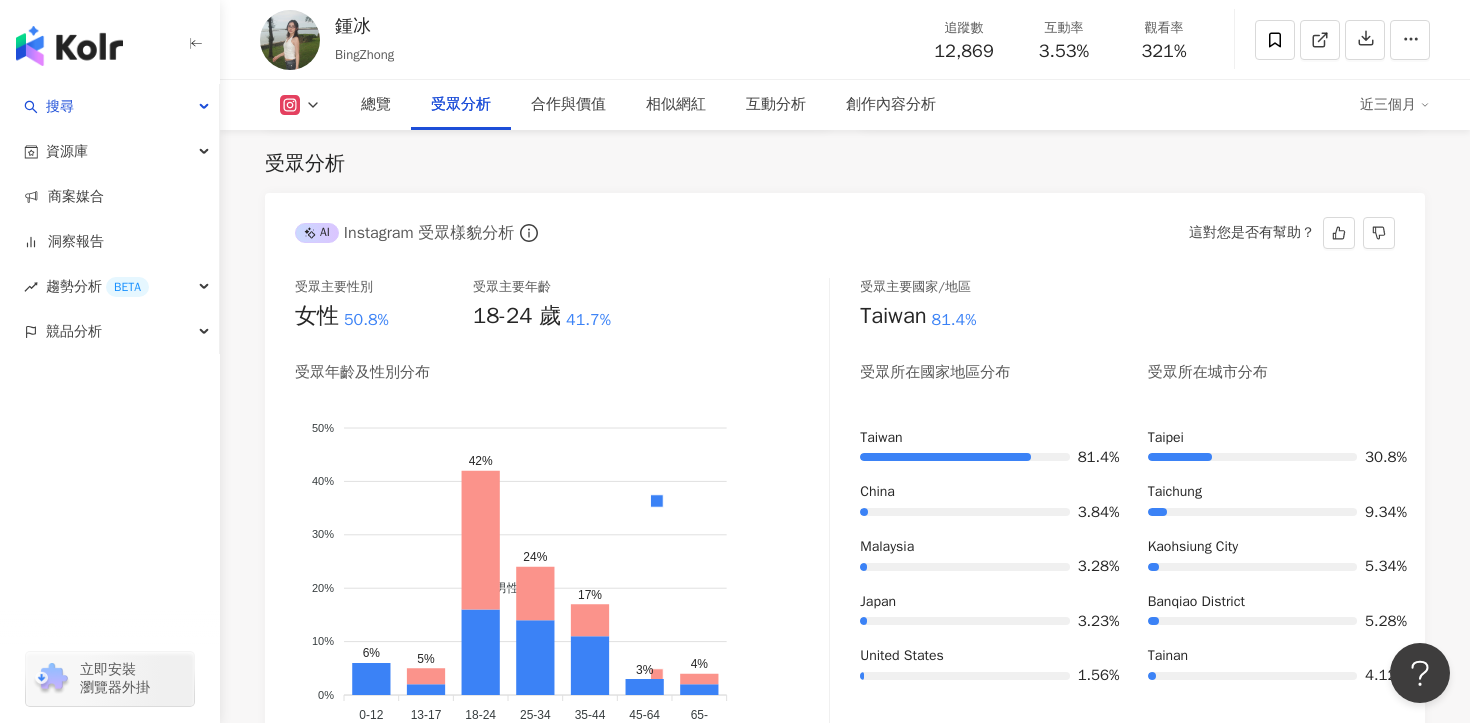 scroll, scrollTop: 1853, scrollLeft: 0, axis: vertical 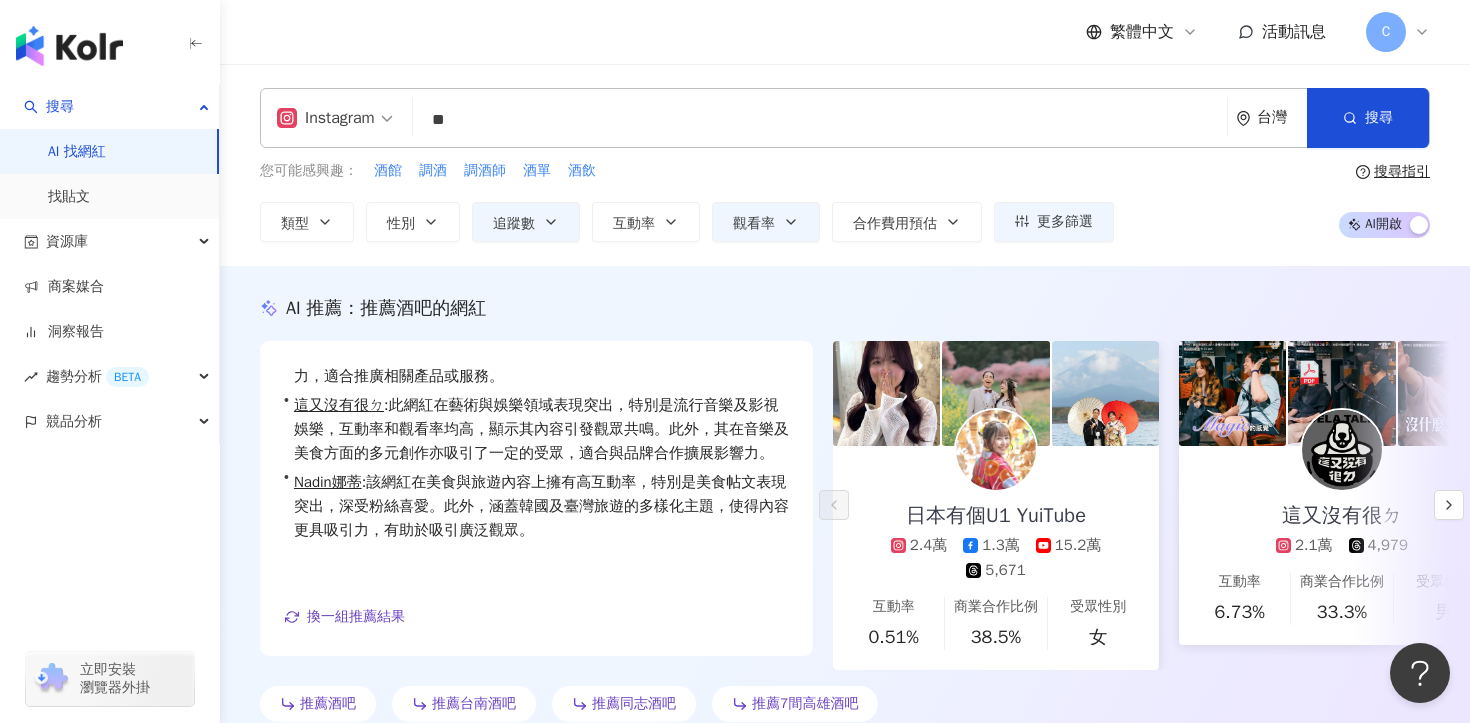 click on "**" at bounding box center [820, 120] 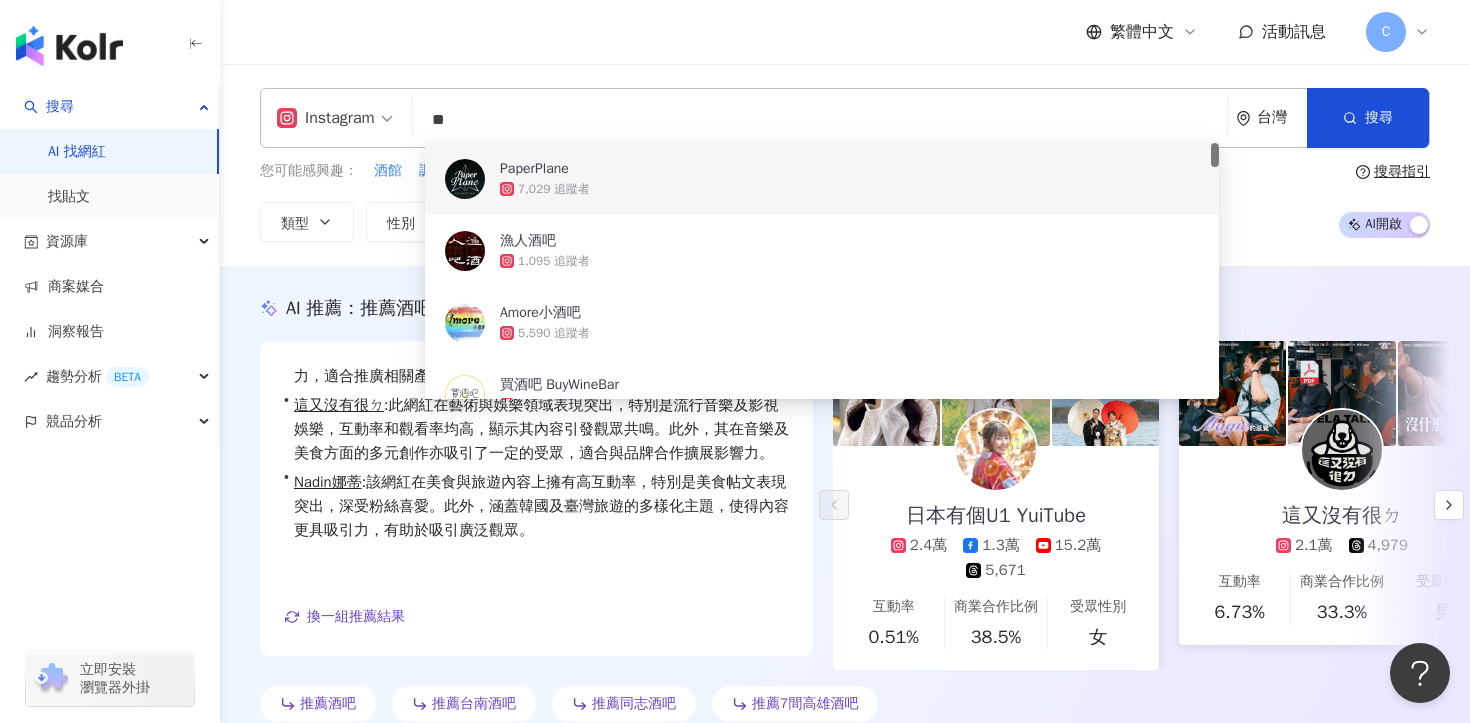 type on "*" 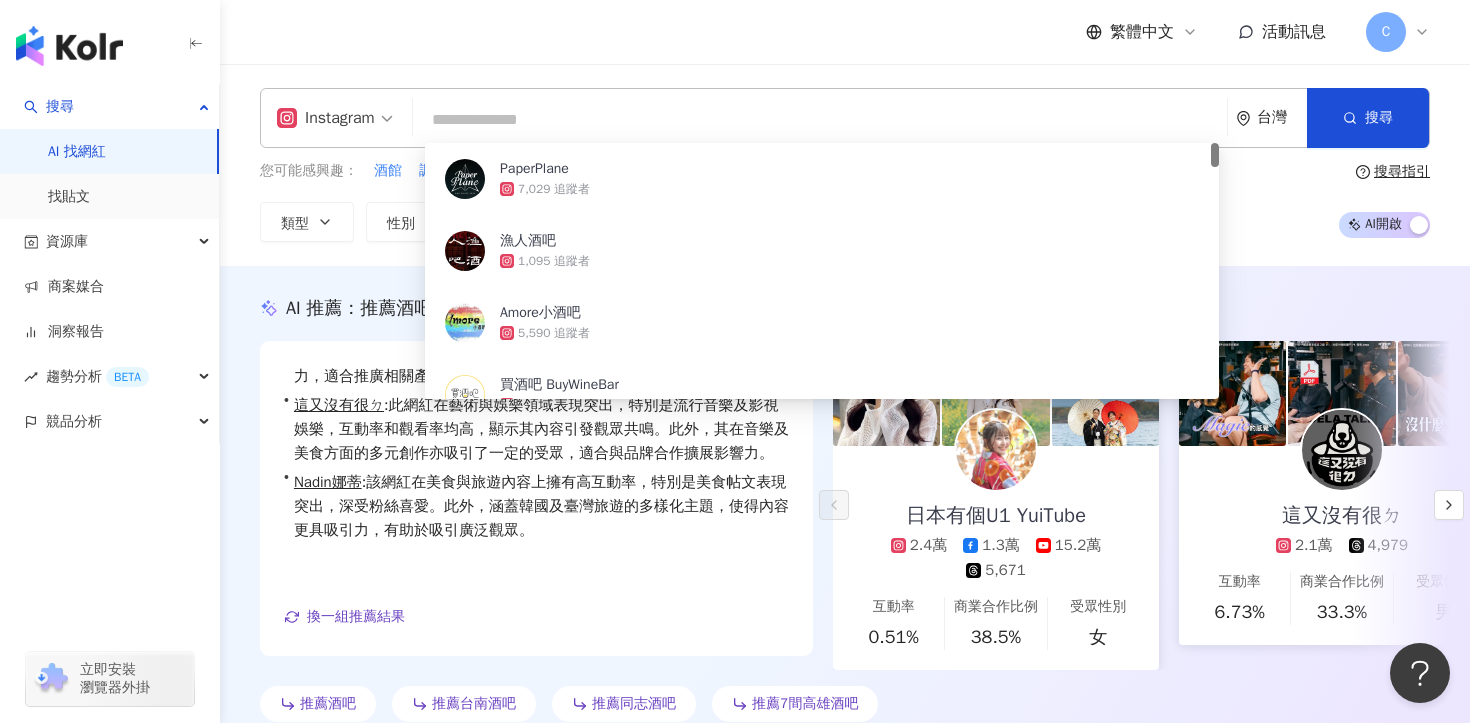 paste on "***" 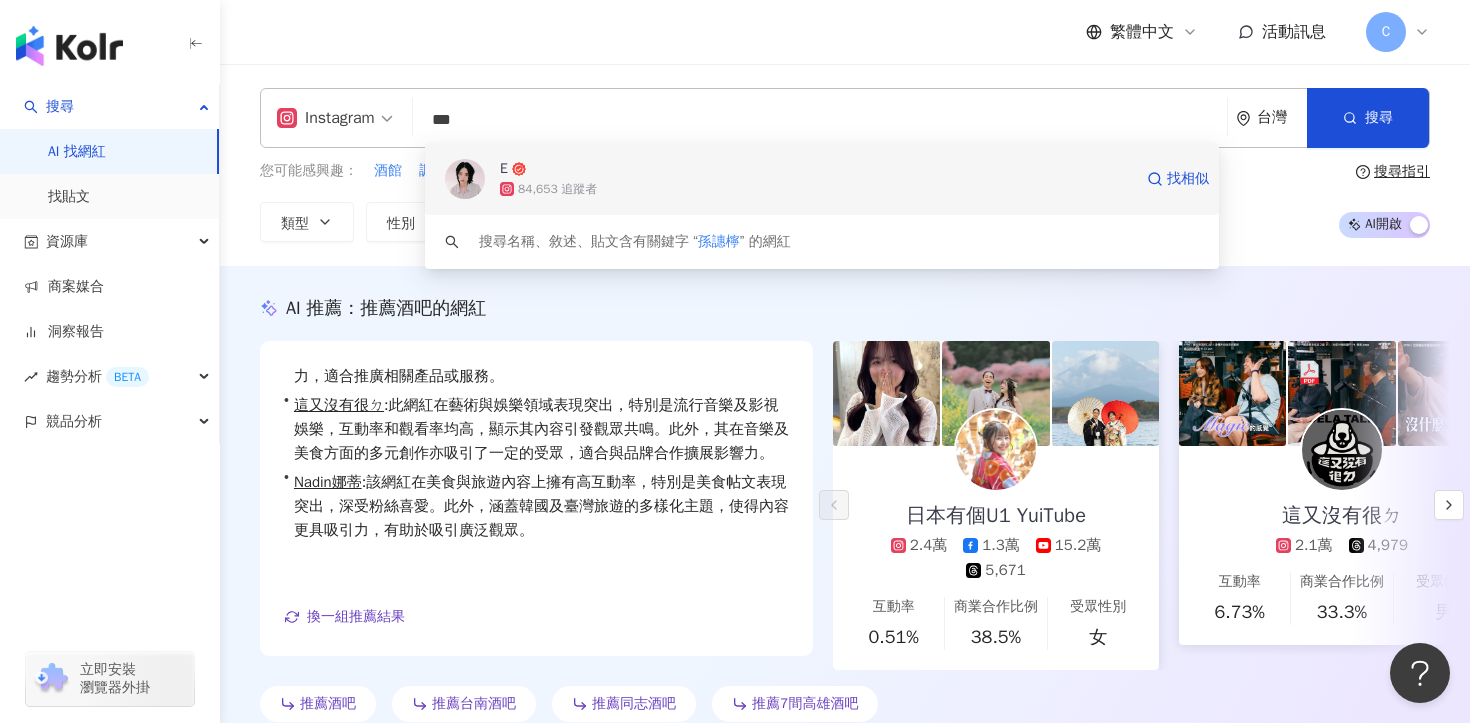 click on "E" at bounding box center [816, 169] 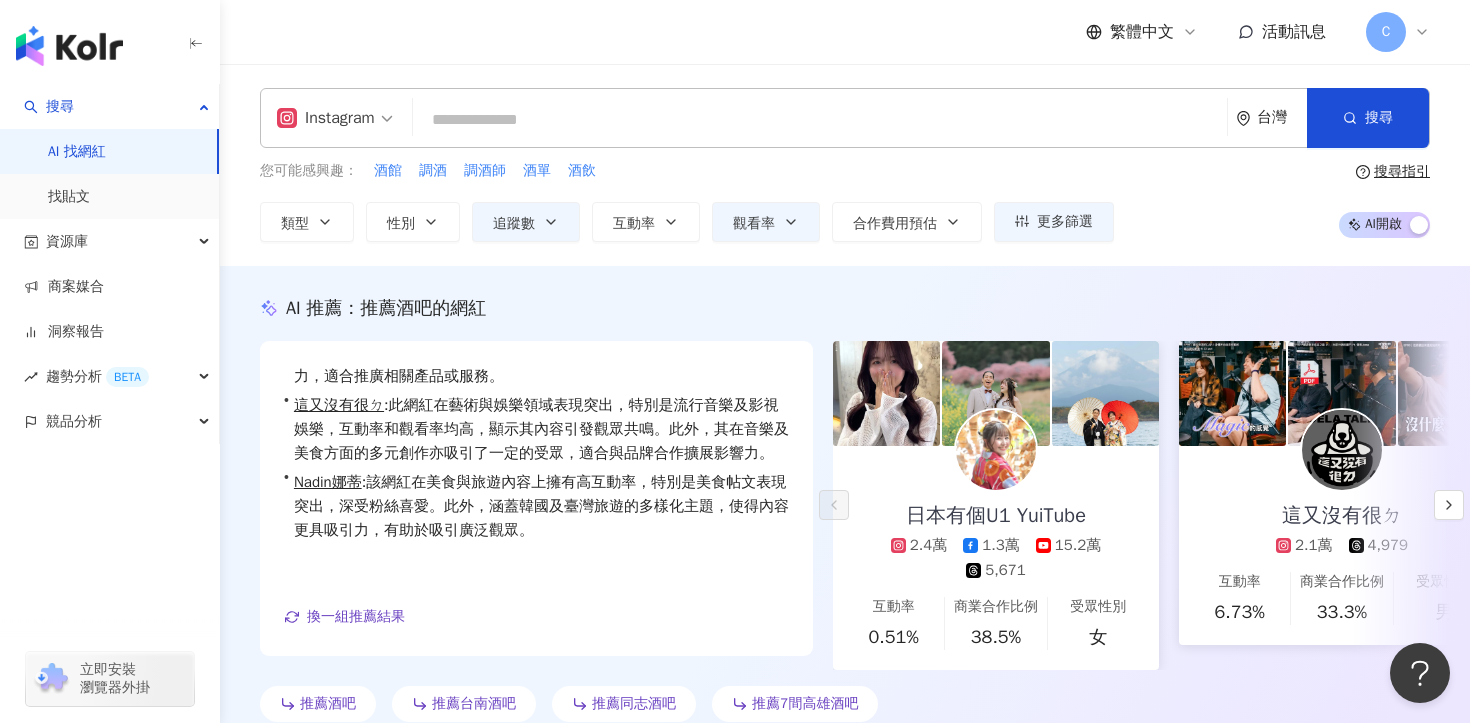 click at bounding box center [820, 120] 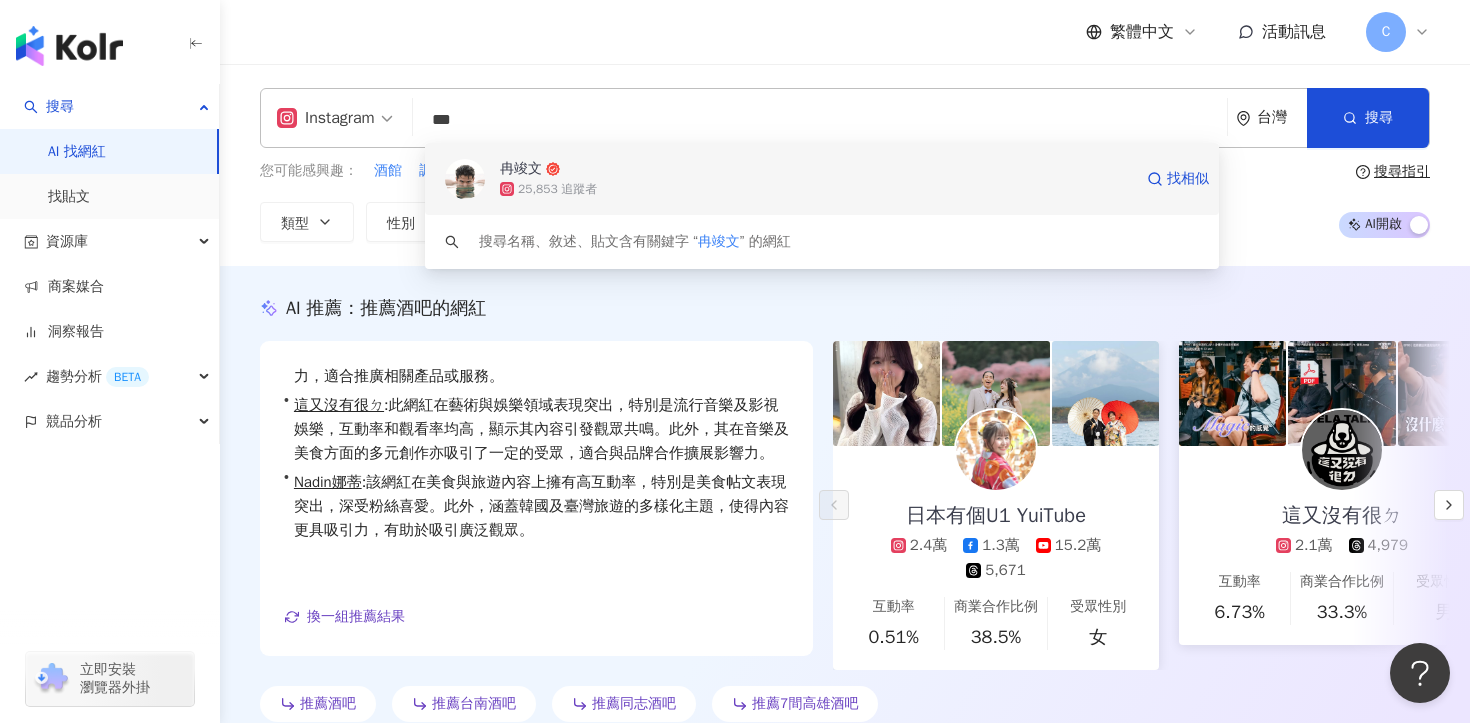 click on "冉竣文" at bounding box center [816, 169] 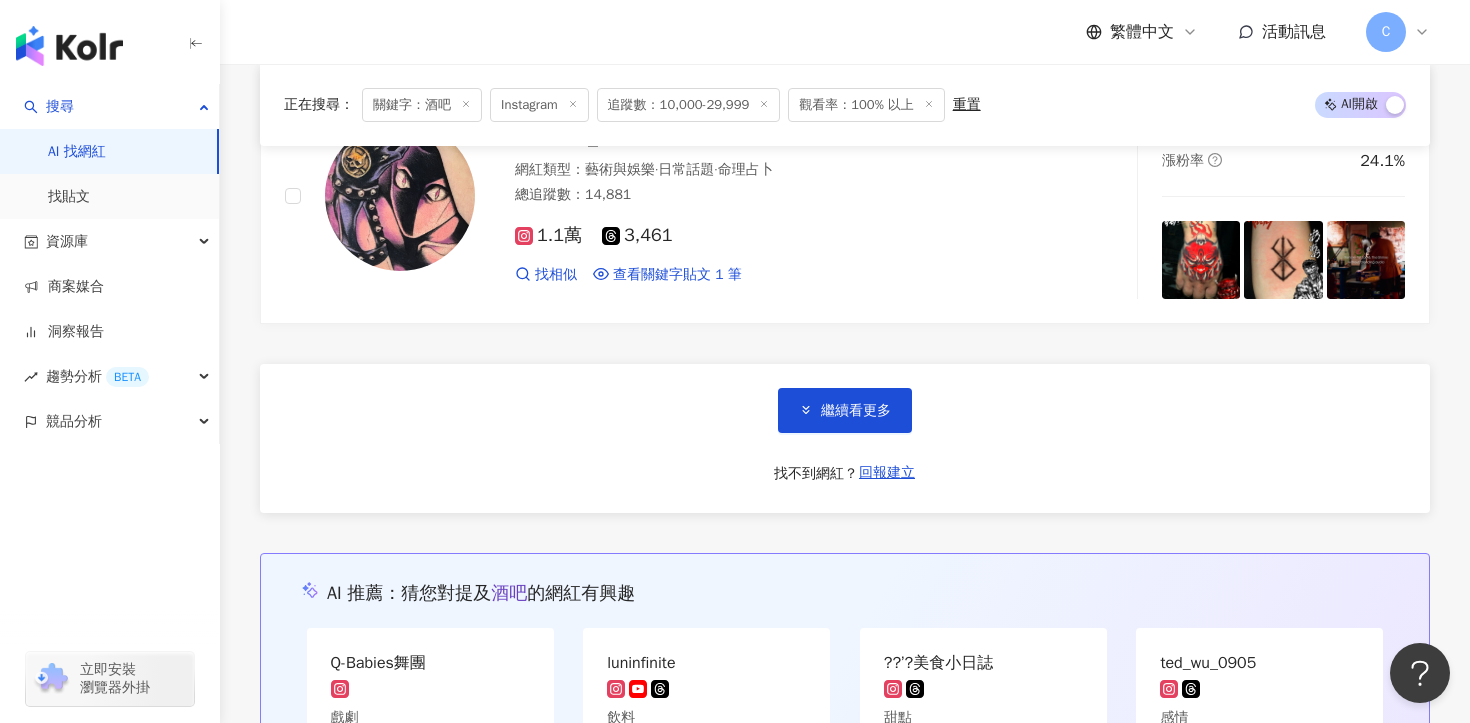 scroll, scrollTop: 30814, scrollLeft: 0, axis: vertical 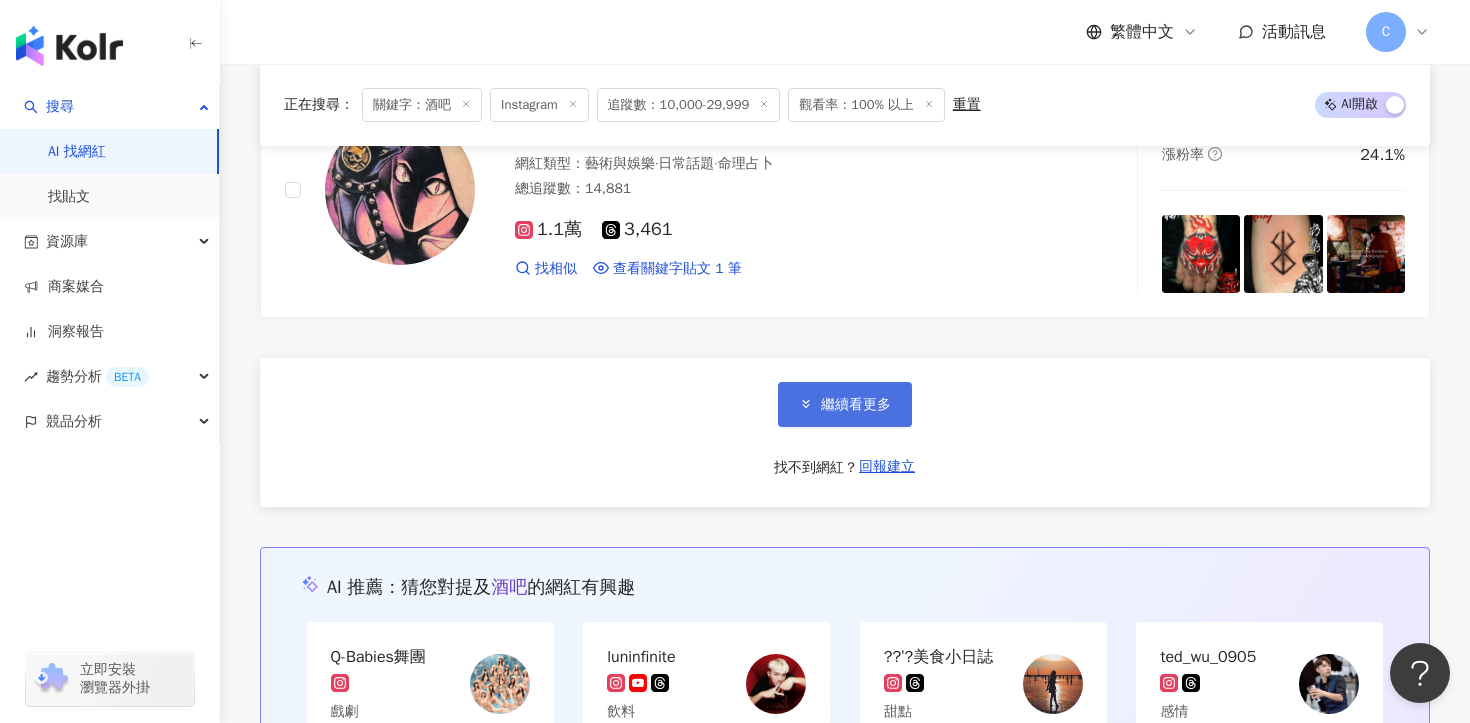 click on "繼續看更多" at bounding box center (856, 405) 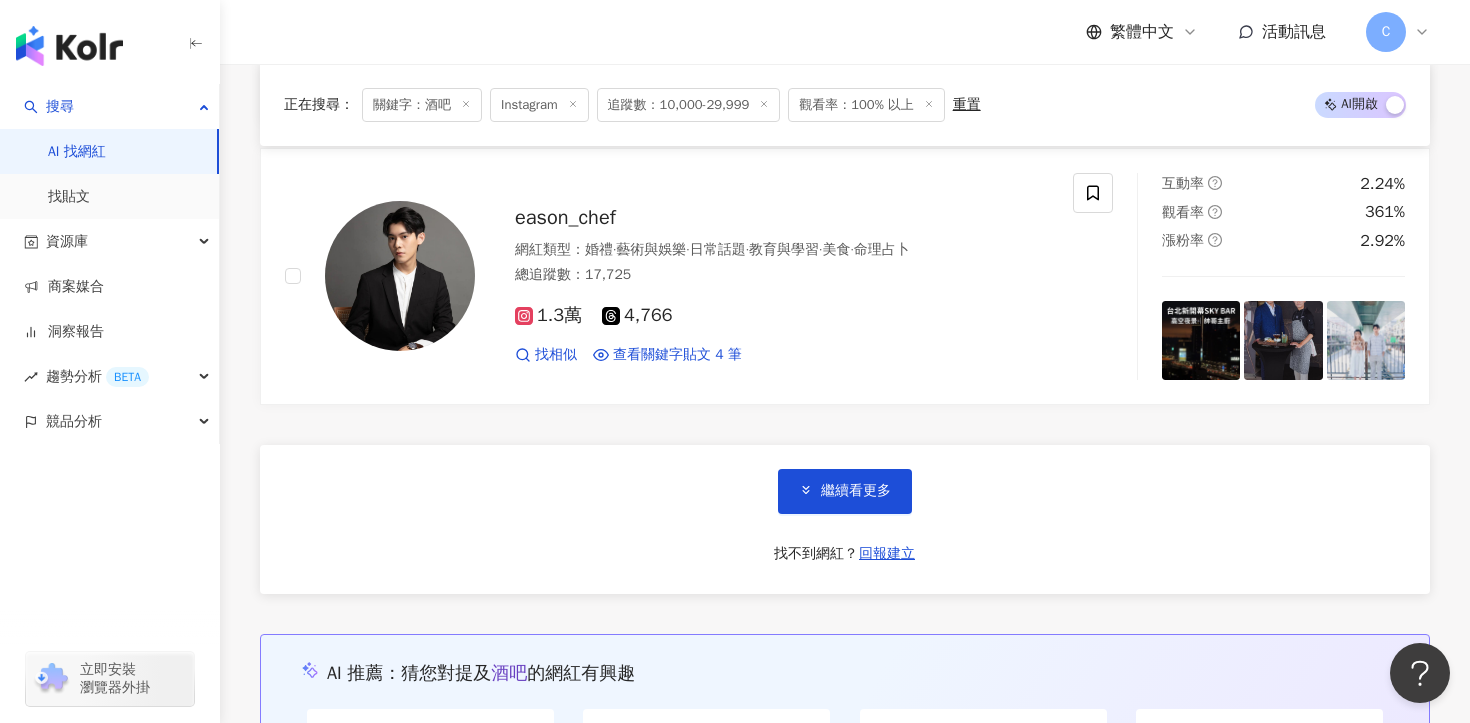 scroll, scrollTop: 34153, scrollLeft: 0, axis: vertical 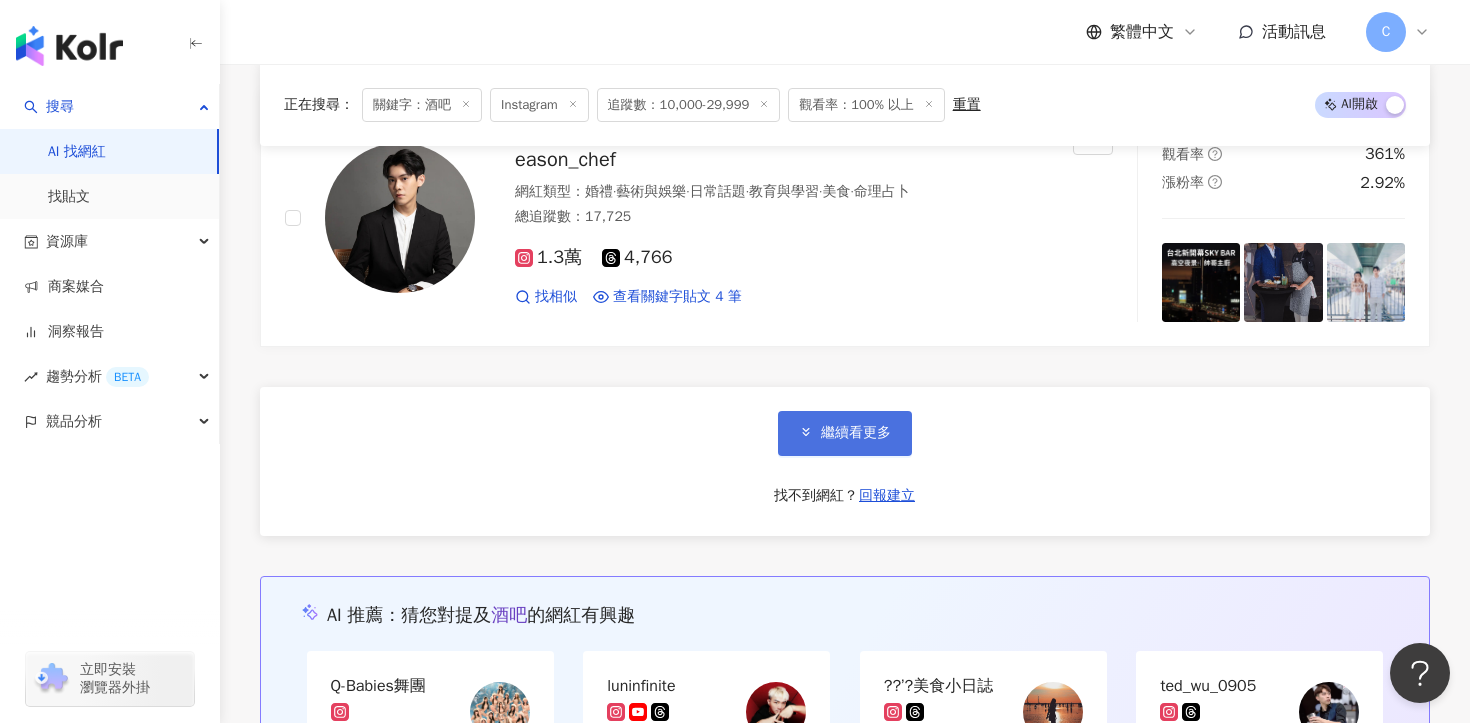 click on "繼續看更多" at bounding box center [856, 433] 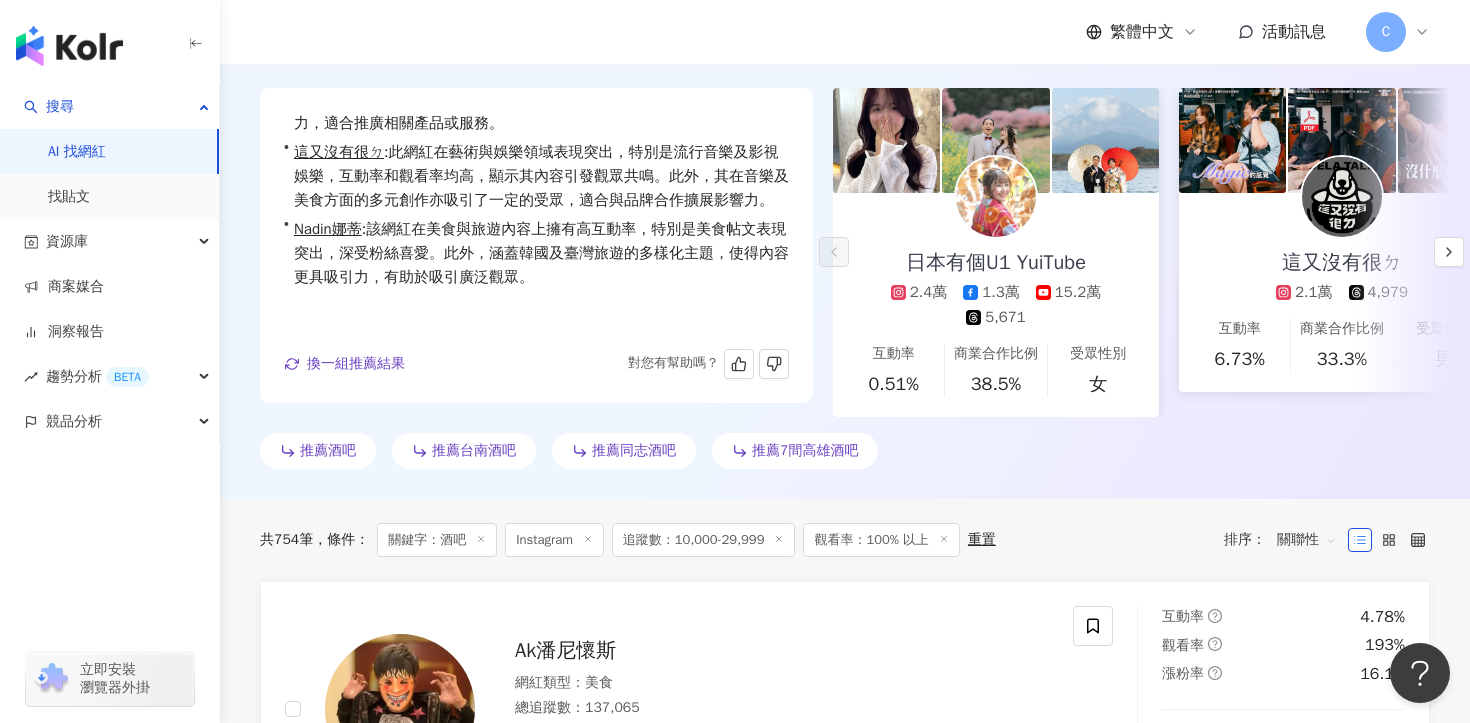 scroll, scrollTop: 298, scrollLeft: 0, axis: vertical 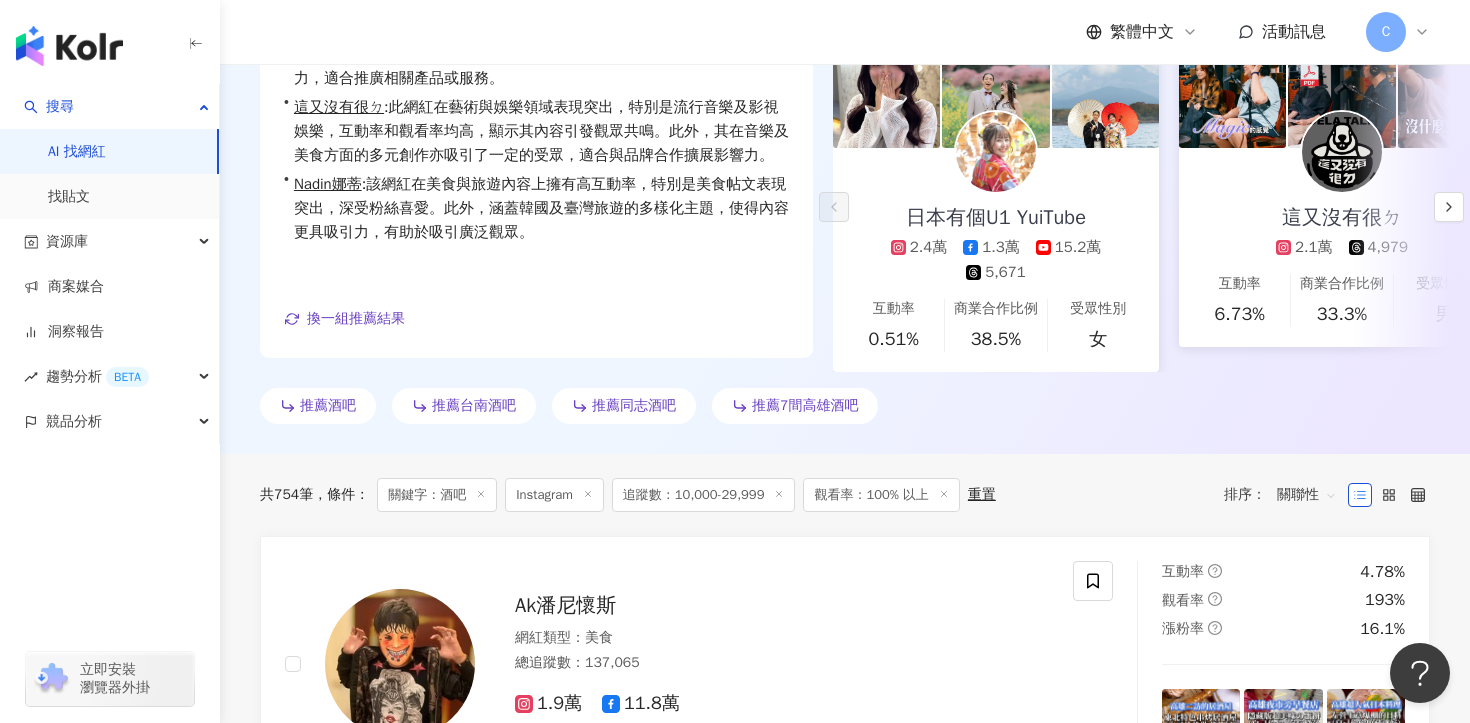 click 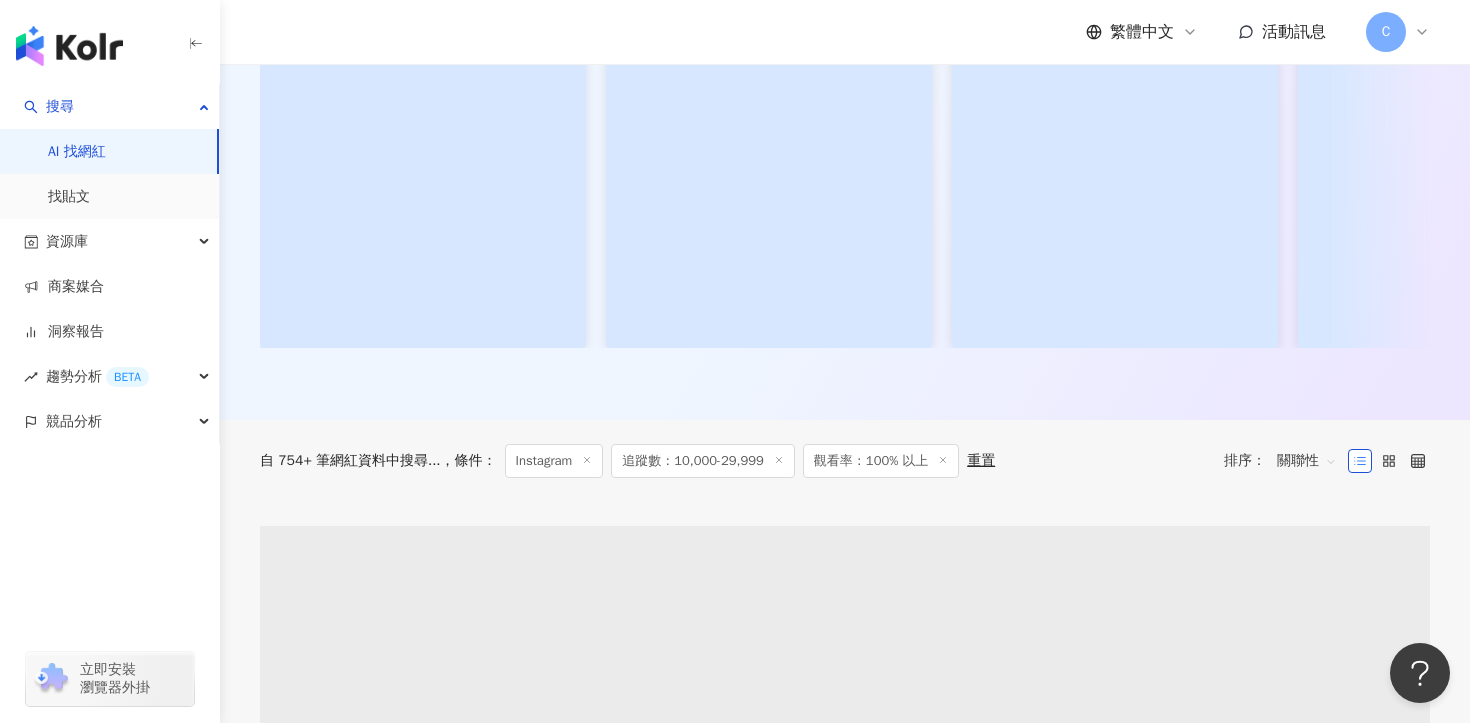 scroll, scrollTop: 0, scrollLeft: 0, axis: both 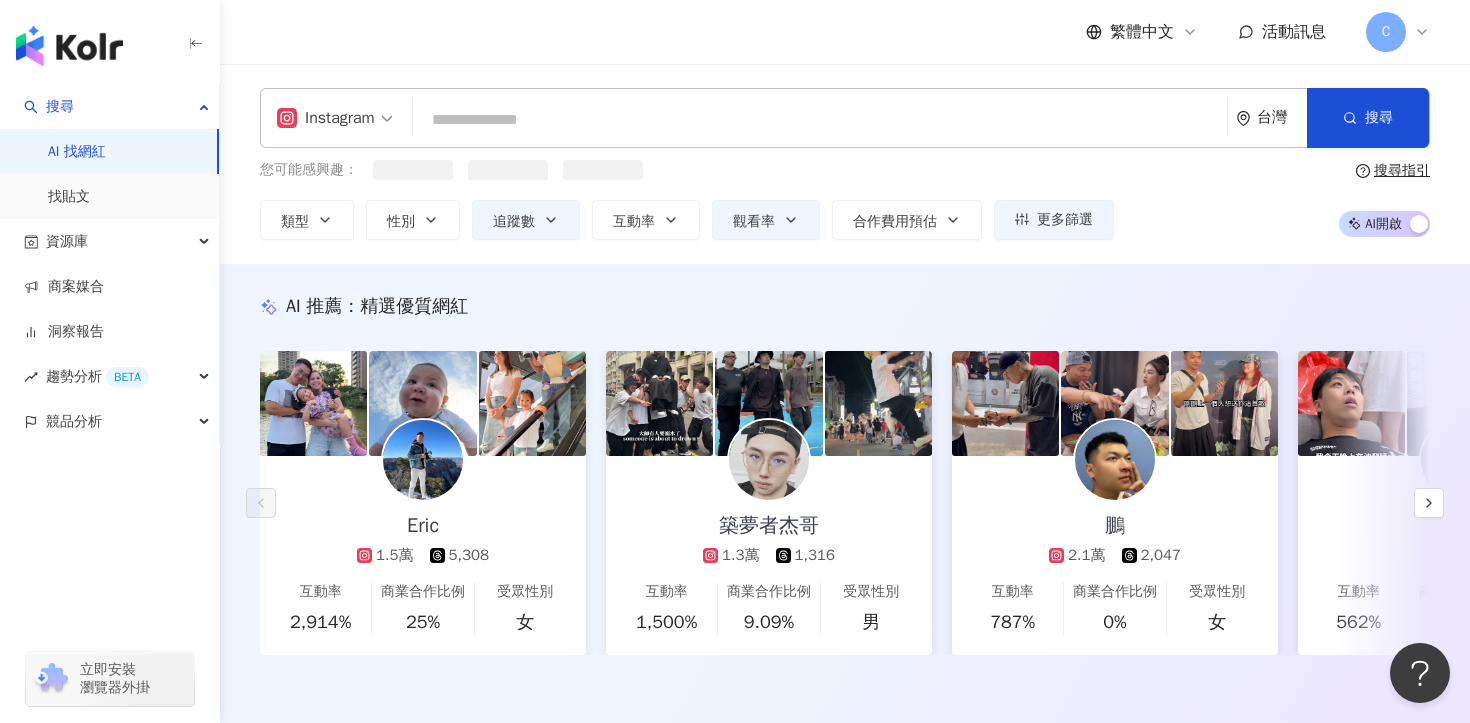 click at bounding box center [820, 120] 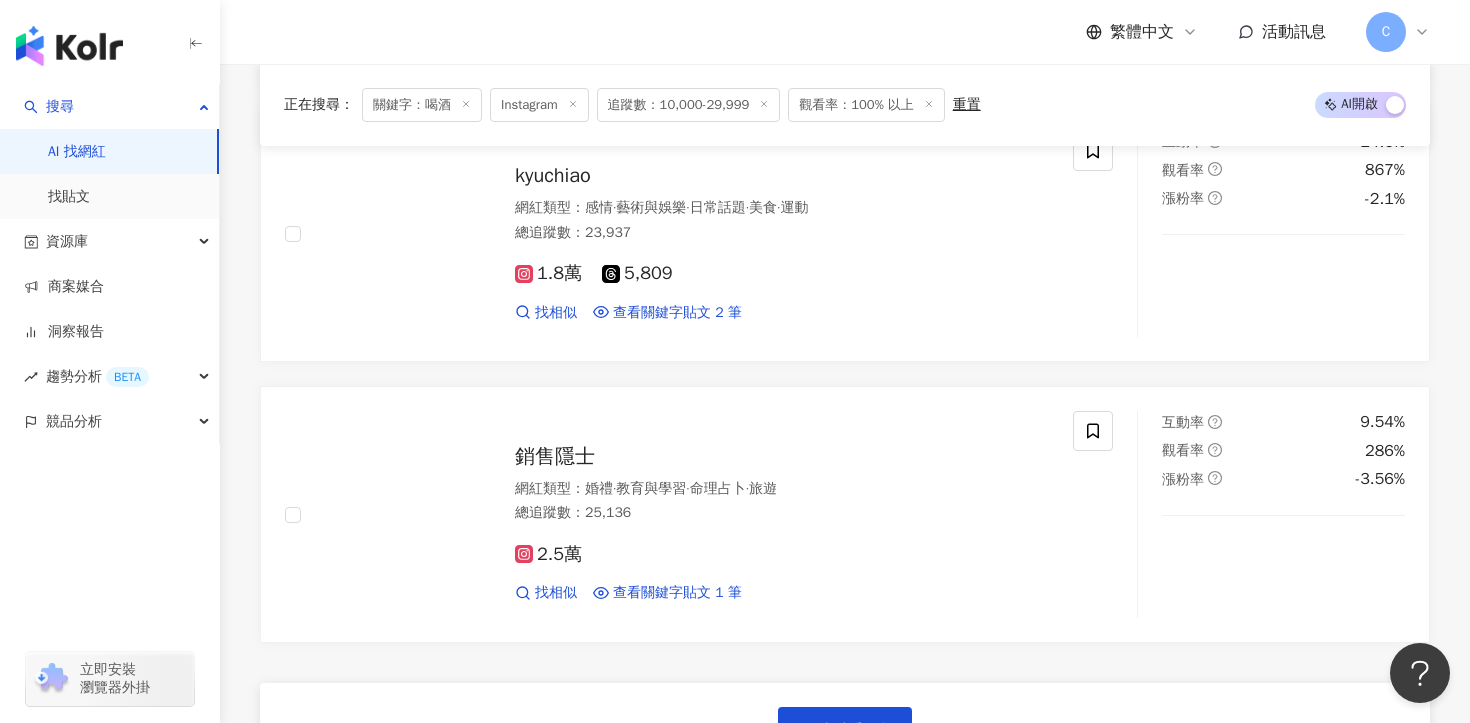 scroll, scrollTop: 3627, scrollLeft: 0, axis: vertical 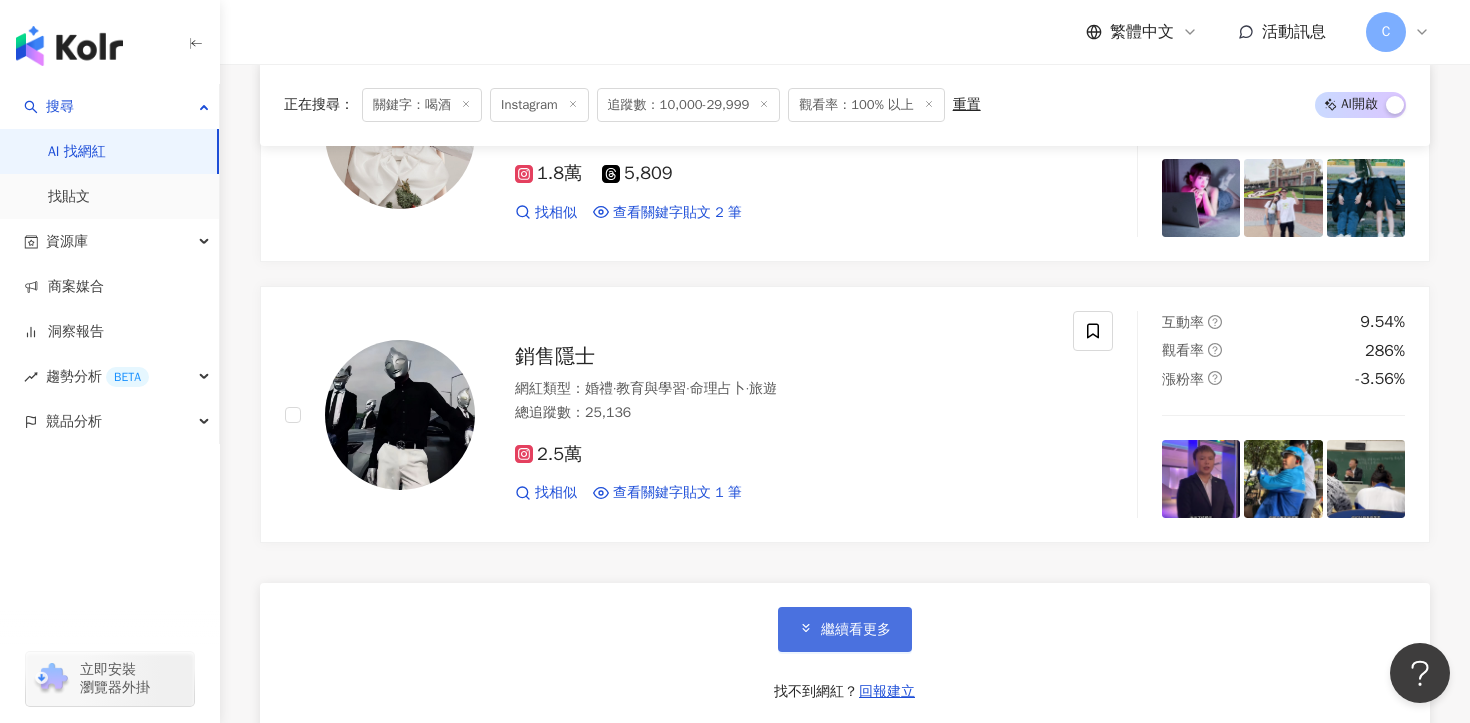 click on "繼續看更多" at bounding box center (856, 630) 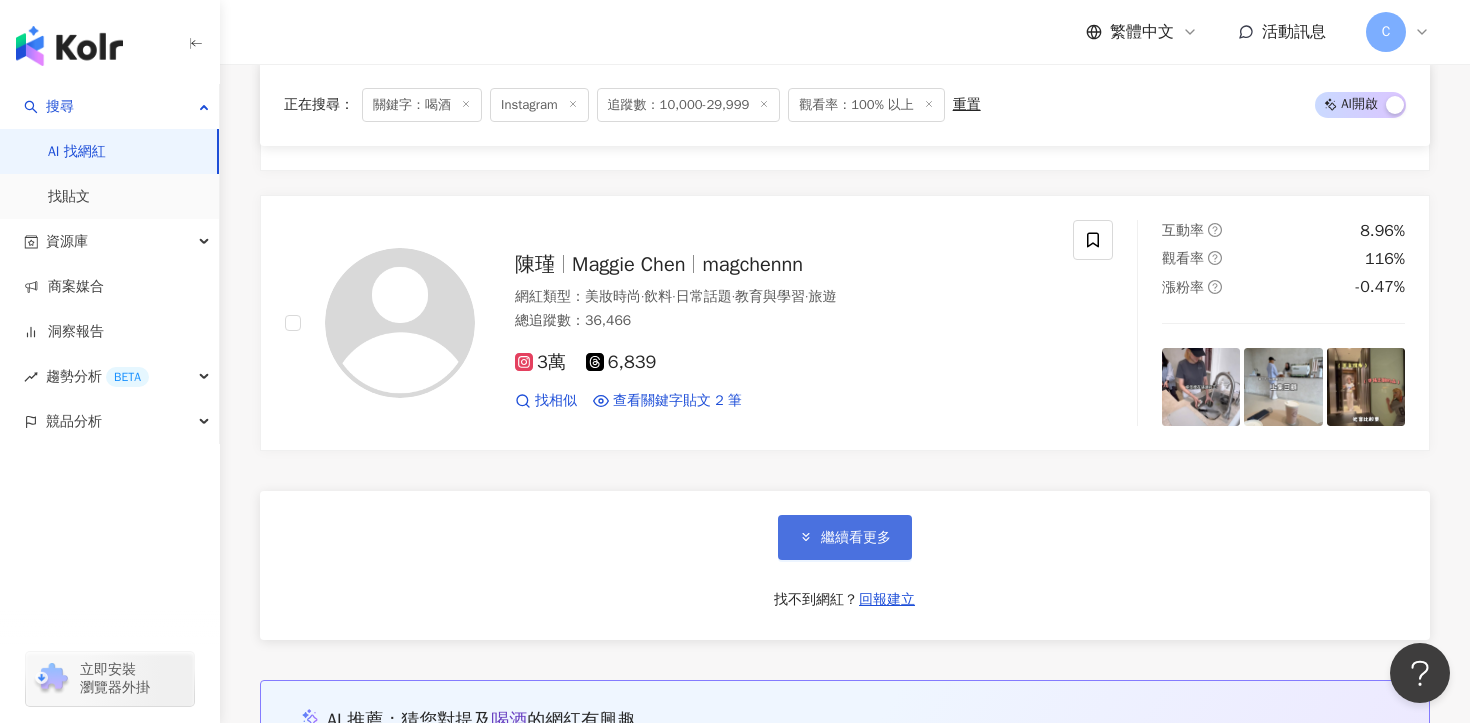 scroll, scrollTop: 7124, scrollLeft: 0, axis: vertical 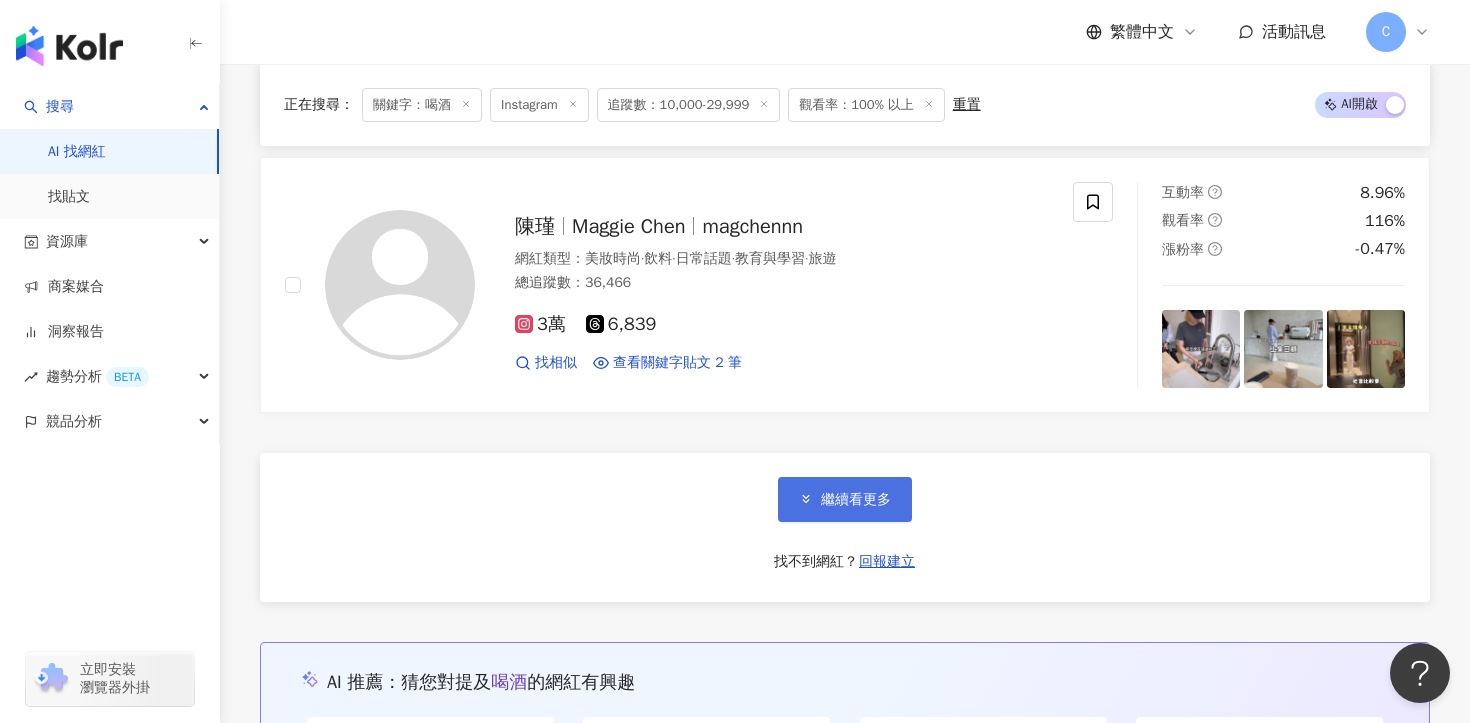 click on "繼續看更多" at bounding box center [845, 499] 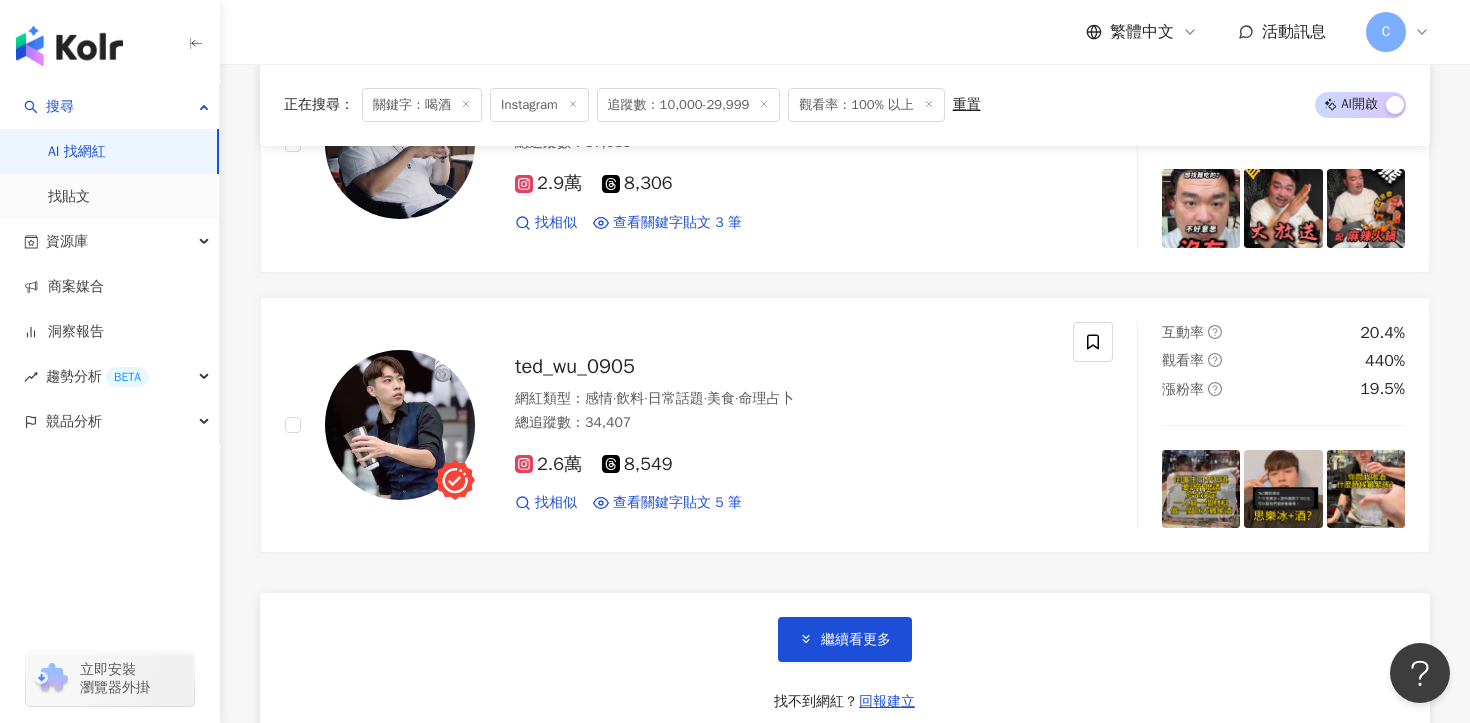 scroll, scrollTop: 10431, scrollLeft: 0, axis: vertical 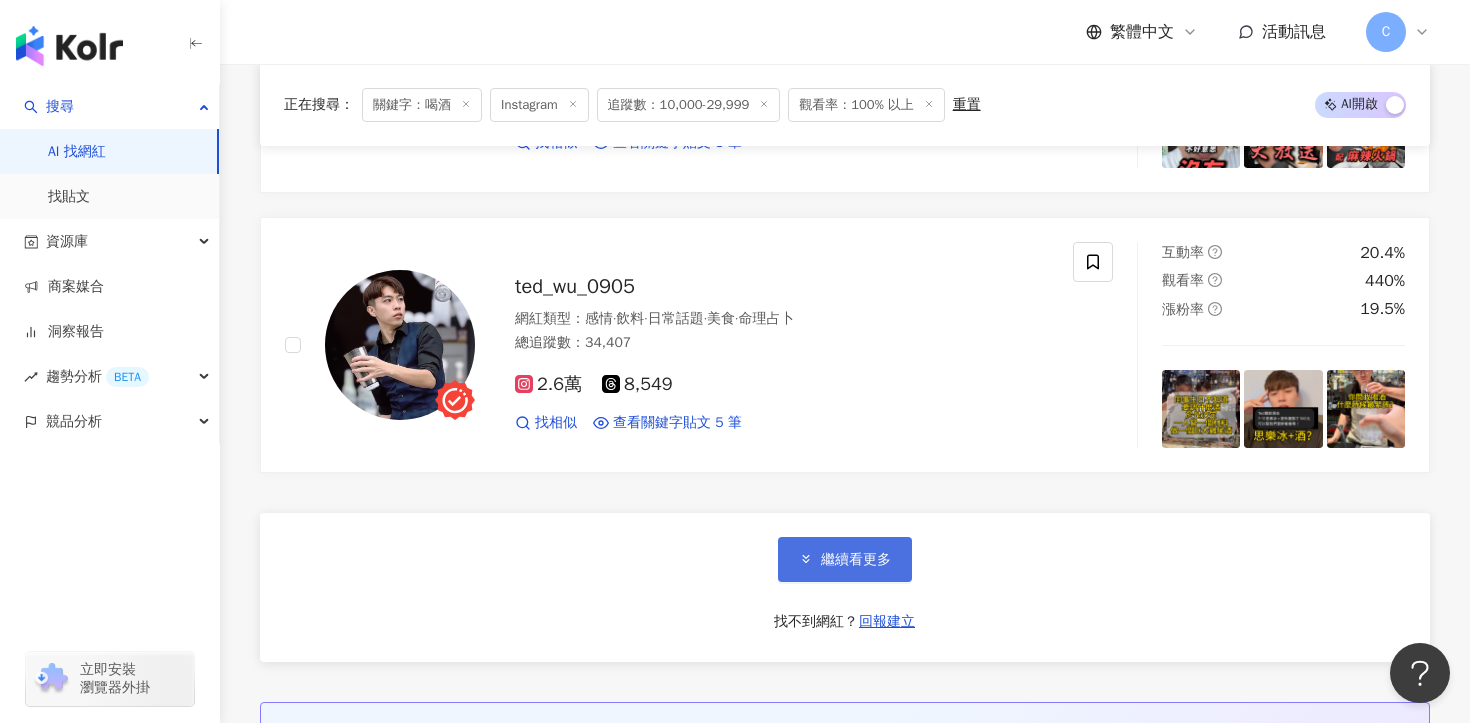 click on "繼續看更多" at bounding box center (856, 560) 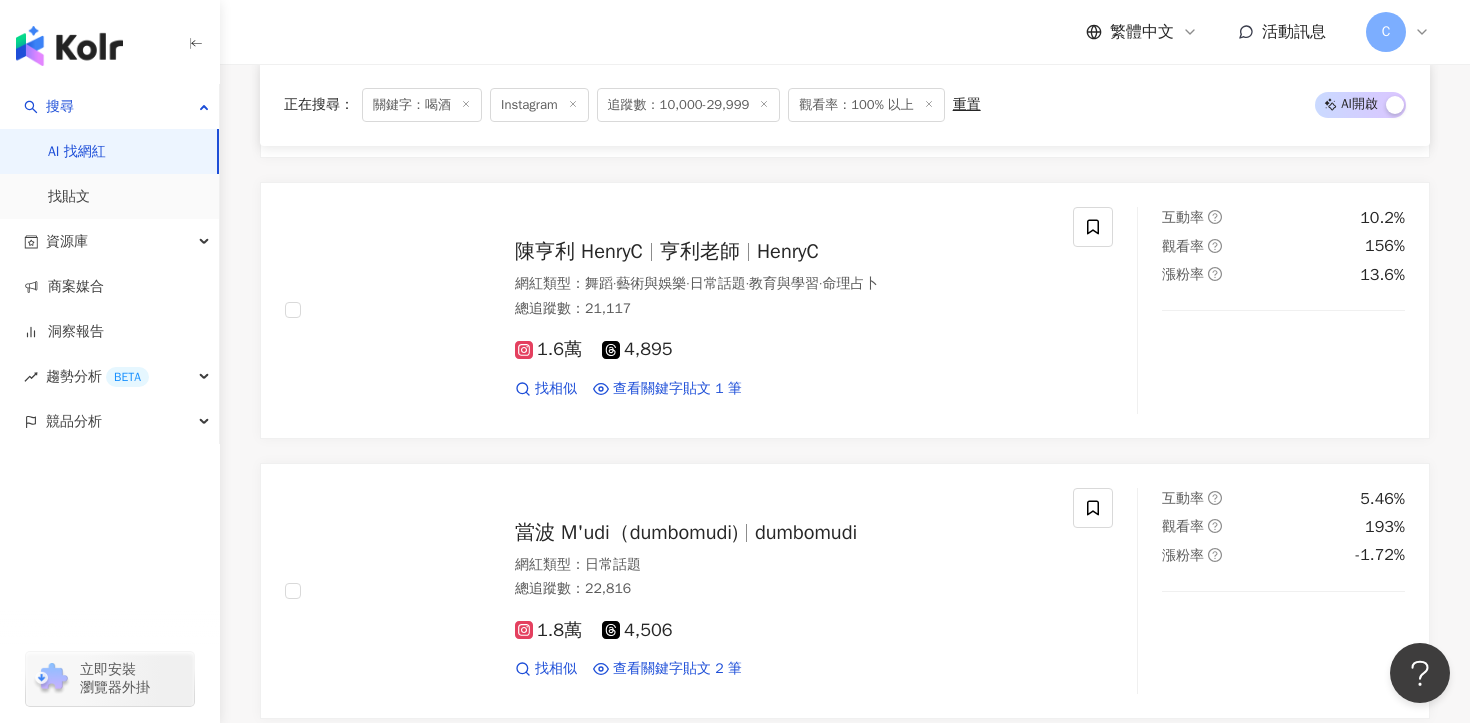 scroll, scrollTop: 11591, scrollLeft: 0, axis: vertical 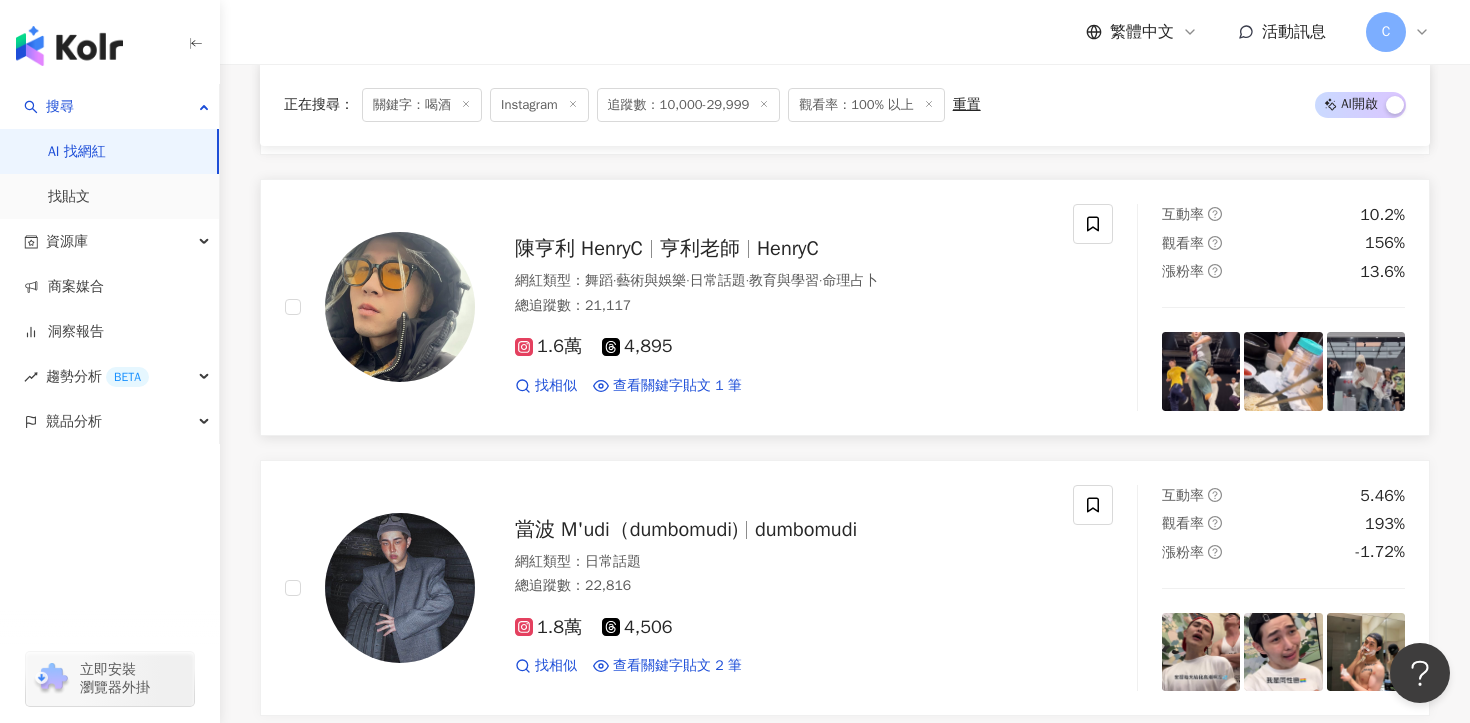 click on "HenryC" at bounding box center [788, 248] 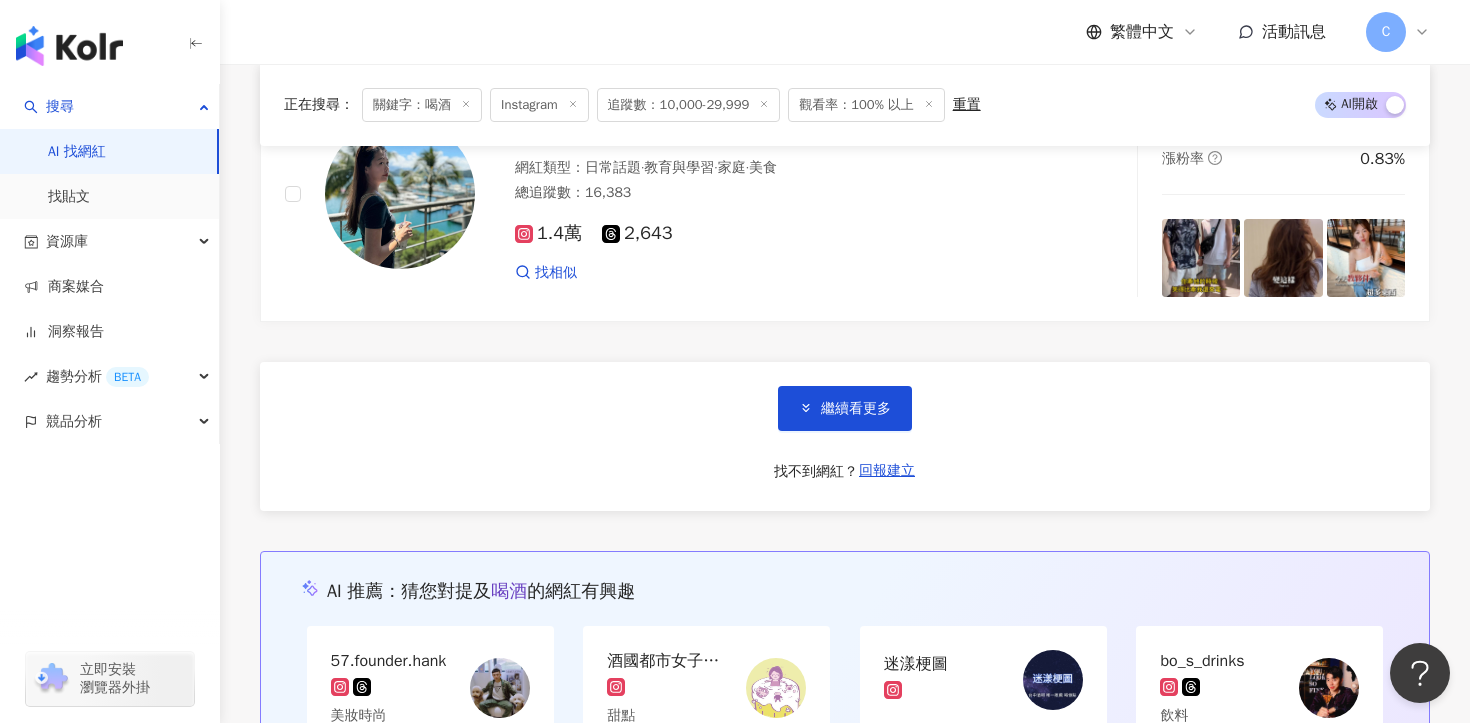 scroll, scrollTop: 13974, scrollLeft: 0, axis: vertical 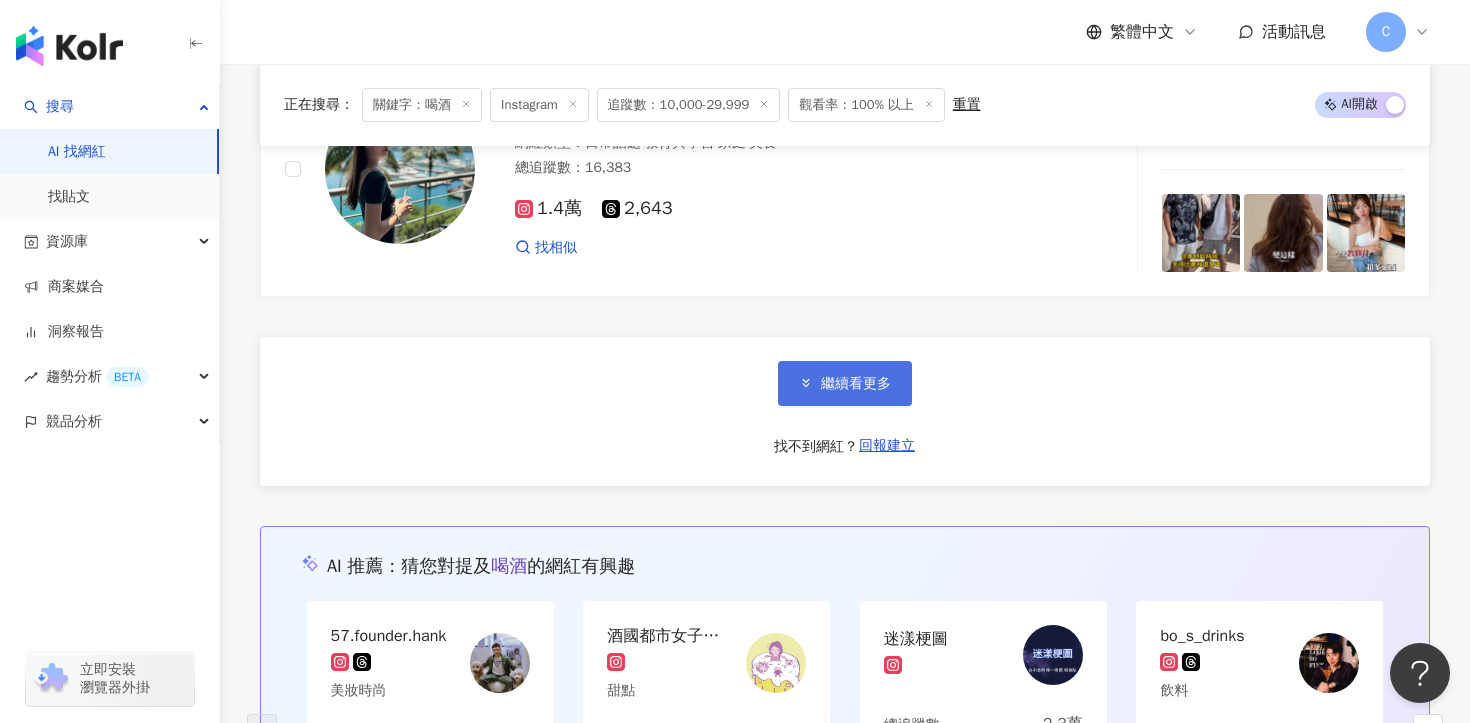 click on "繼續看更多" at bounding box center (845, 383) 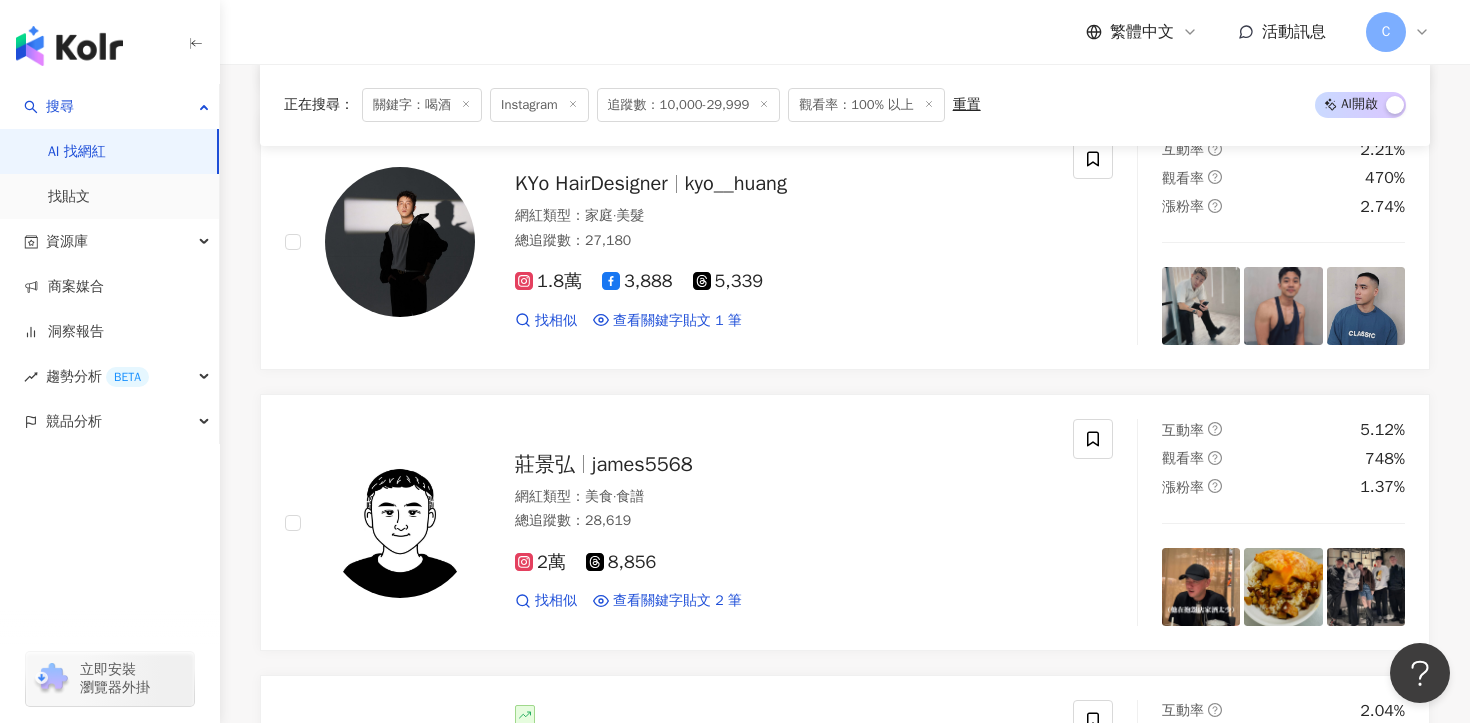 scroll, scrollTop: 16623, scrollLeft: 0, axis: vertical 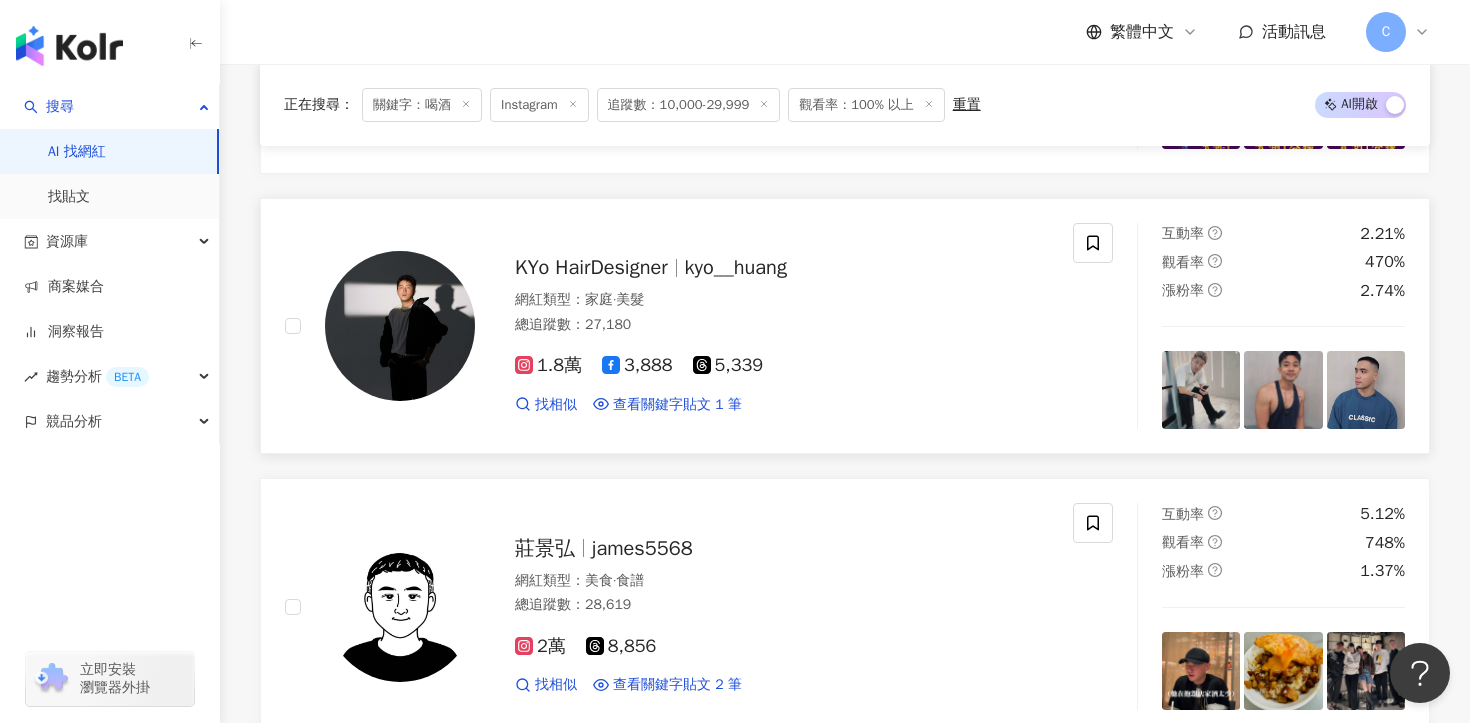click on "1.8萬" at bounding box center (548, 365) 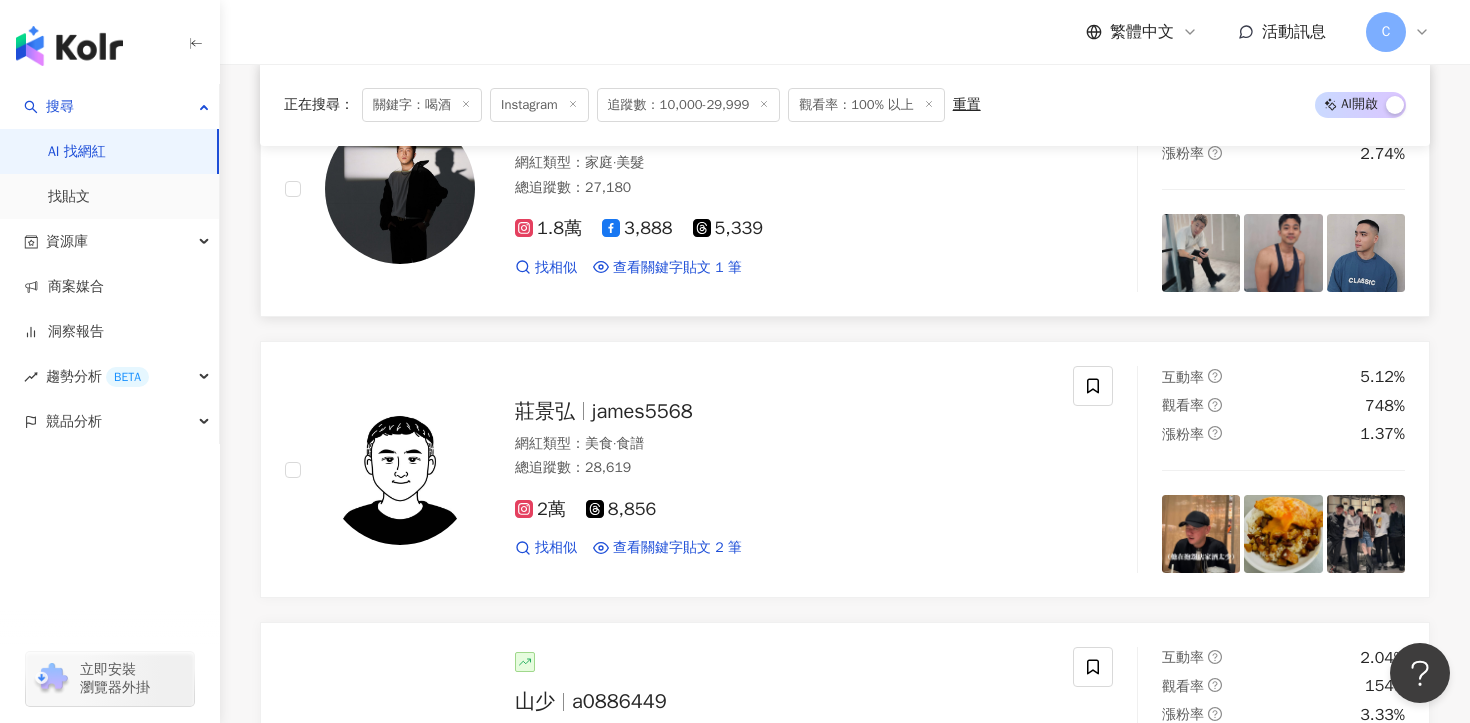 scroll, scrollTop: 16830, scrollLeft: 0, axis: vertical 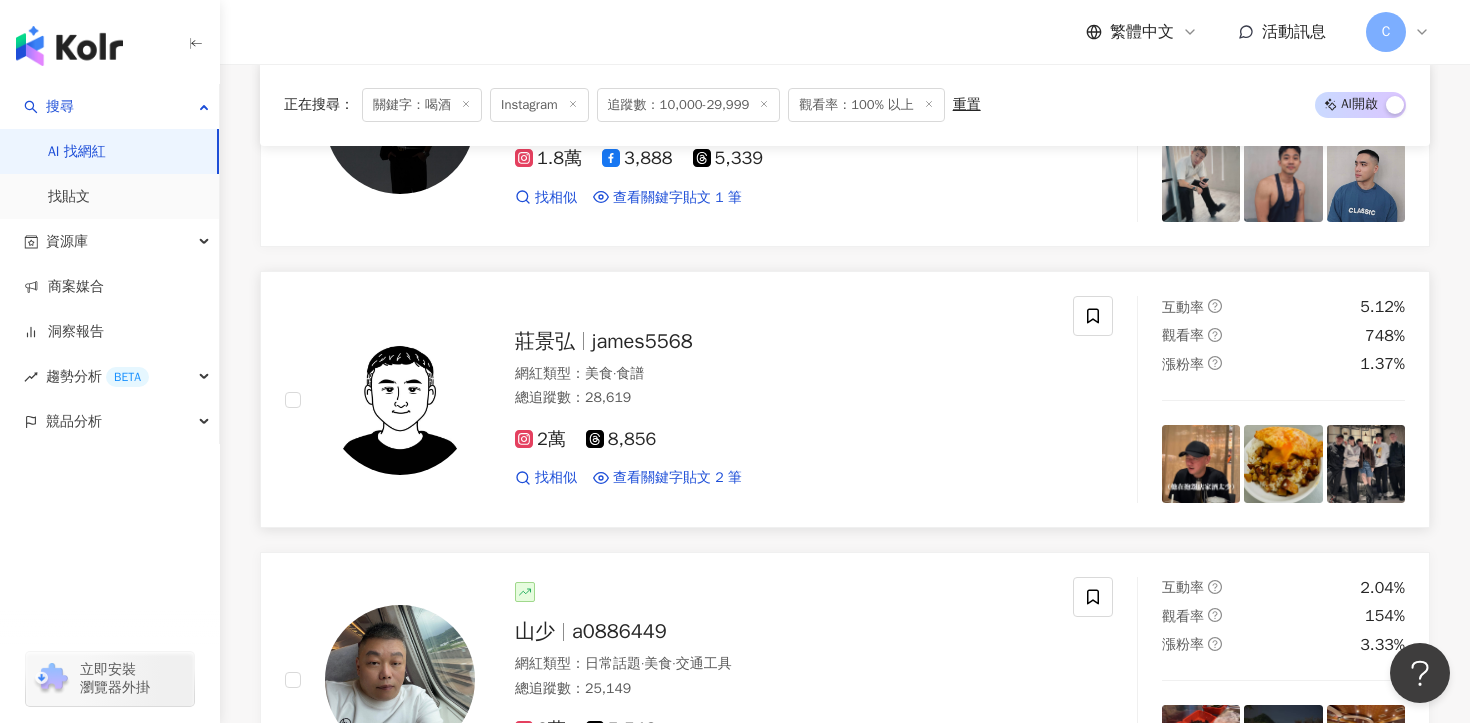 click on "2萬" at bounding box center (540, 439) 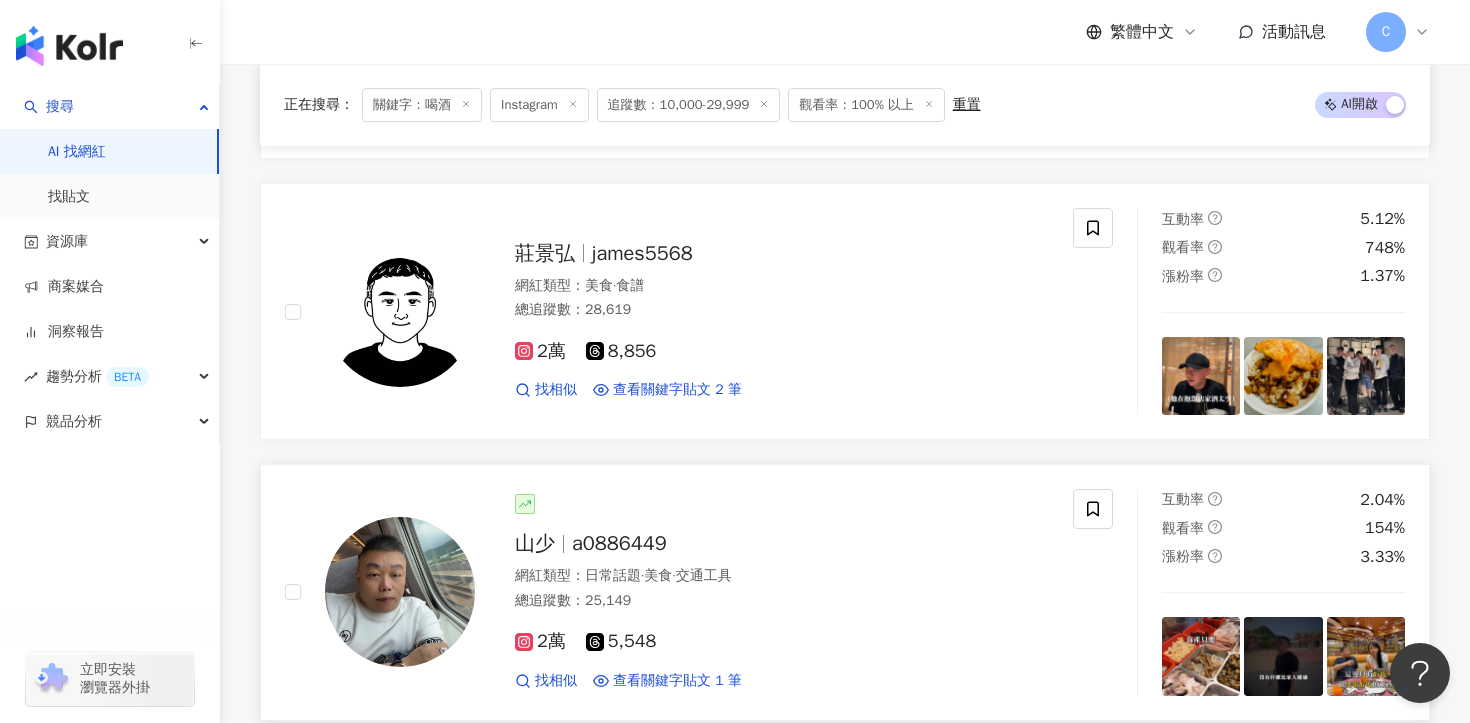 scroll, scrollTop: 17313, scrollLeft: 0, axis: vertical 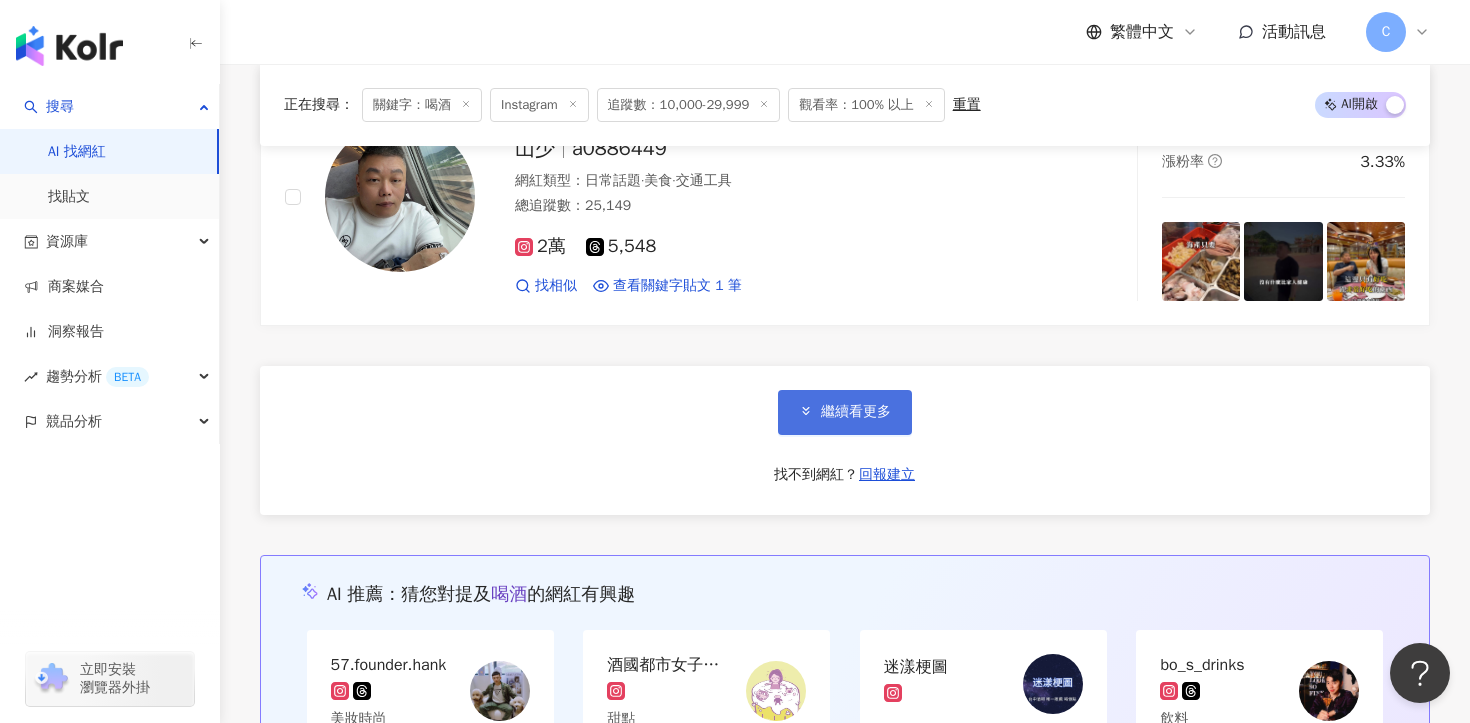 click on "繼續看更多" at bounding box center [845, 412] 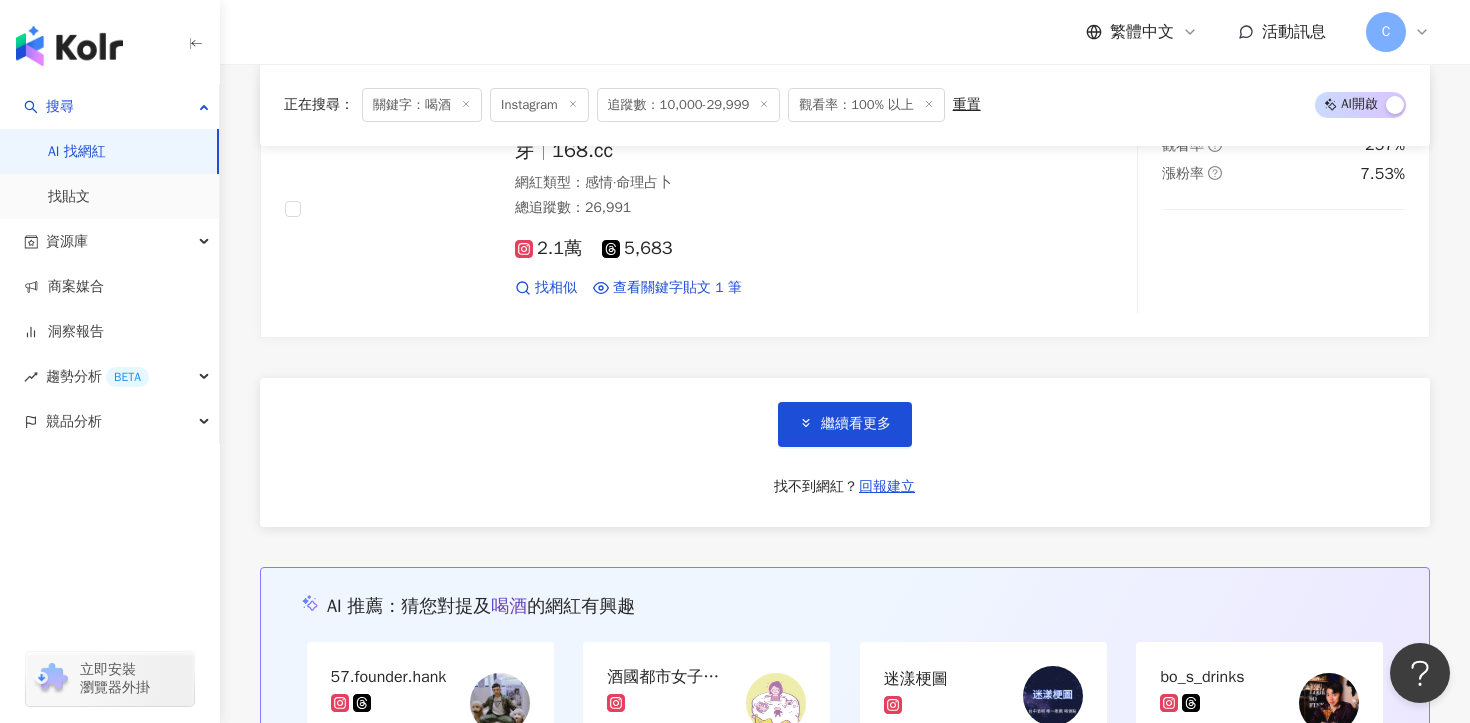 scroll, scrollTop: 20703, scrollLeft: 0, axis: vertical 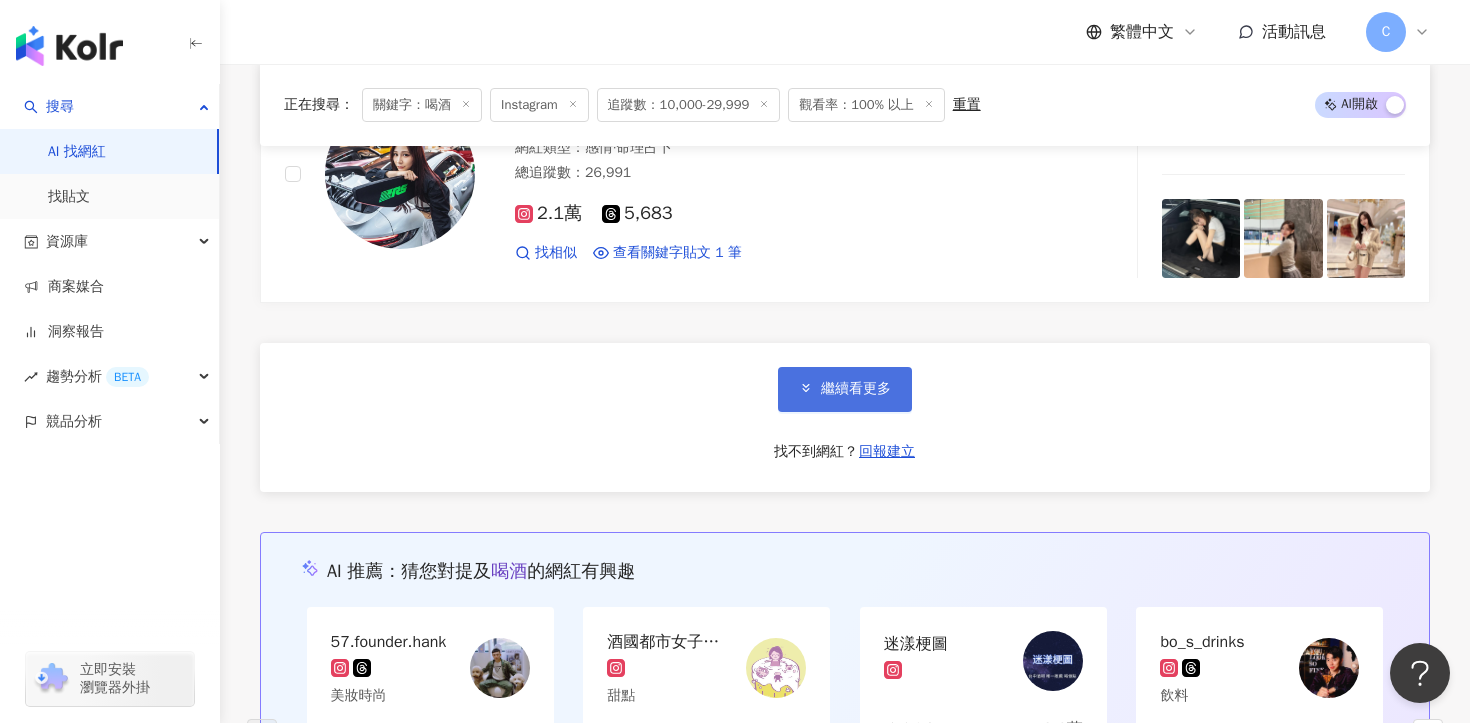 click on "繼續看更多" at bounding box center (856, 389) 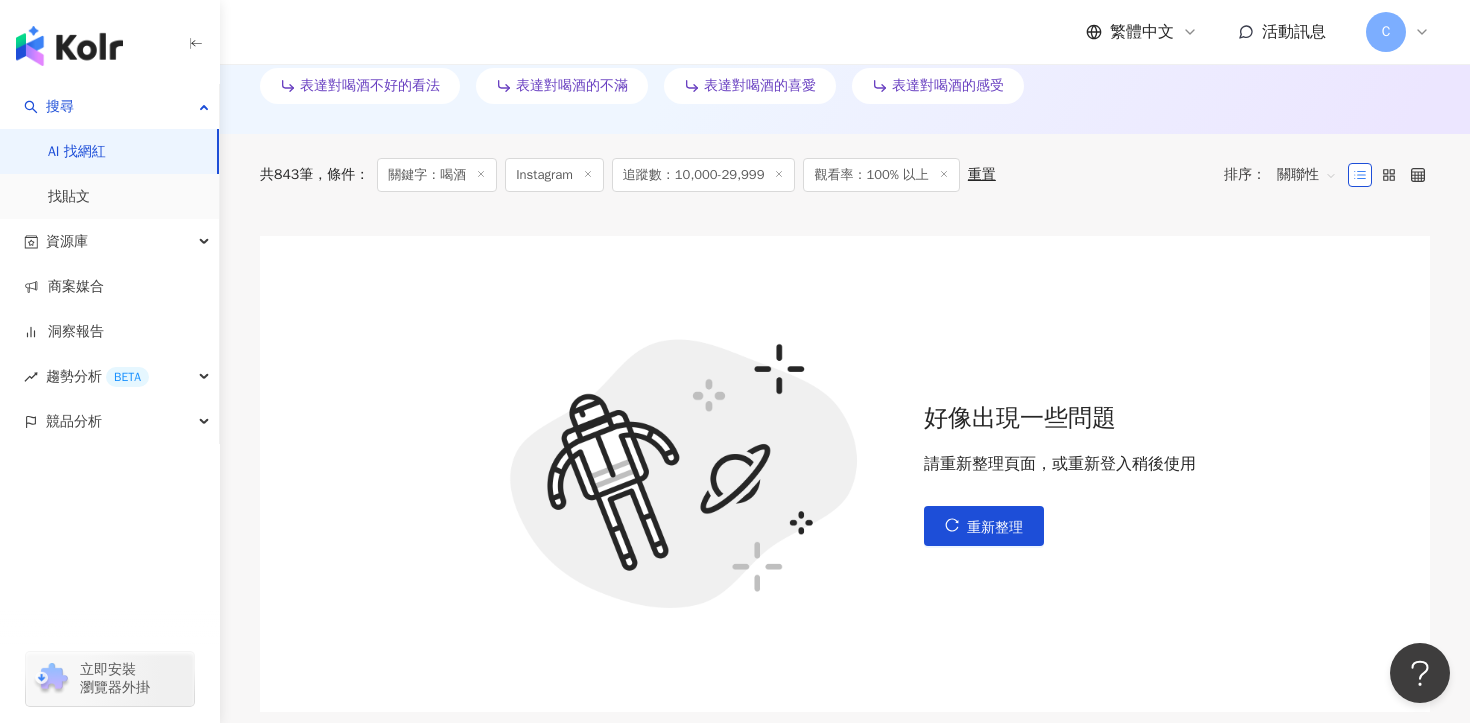 scroll, scrollTop: 654, scrollLeft: 0, axis: vertical 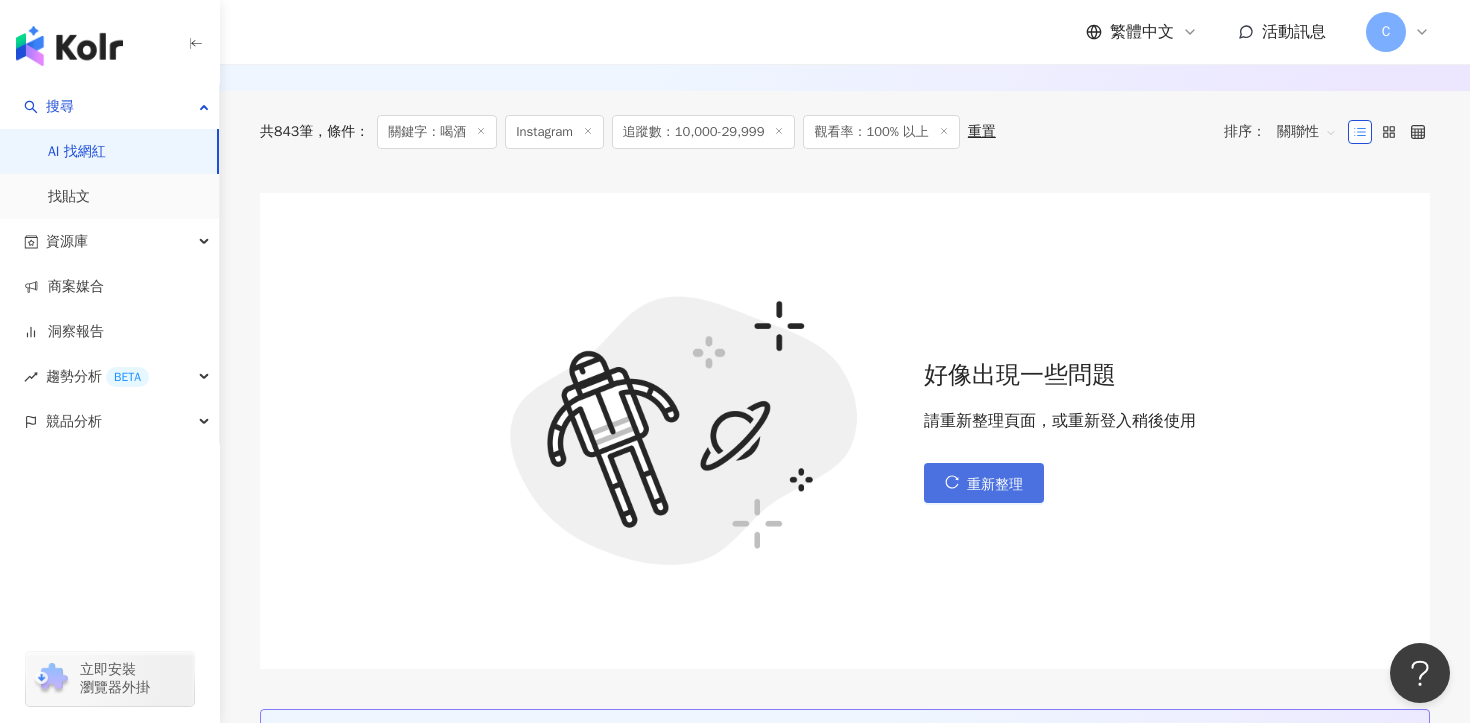 click on "重新整理" at bounding box center [984, 483] 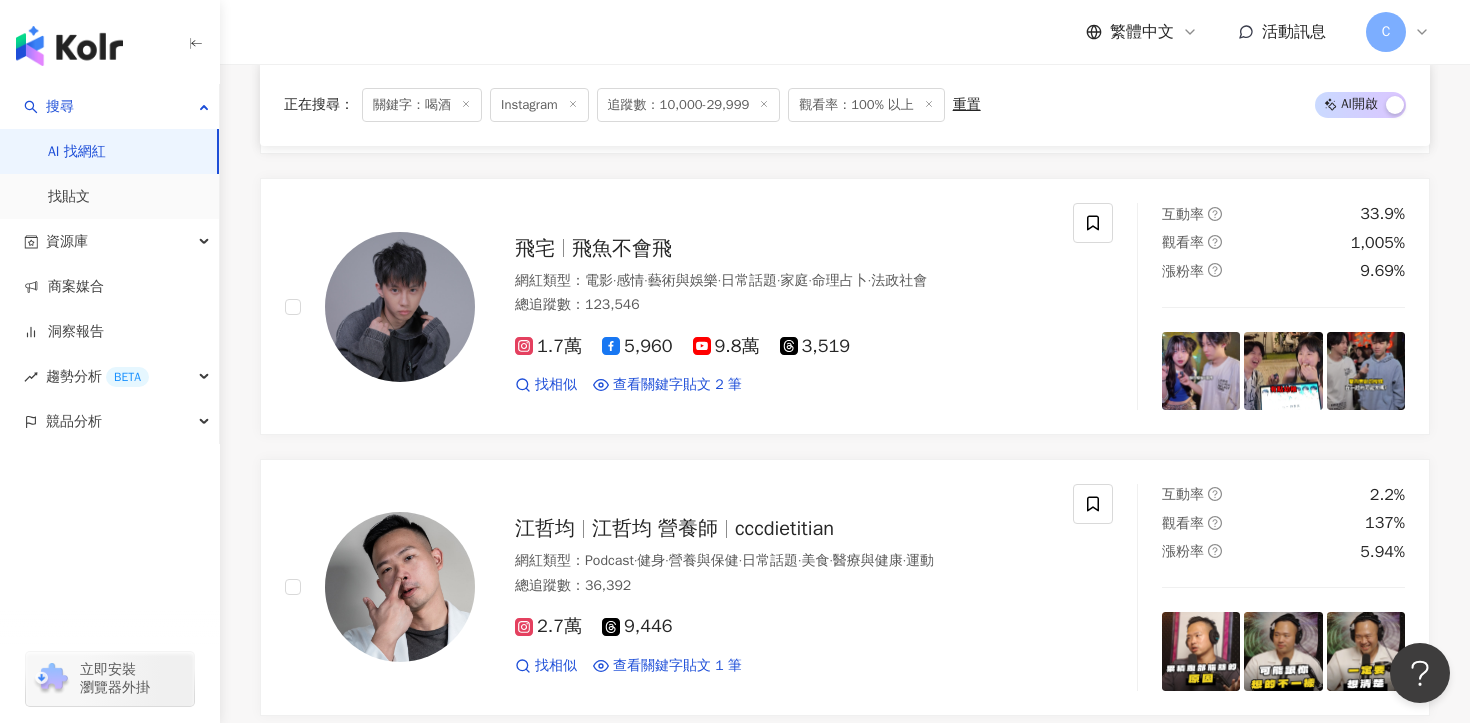 scroll, scrollTop: 3818, scrollLeft: 0, axis: vertical 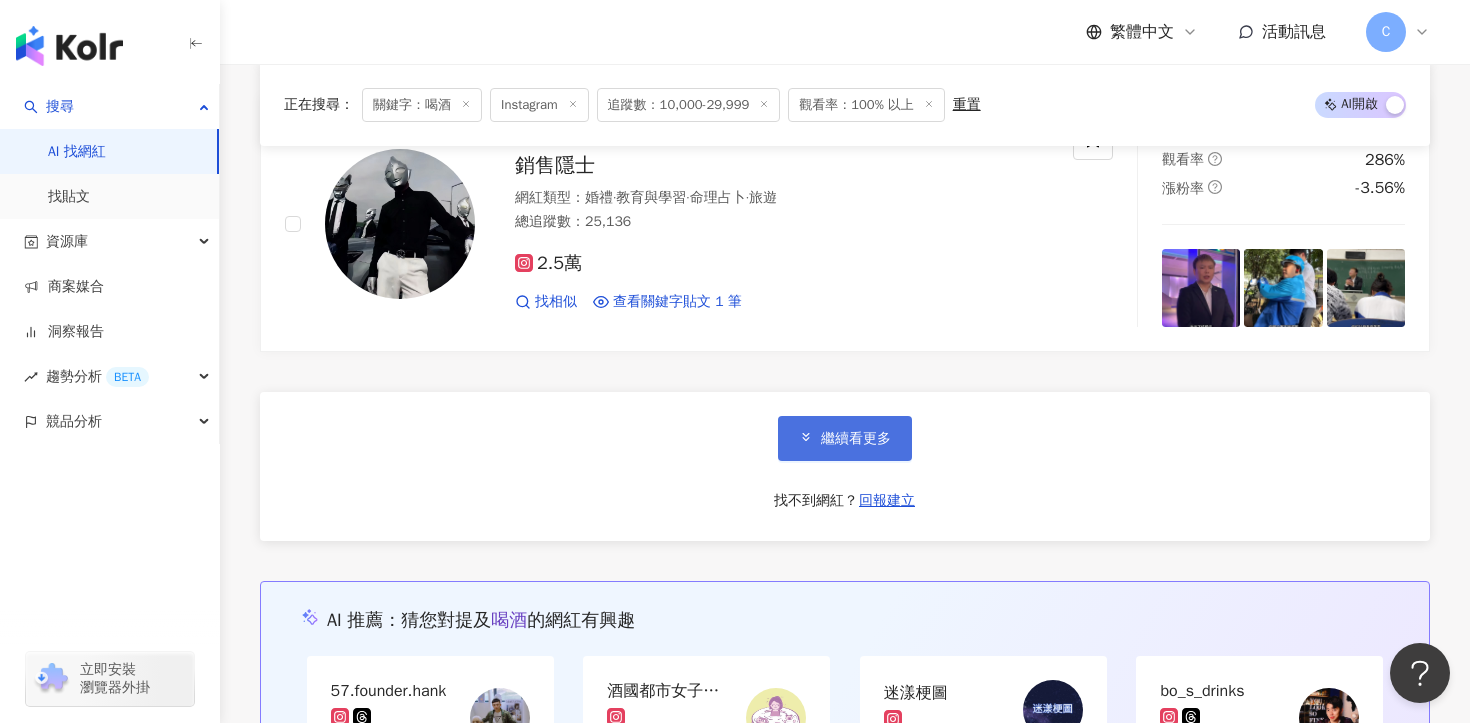 click on "繼續看更多" at bounding box center [856, 439] 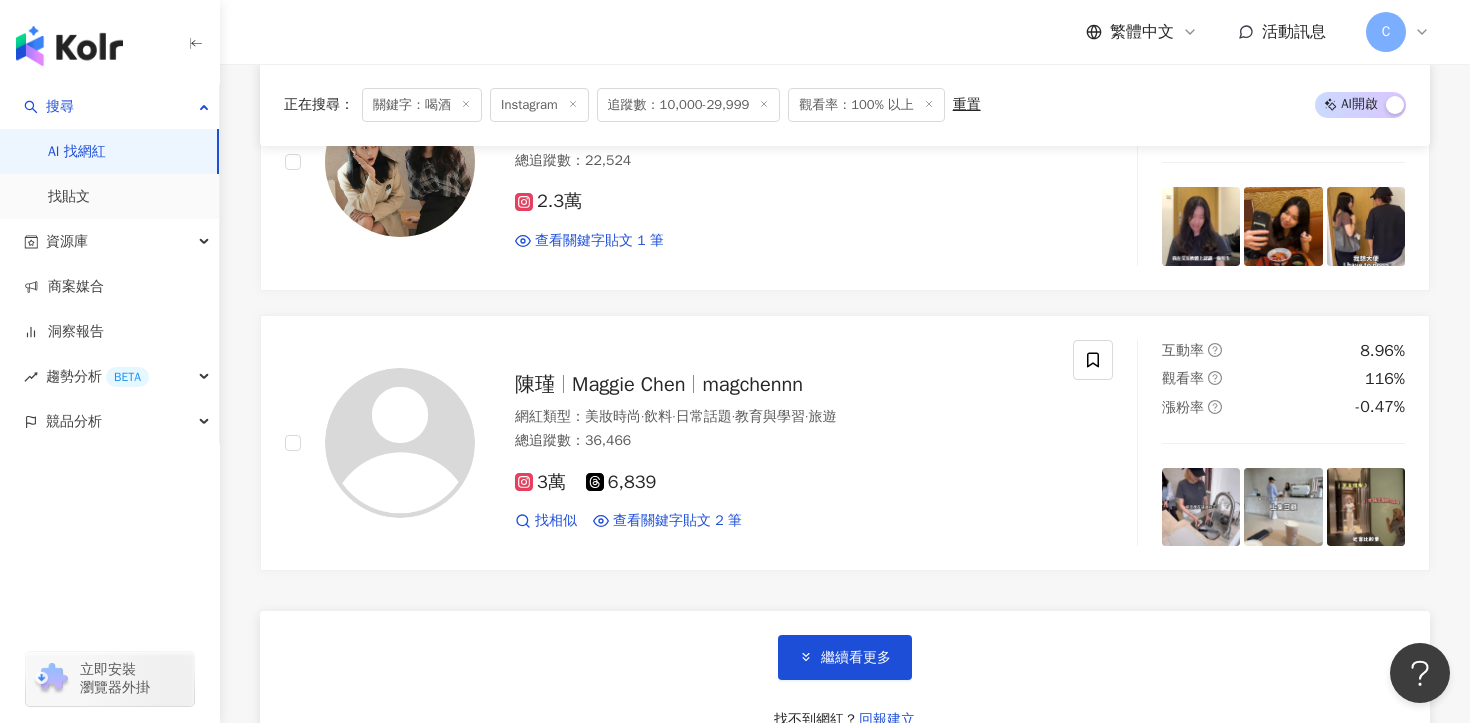 scroll, scrollTop: 7318, scrollLeft: 0, axis: vertical 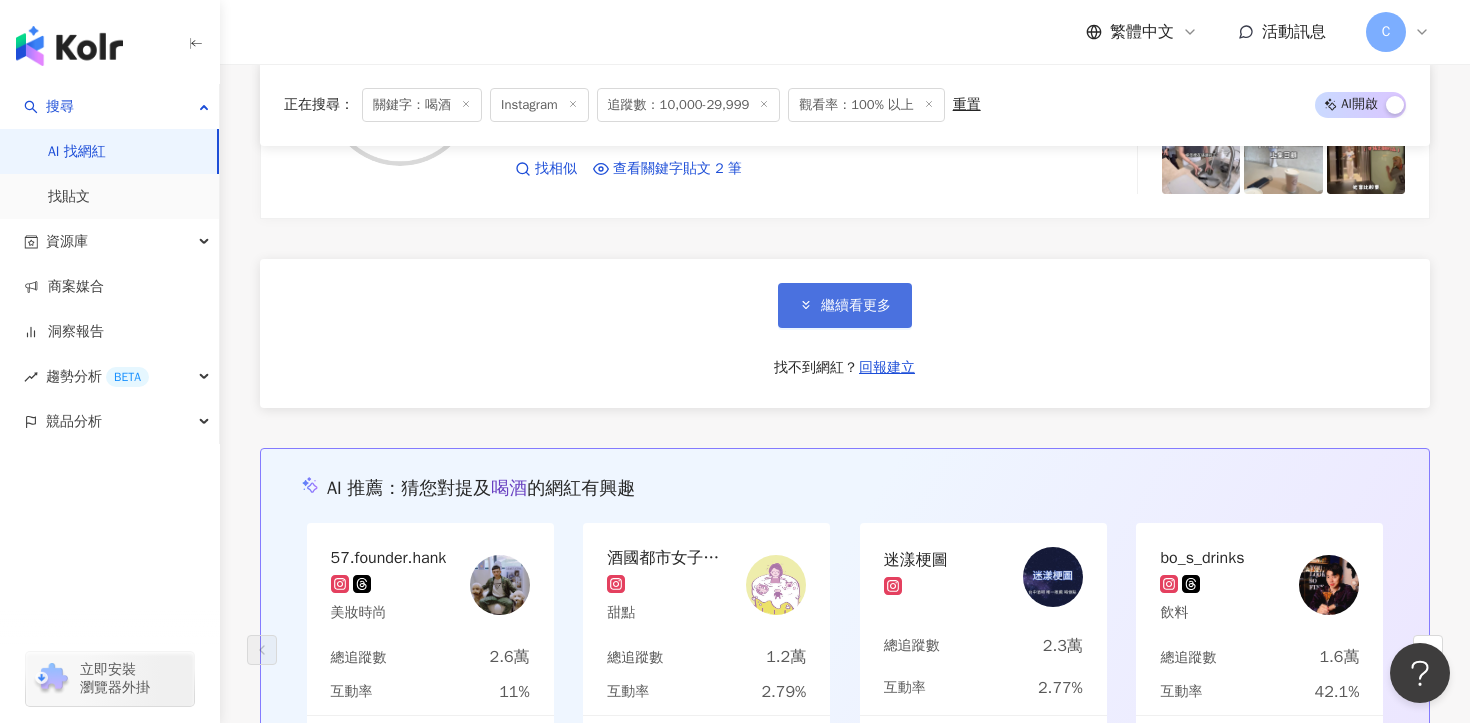 click on "繼續看更多" at bounding box center [845, 305] 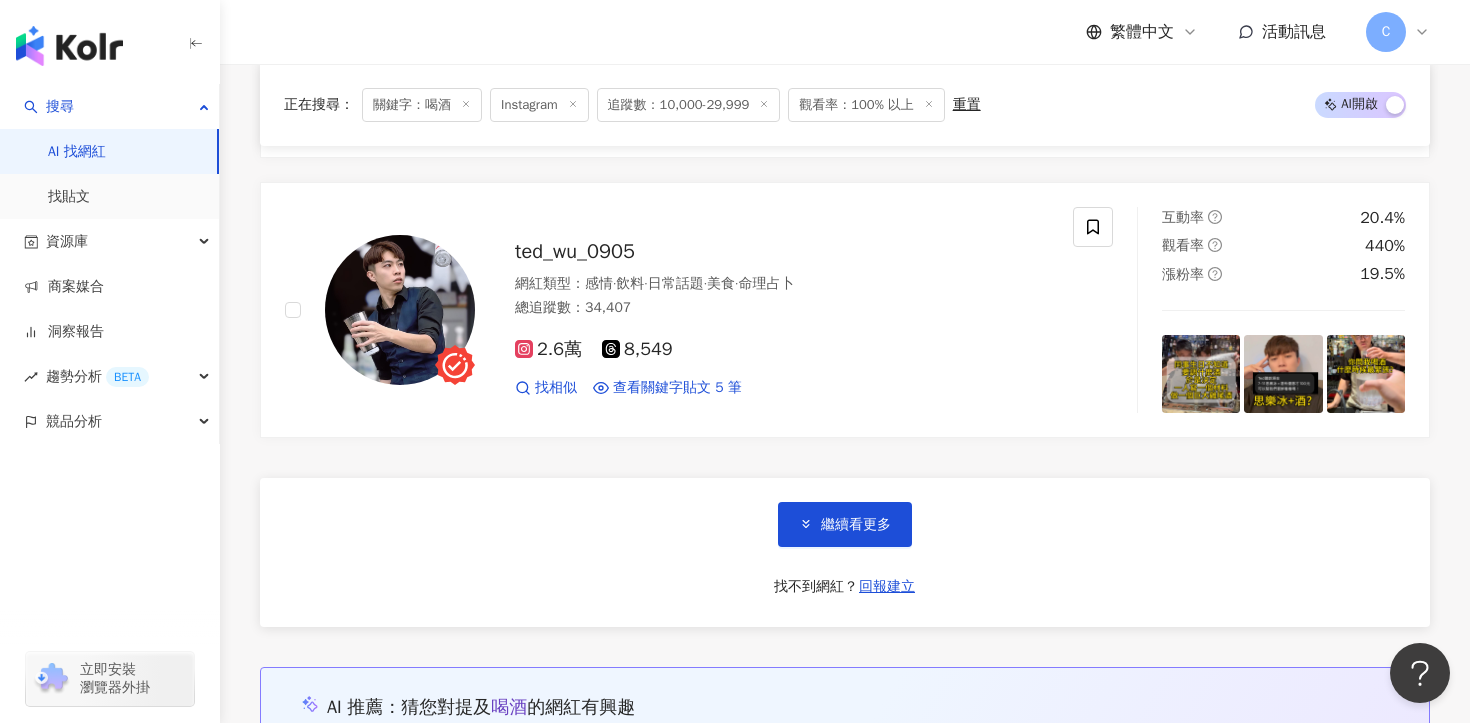 scroll, scrollTop: 10493, scrollLeft: 0, axis: vertical 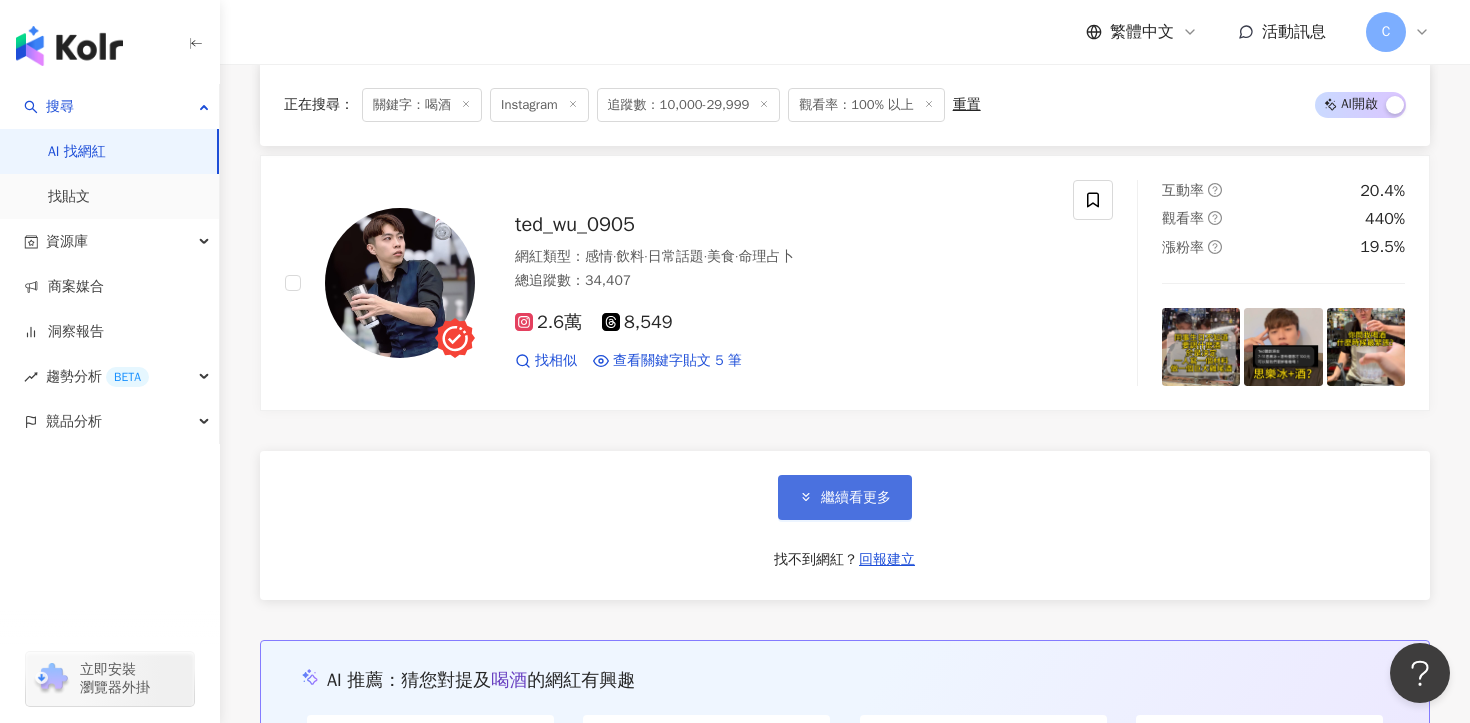 click on "繼續看更多" at bounding box center [845, 497] 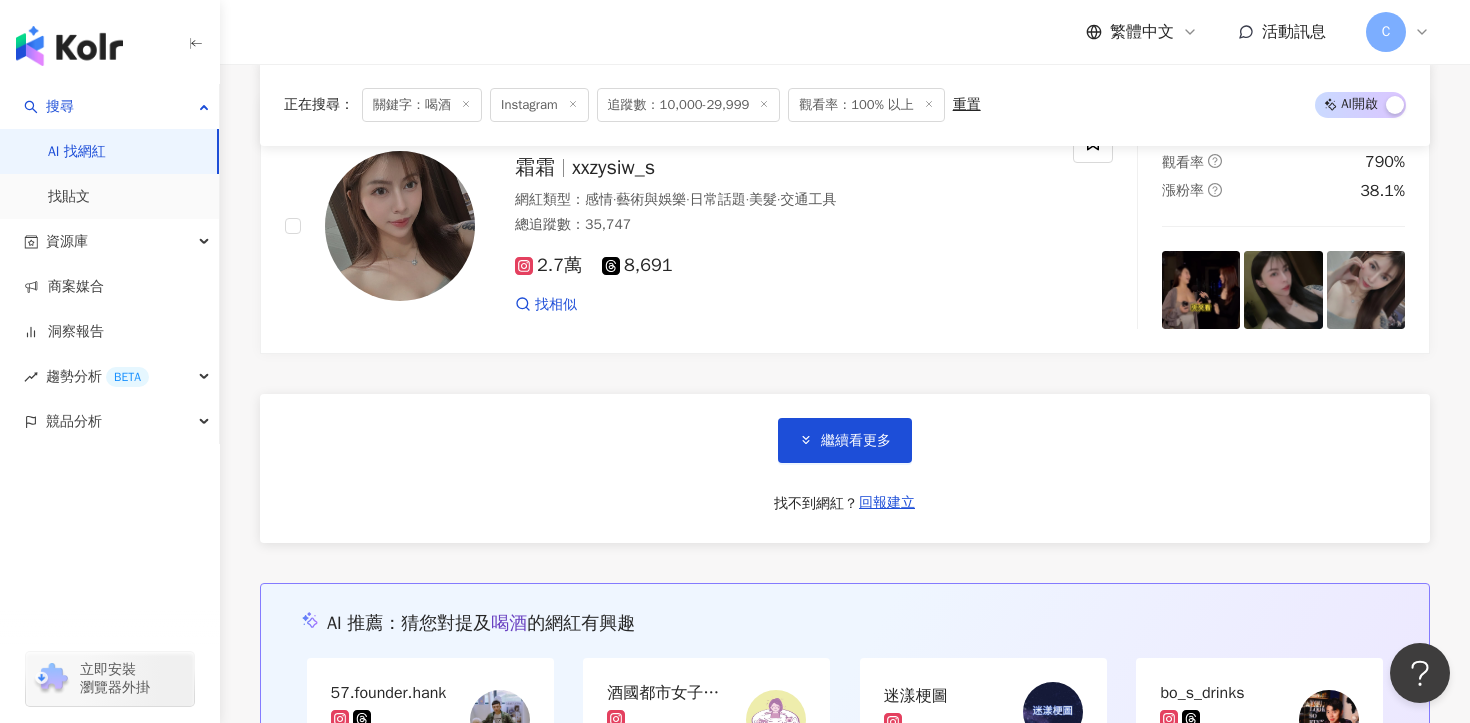 scroll, scrollTop: 13925, scrollLeft: 0, axis: vertical 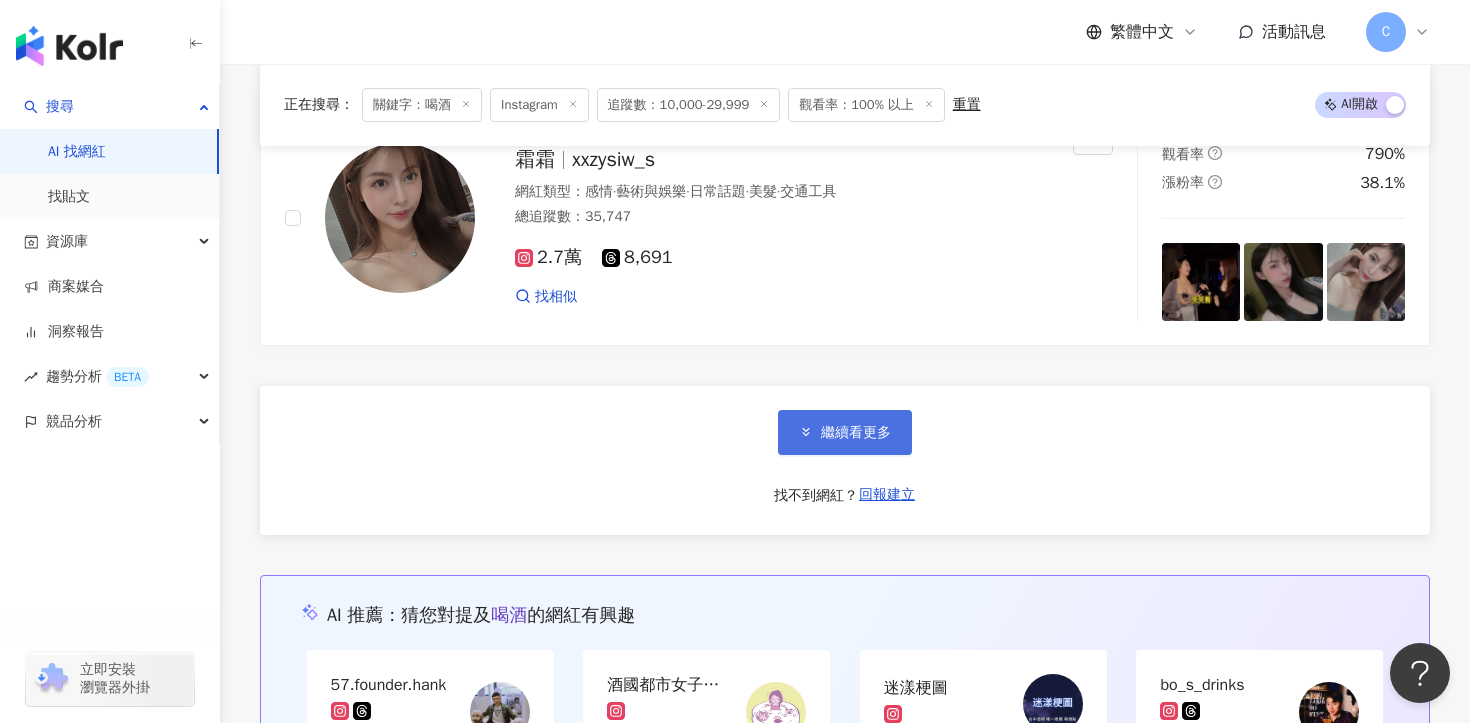 click on "繼續看更多" at bounding box center (845, 432) 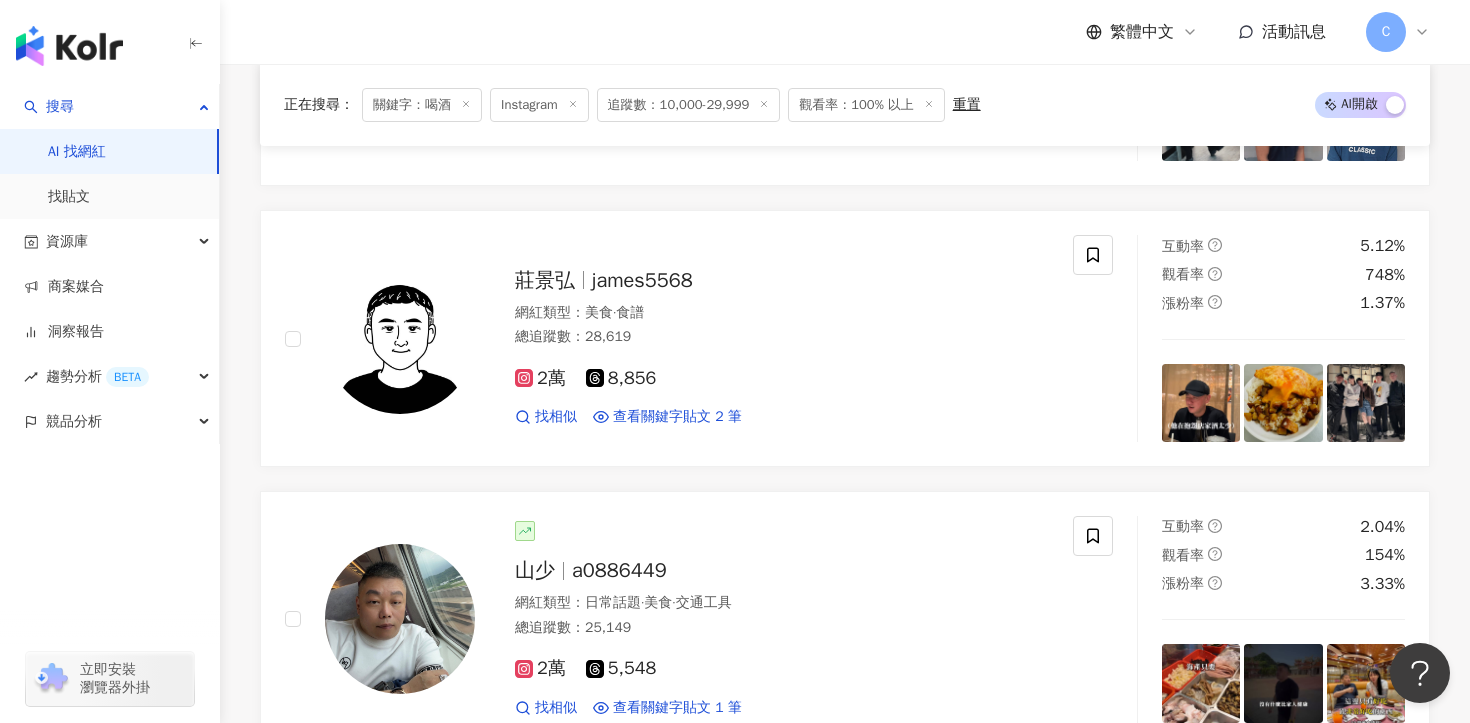 scroll, scrollTop: 17140, scrollLeft: 0, axis: vertical 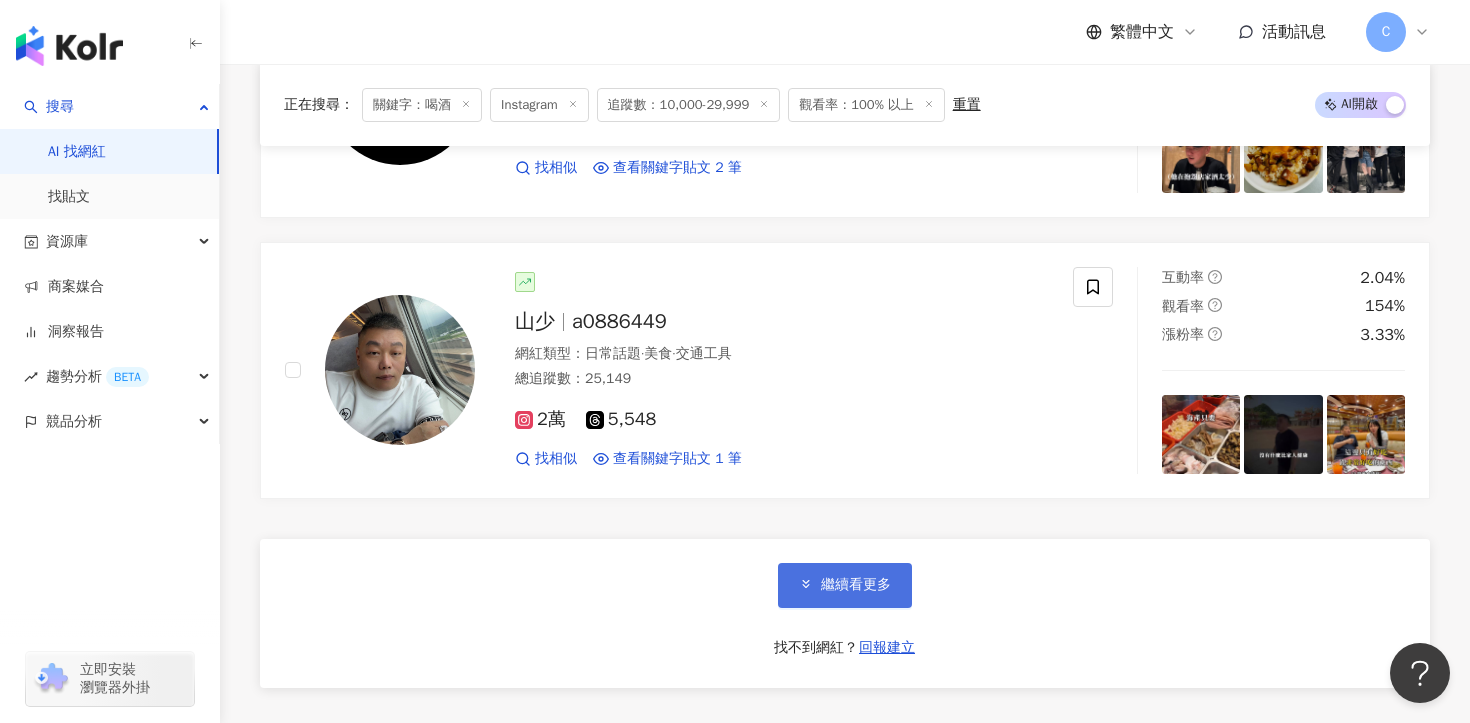 click on "繼續看更多" at bounding box center (845, 585) 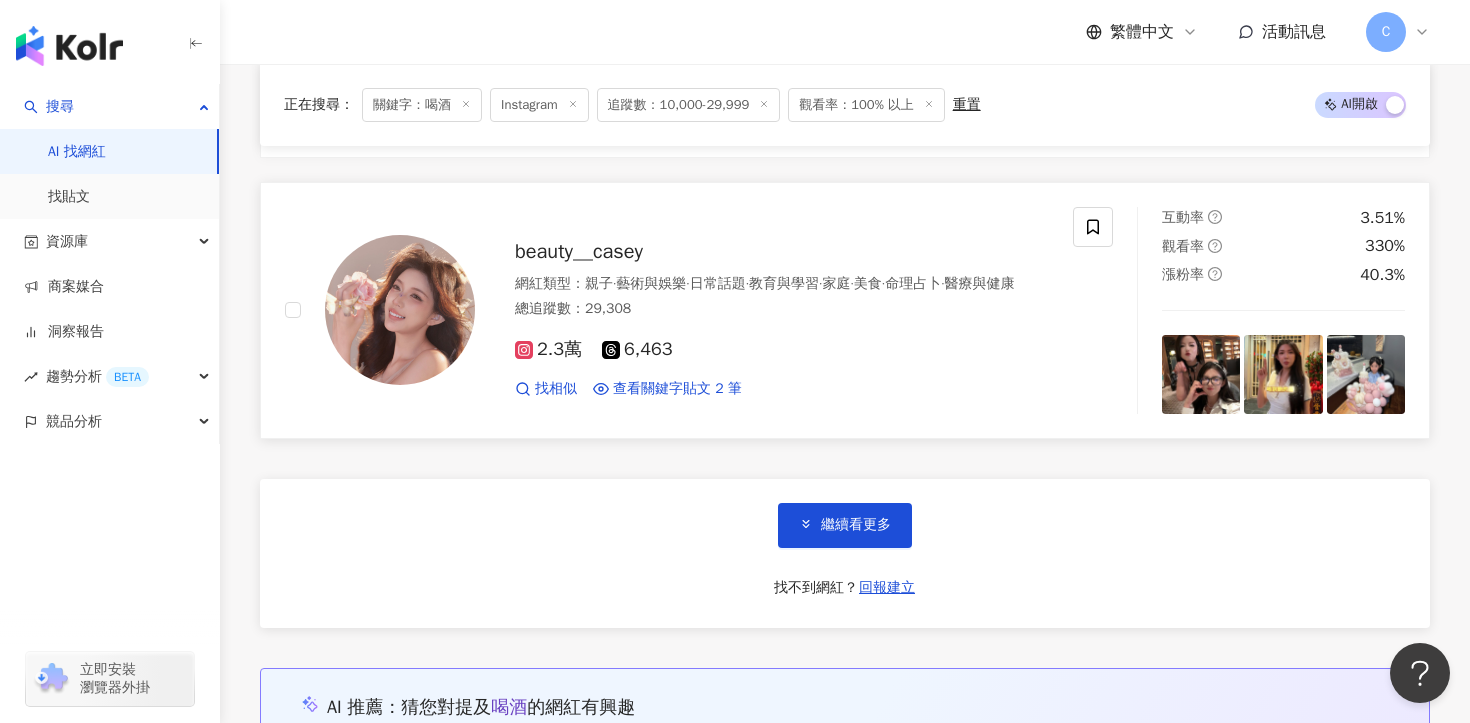 scroll, scrollTop: 20588, scrollLeft: 0, axis: vertical 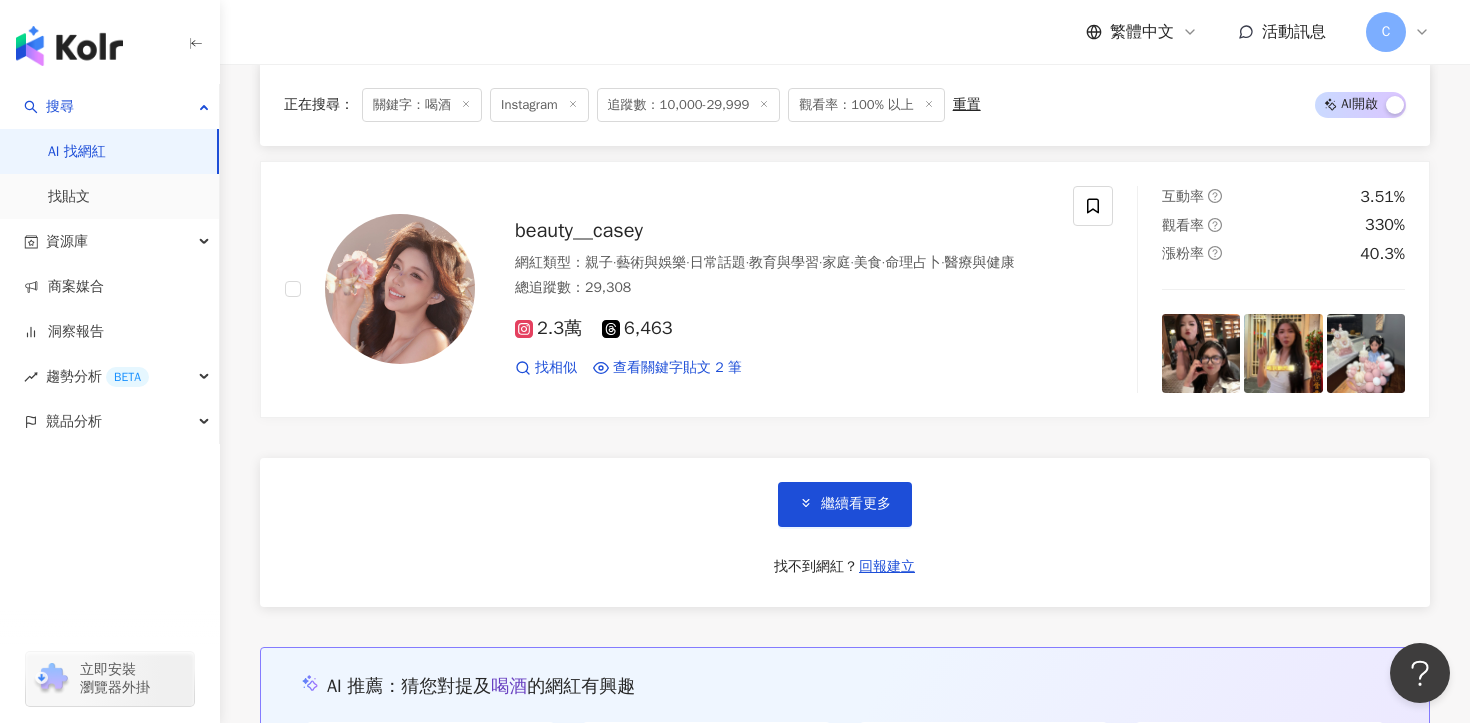 click on "繼續看更多 找不到網紅？ 回報建立" at bounding box center (845, 532) 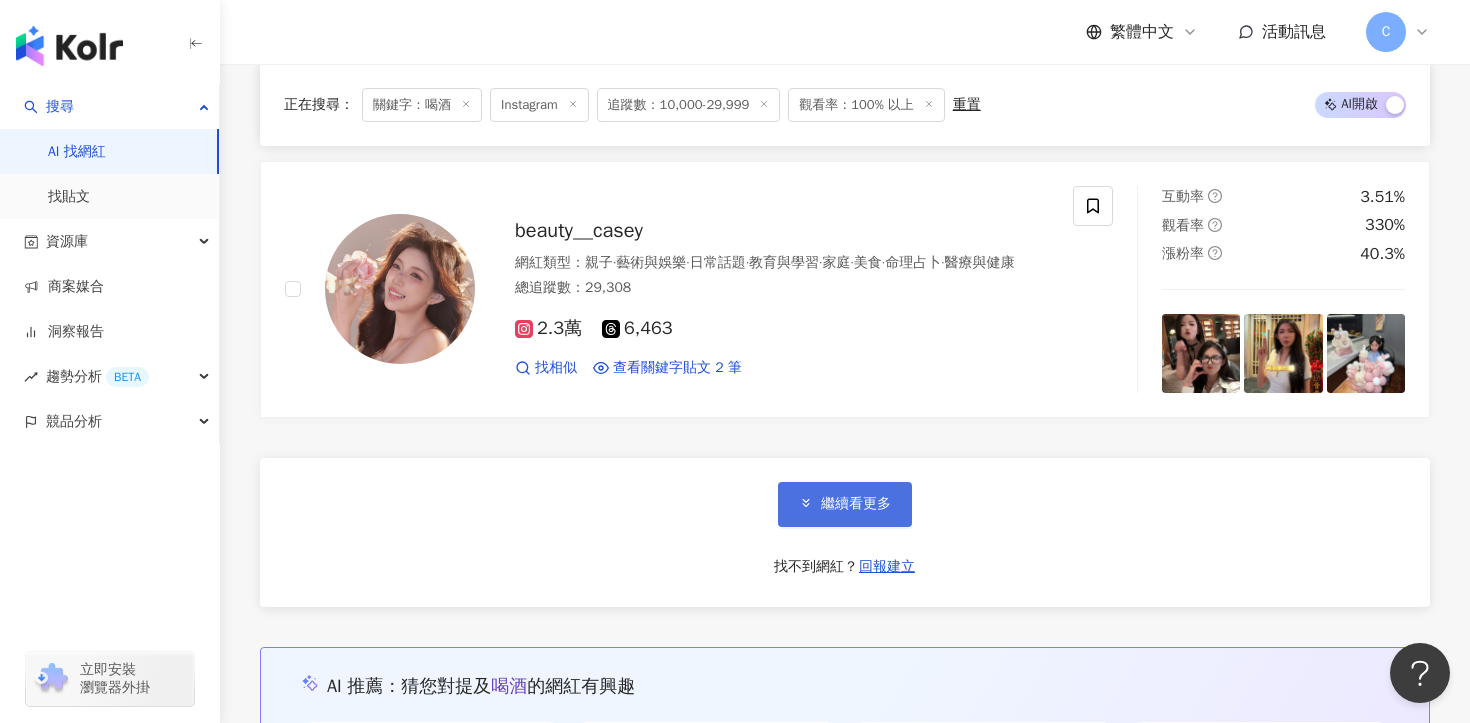click on "繼續看更多" at bounding box center [856, 504] 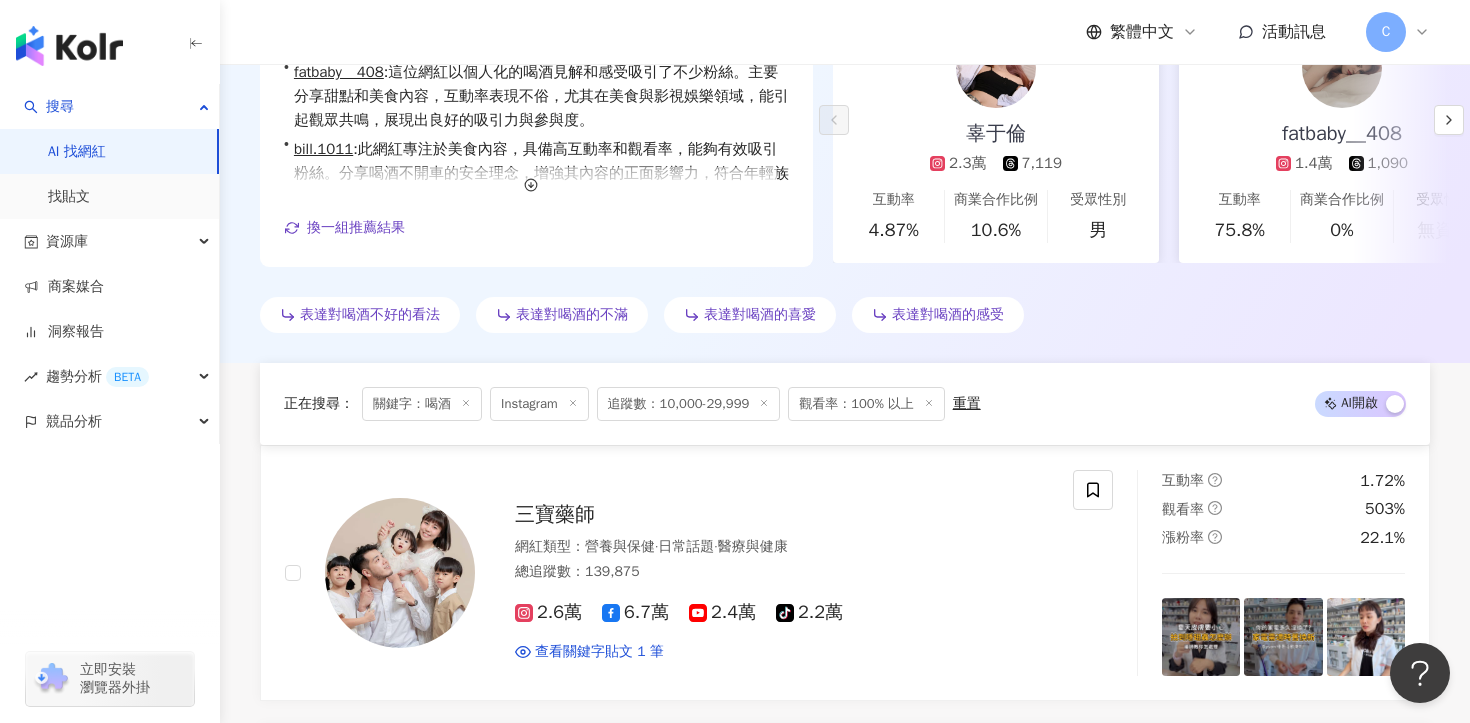scroll, scrollTop: 0, scrollLeft: 0, axis: both 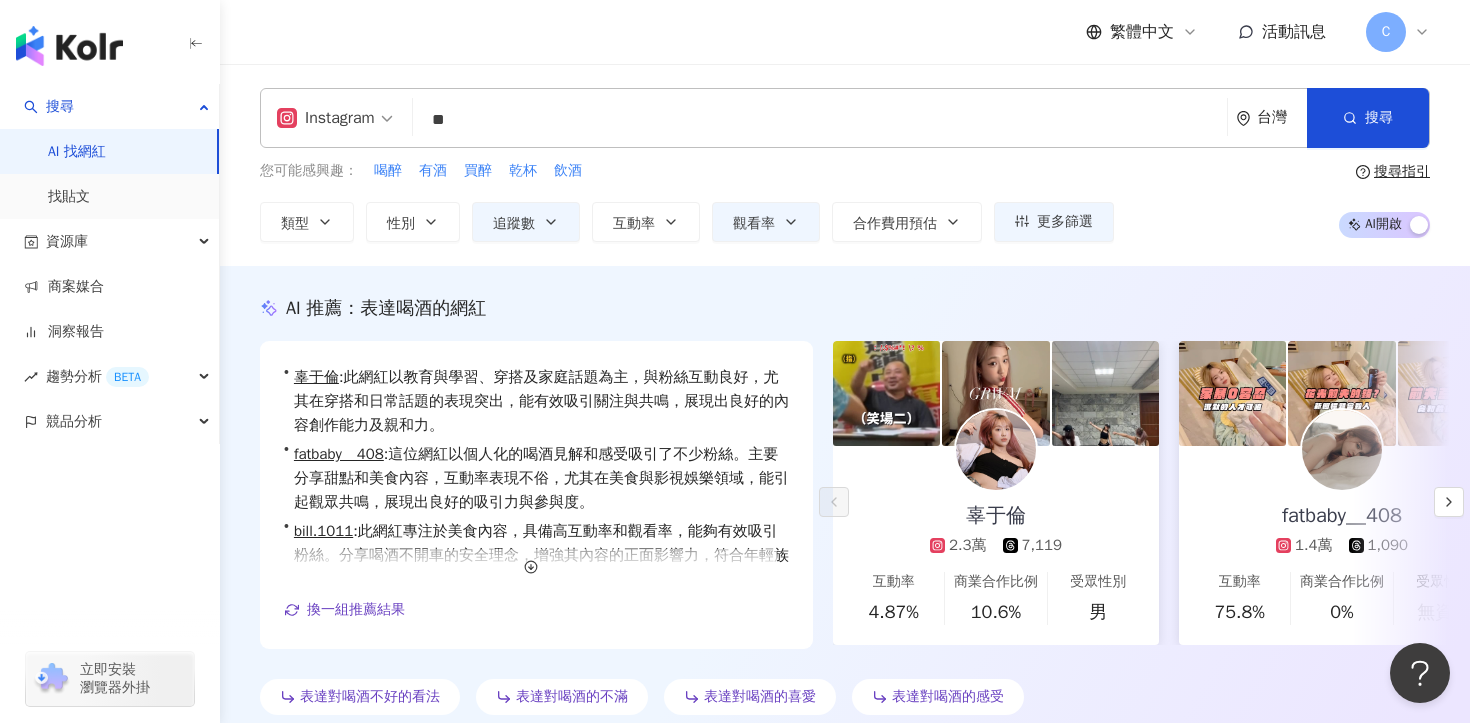 click on "**" at bounding box center (820, 120) 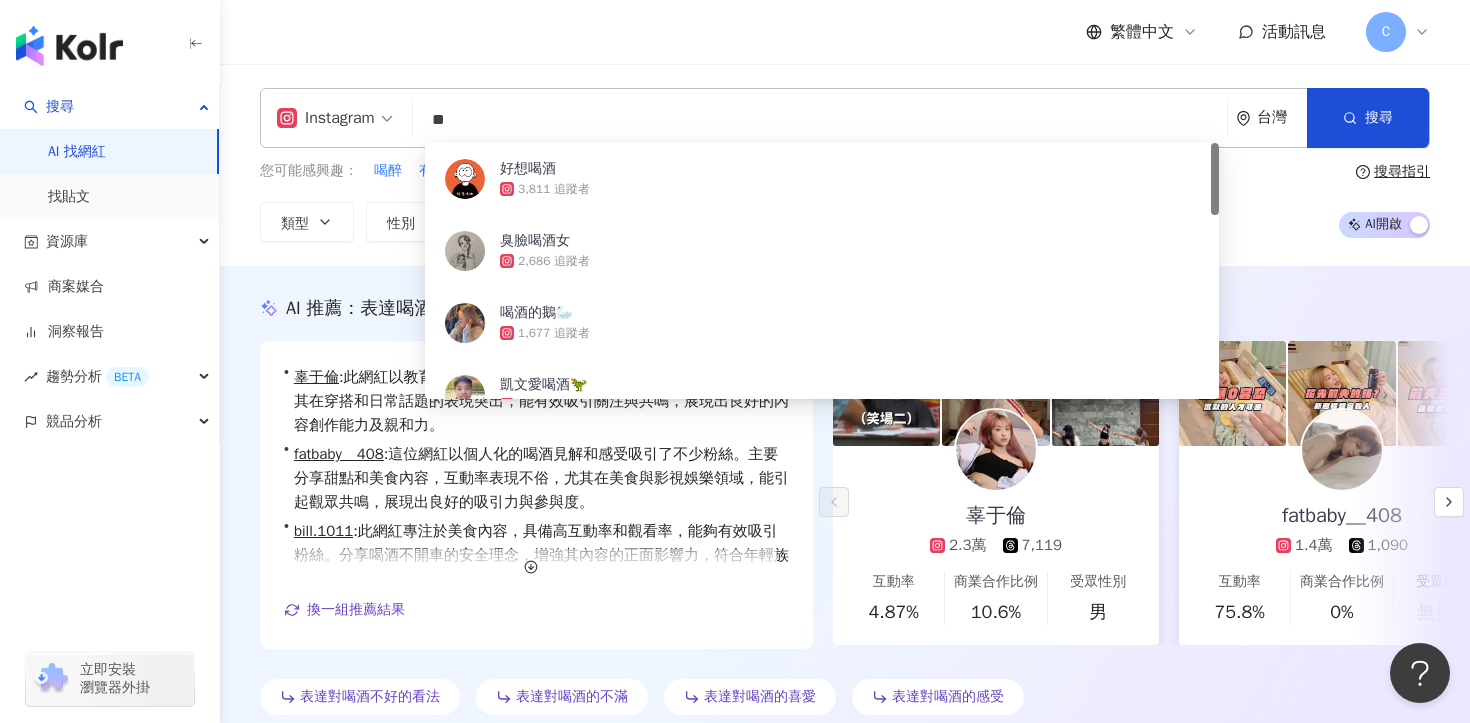 click on "**" at bounding box center [820, 120] 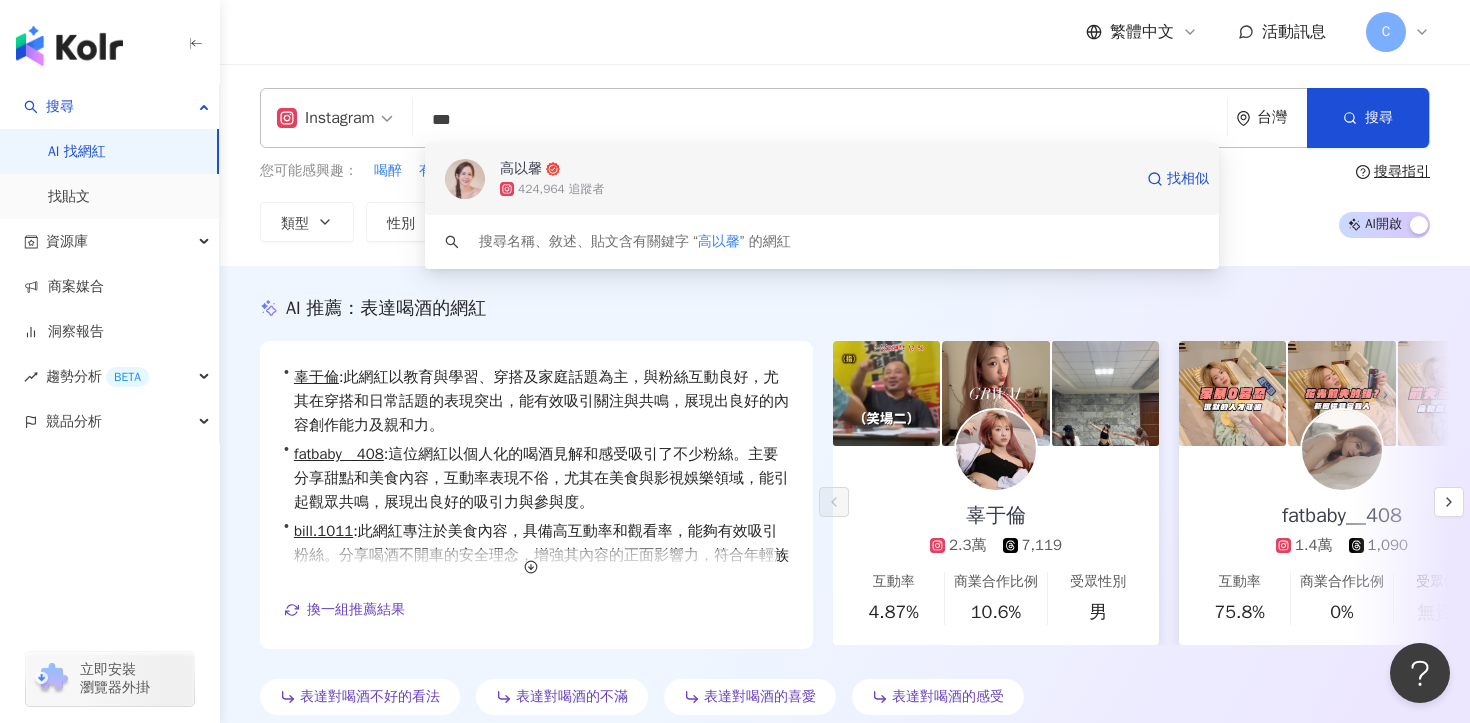 click on "424,964   追蹤者" at bounding box center (816, 189) 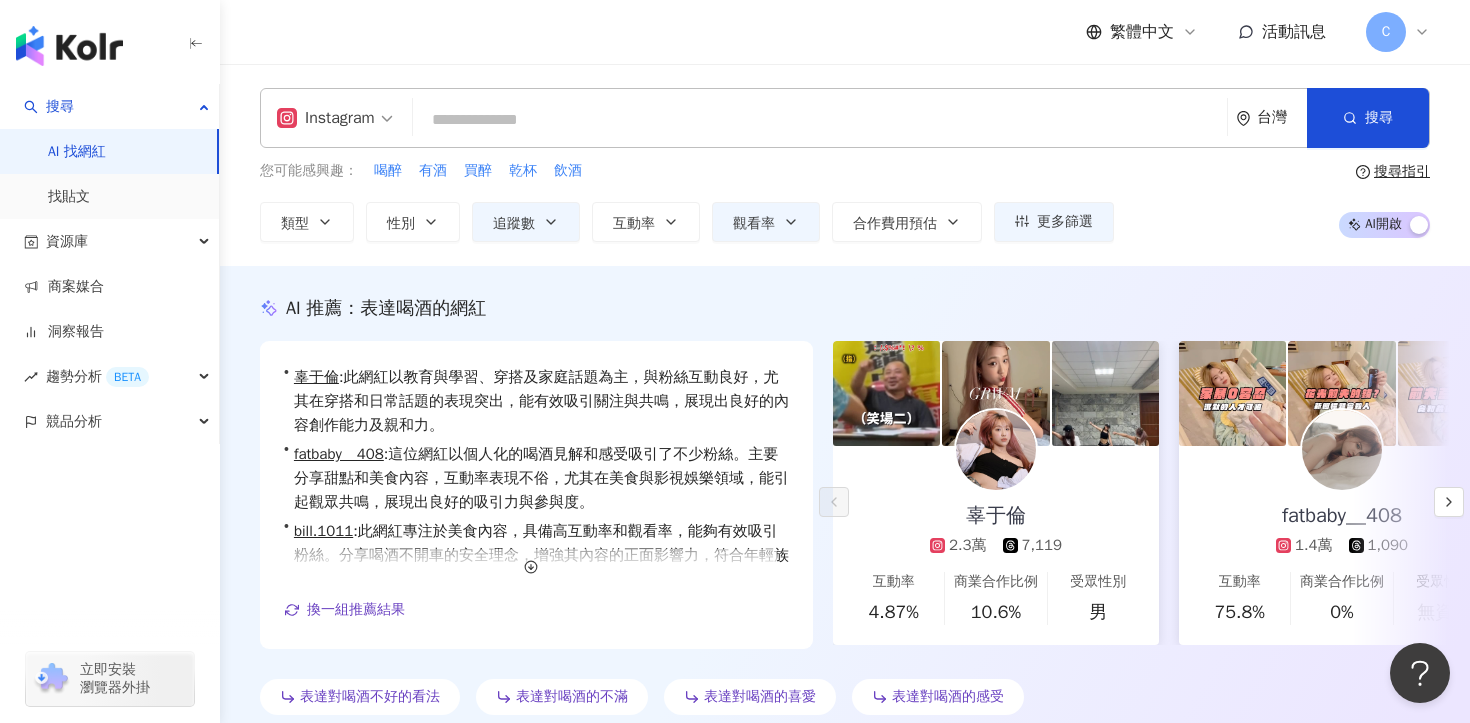 click at bounding box center [820, 120] 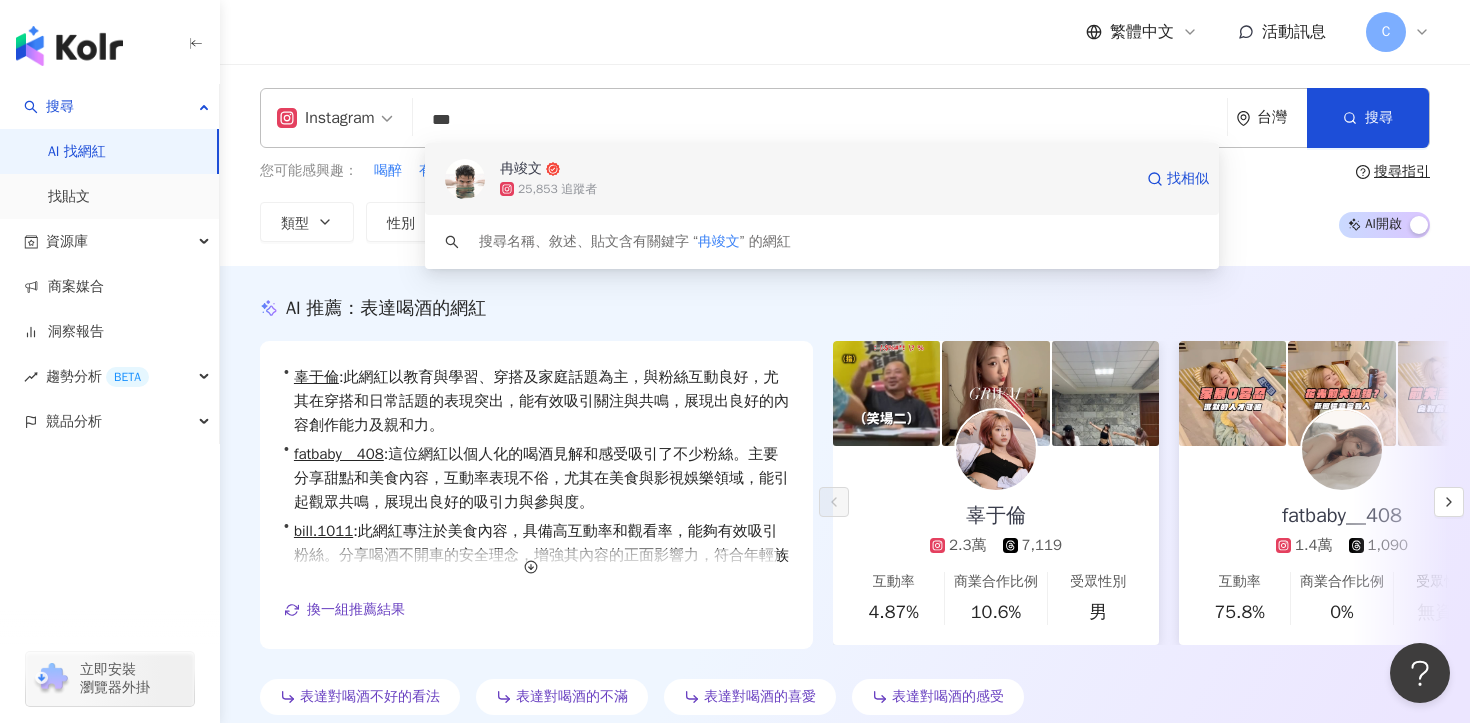 click on "25,853   追蹤者" at bounding box center [557, 189] 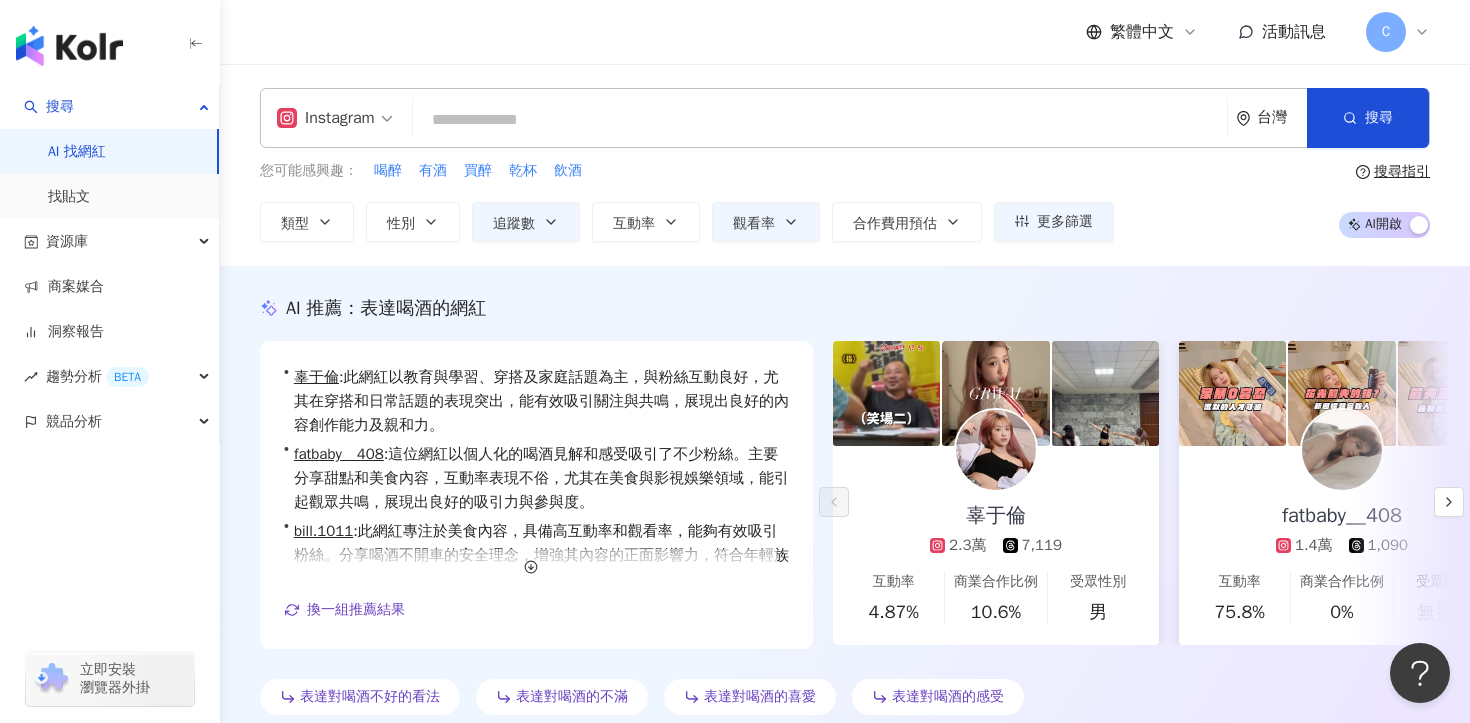 paste on "***" 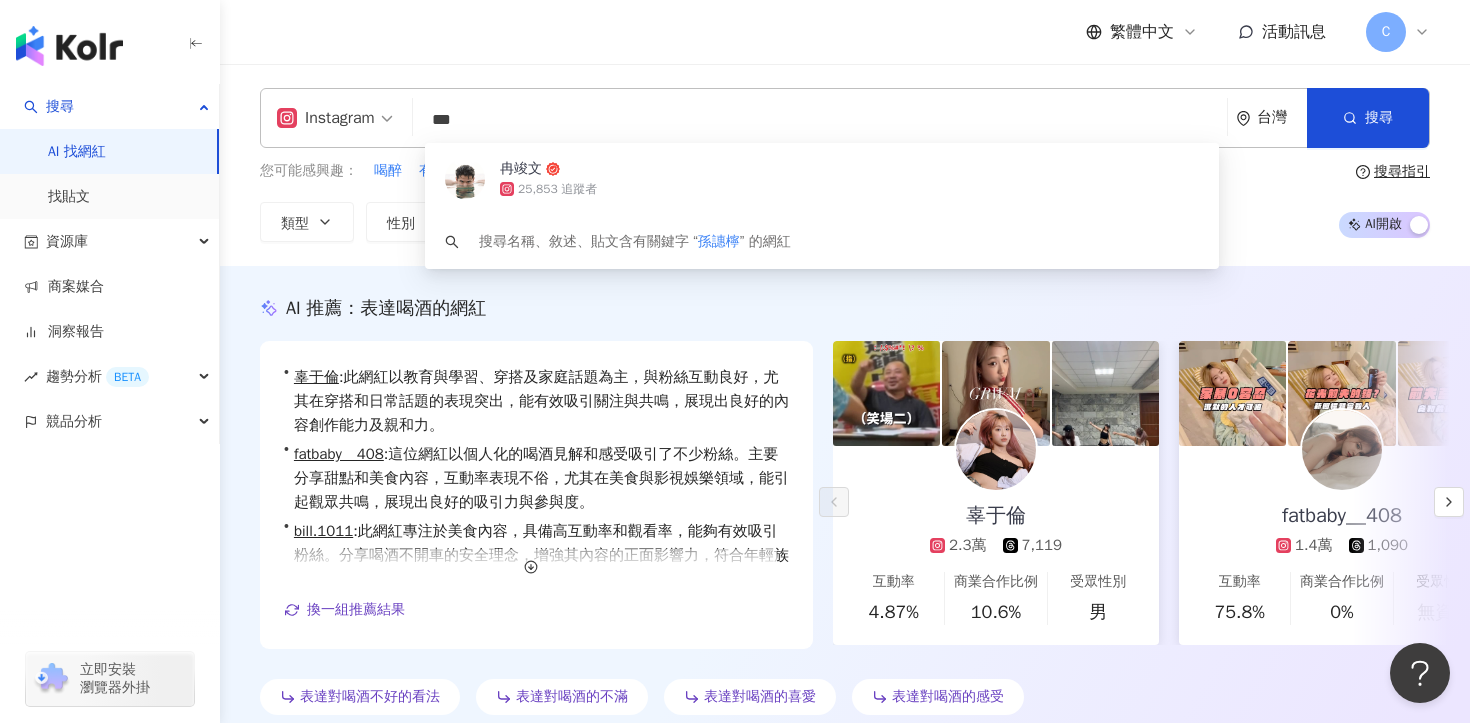 click on "***" at bounding box center [820, 120] 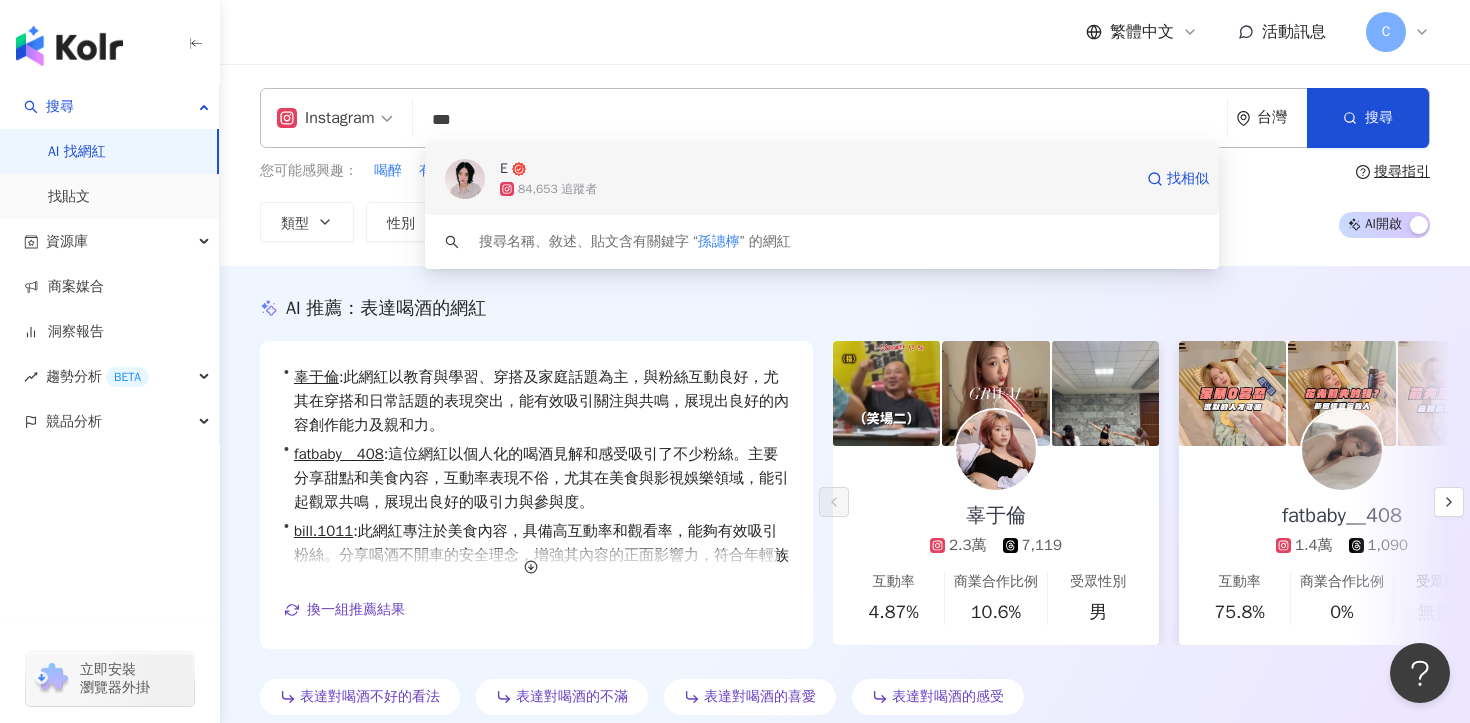 click on "E" at bounding box center [816, 169] 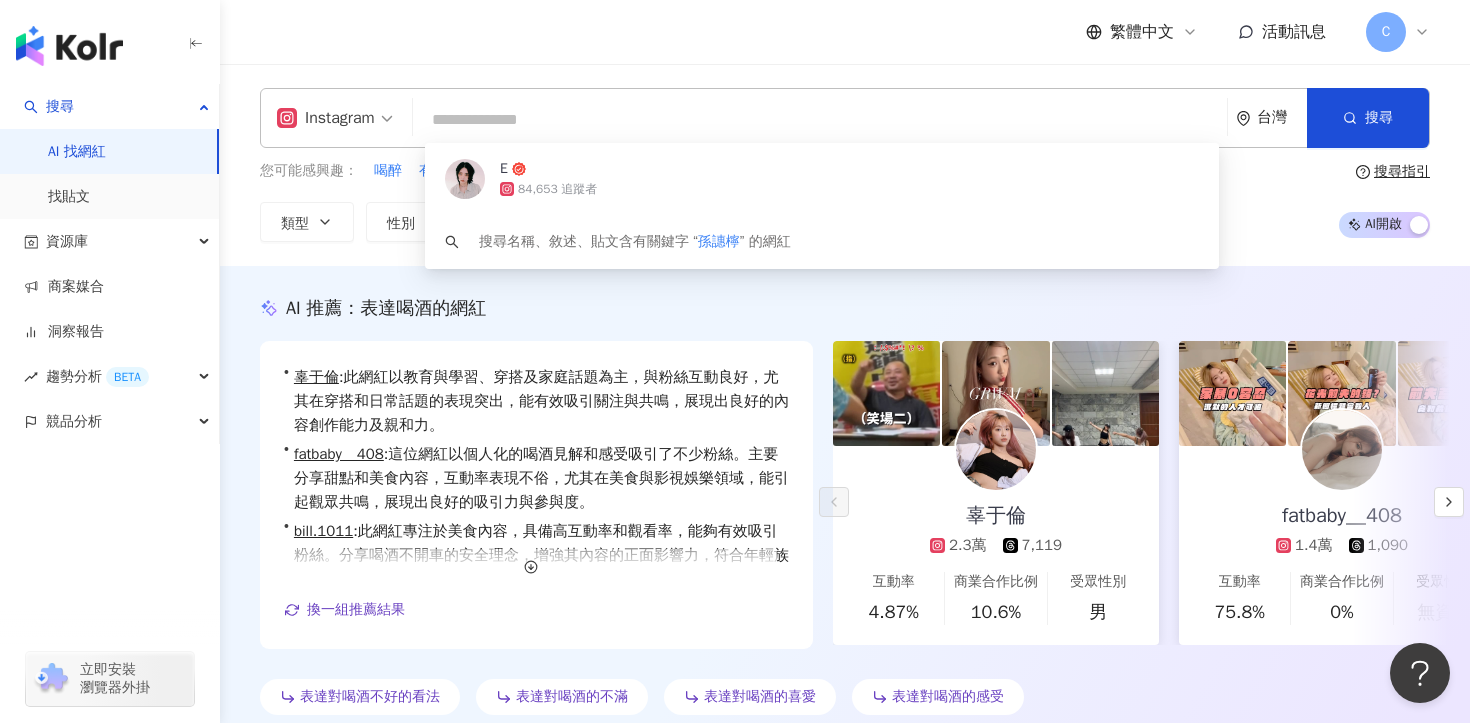 paste on "**********" 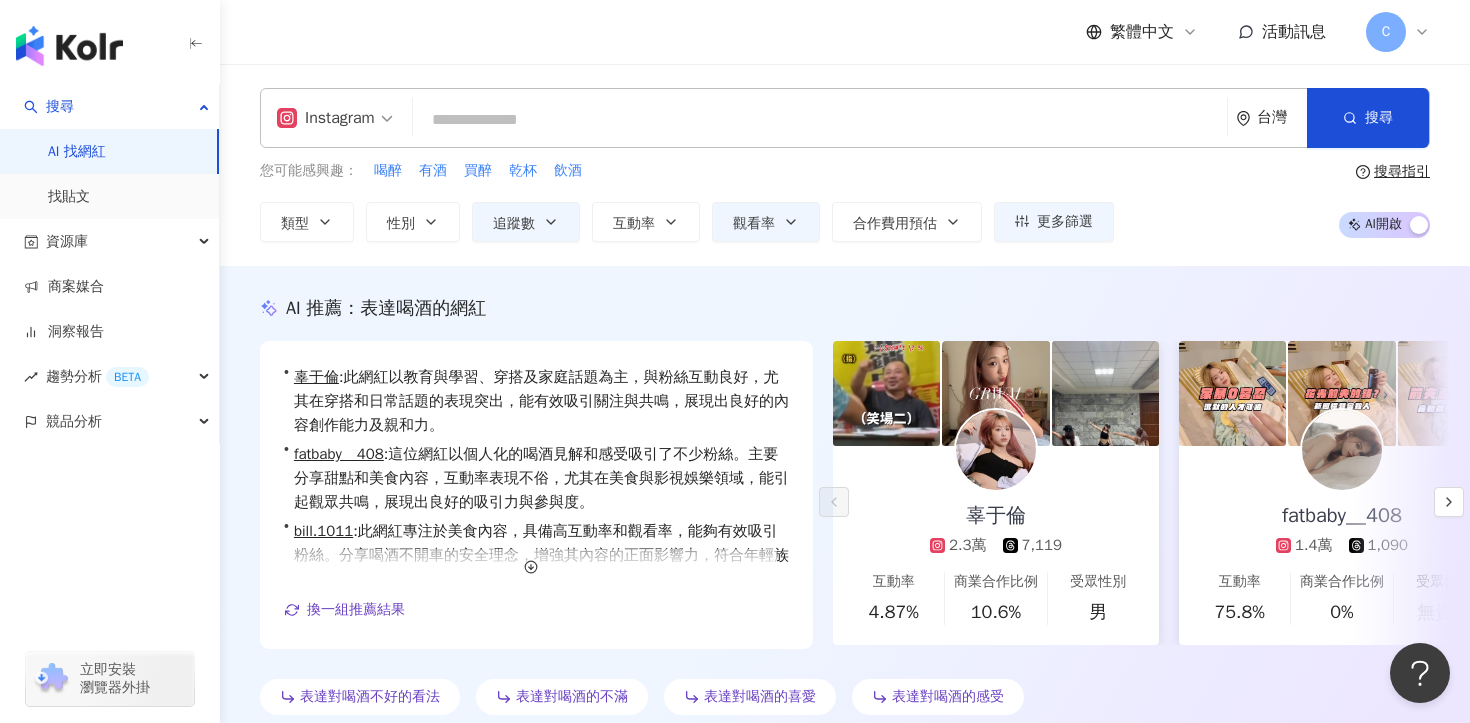 type on "**********" 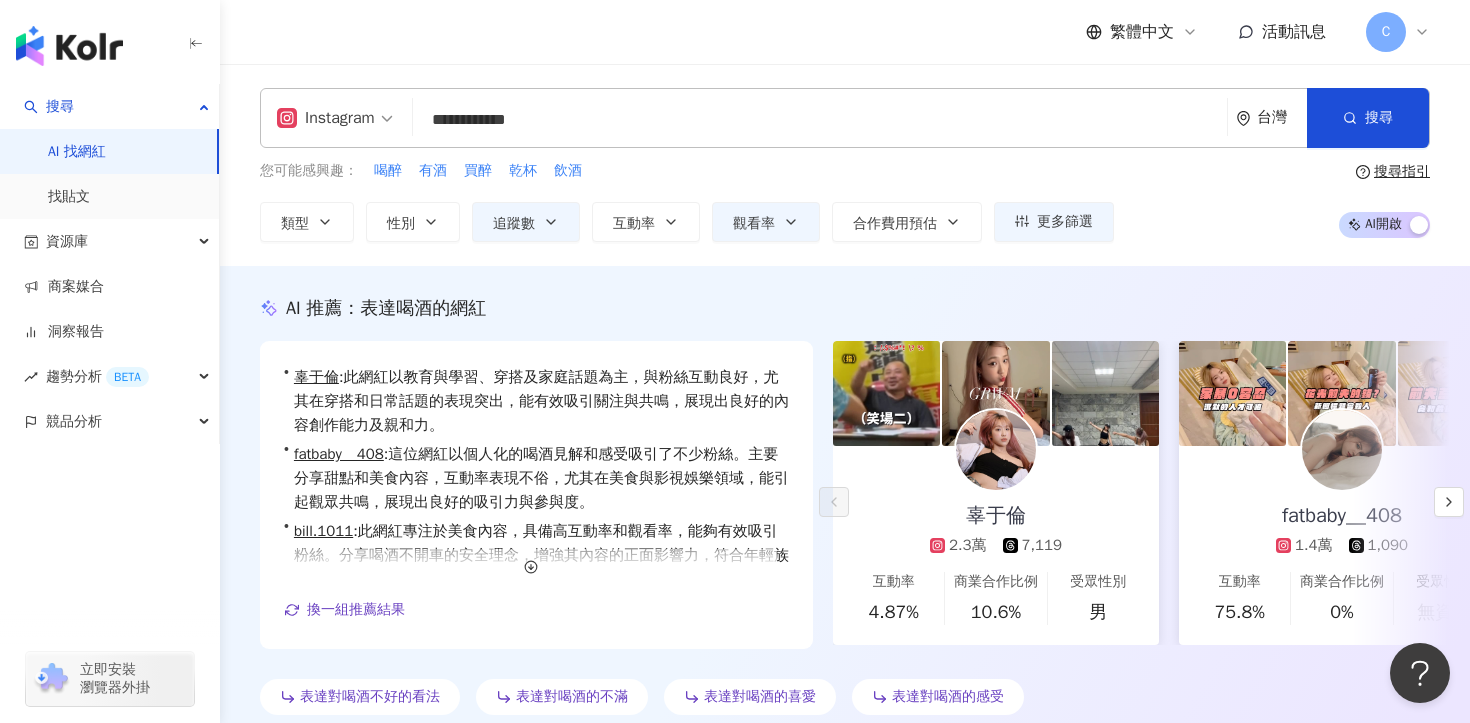 click on "**********" at bounding box center (820, 120) 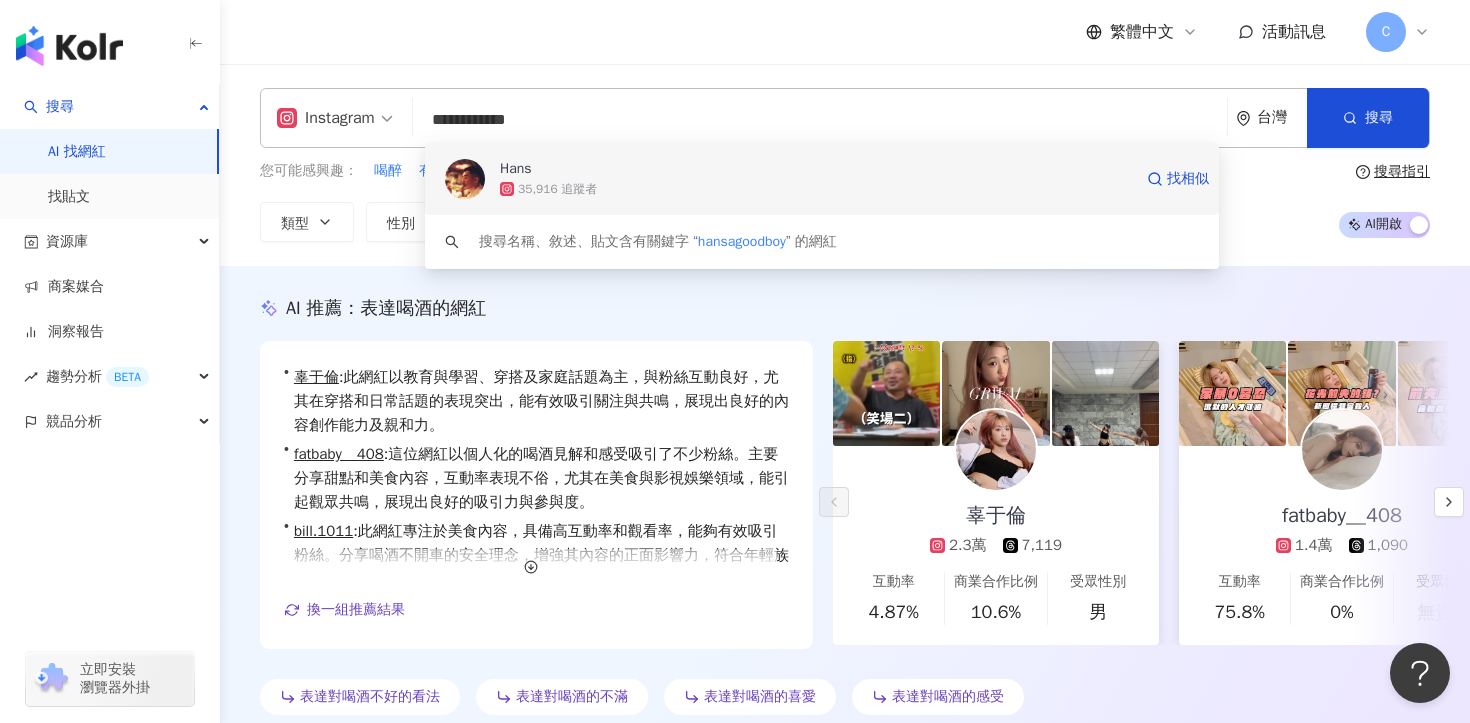click on "Hans" at bounding box center [816, 169] 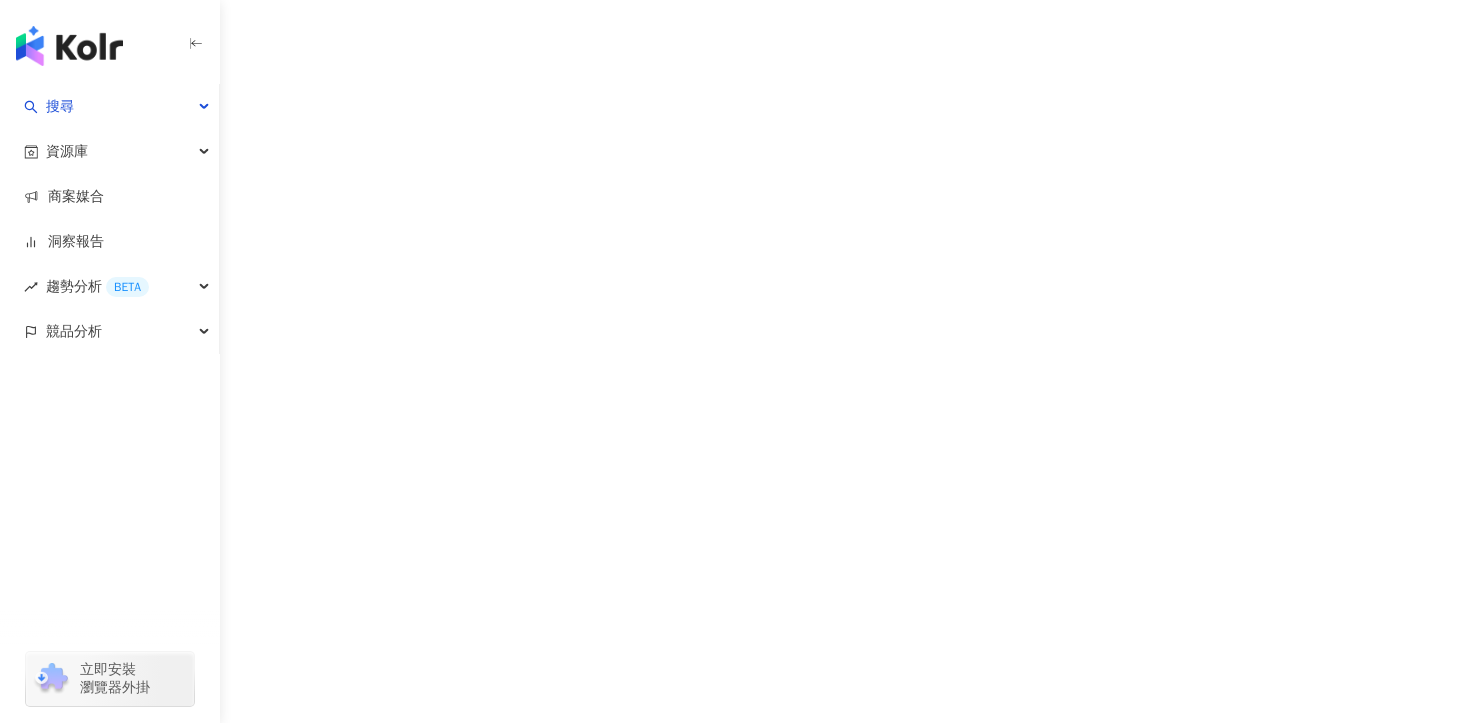 scroll, scrollTop: 0, scrollLeft: 0, axis: both 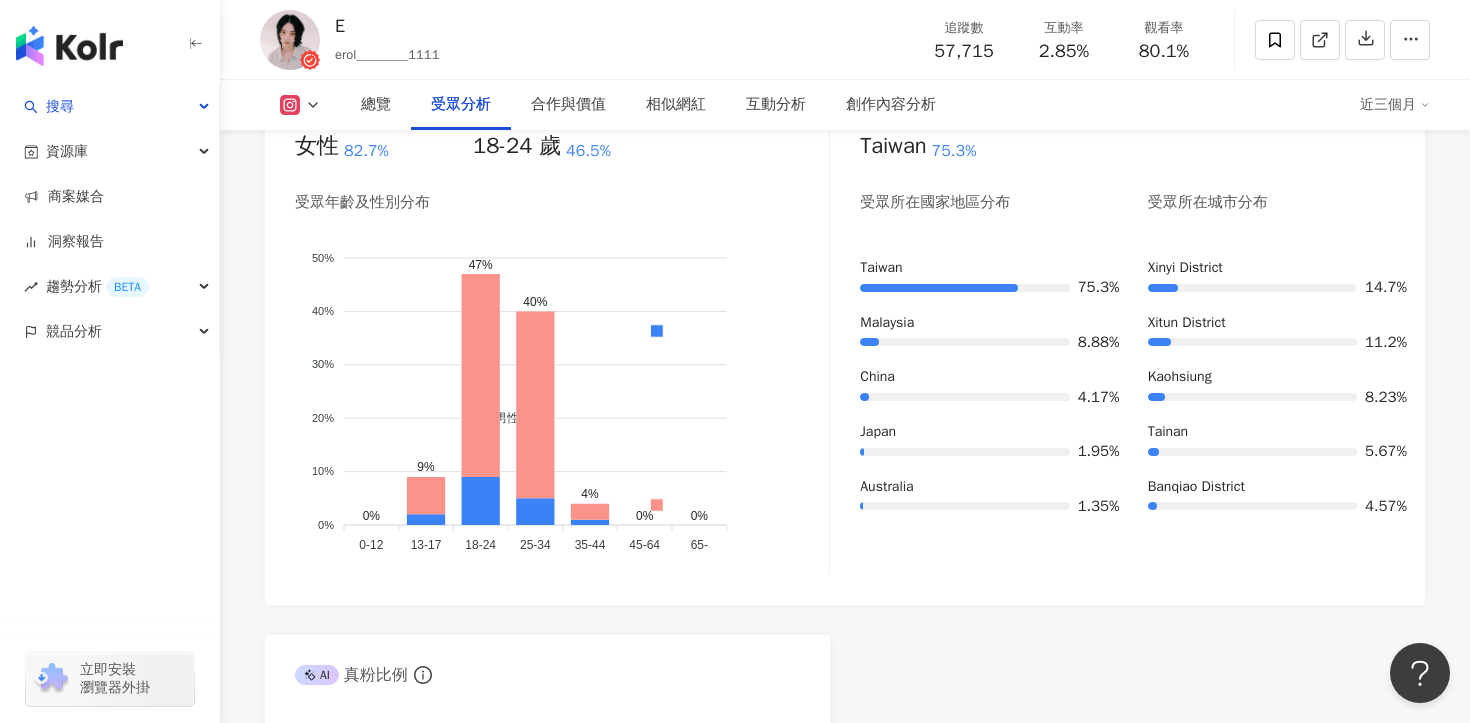 click on "57,715" at bounding box center [963, 51] 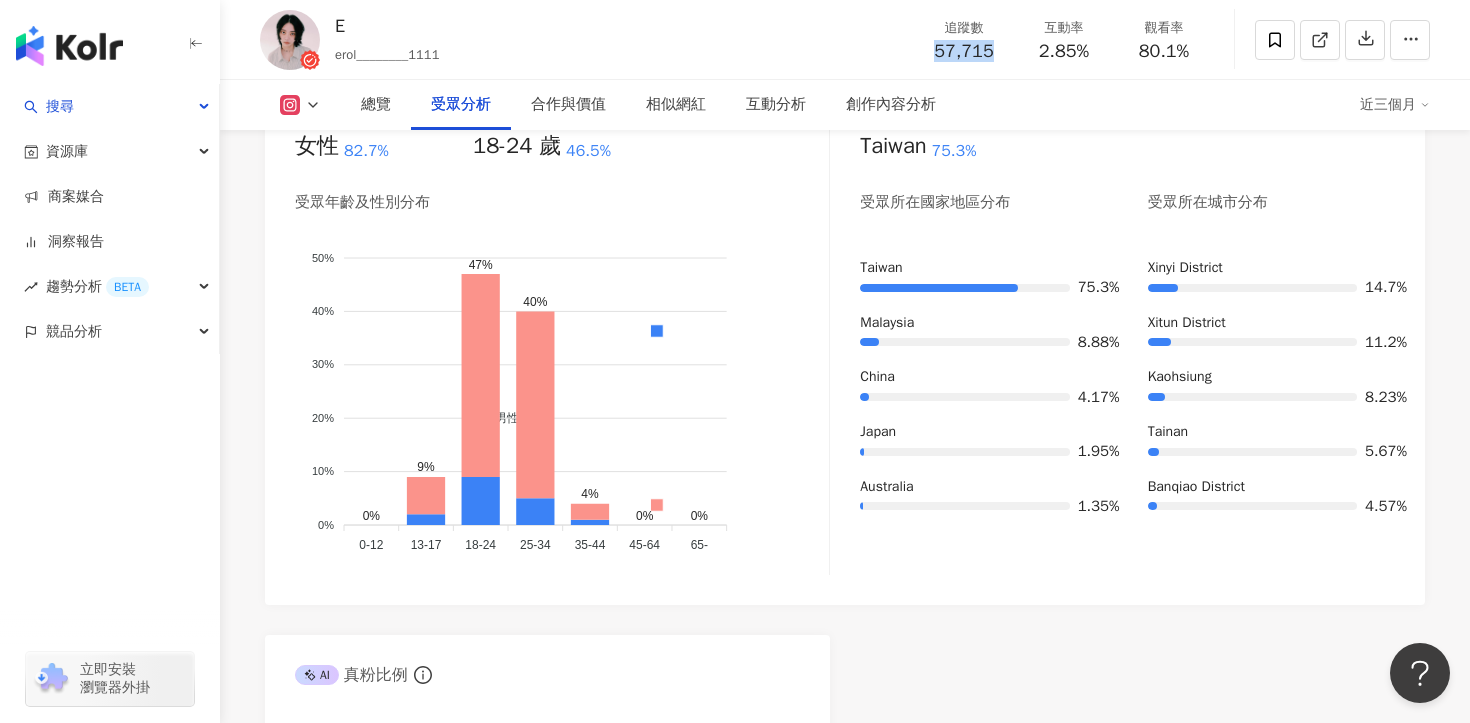 click on "57,715" at bounding box center [963, 51] 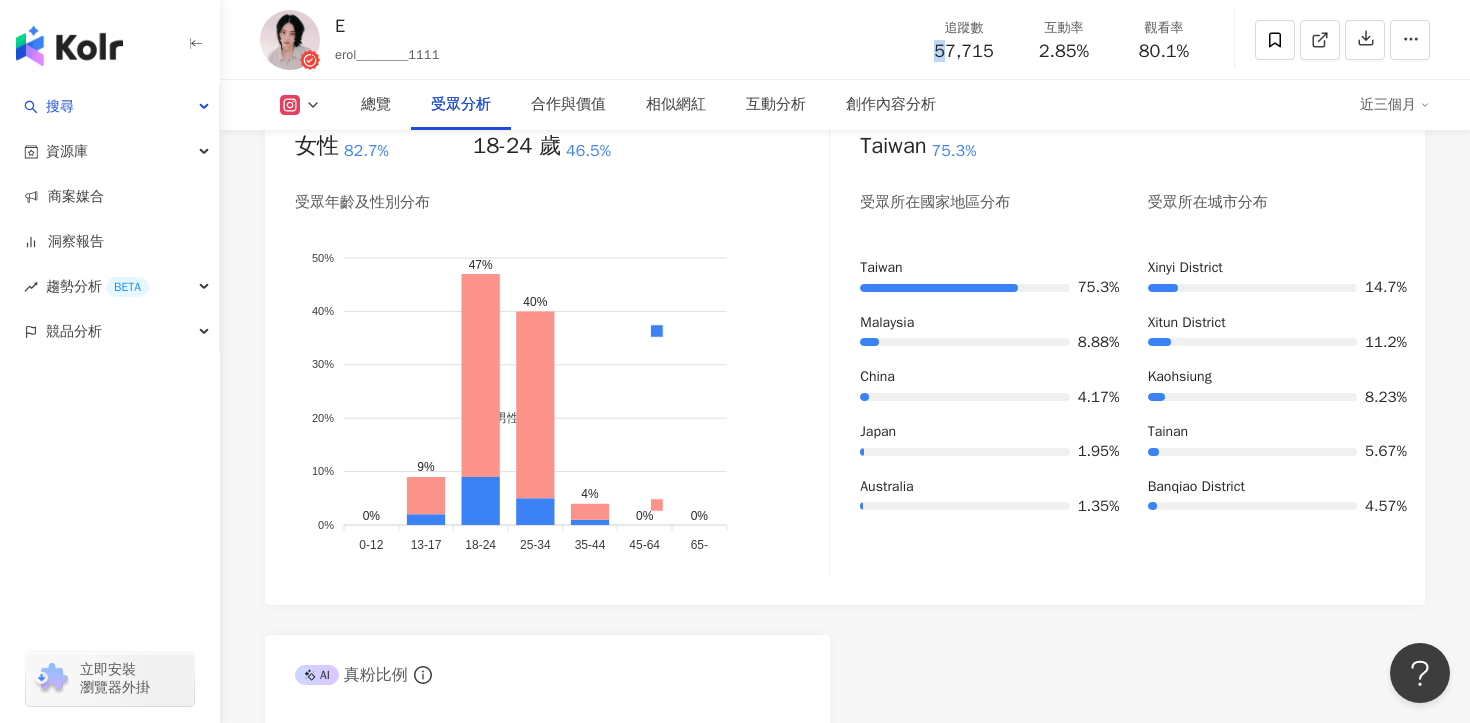 click on "57,715" at bounding box center [963, 51] 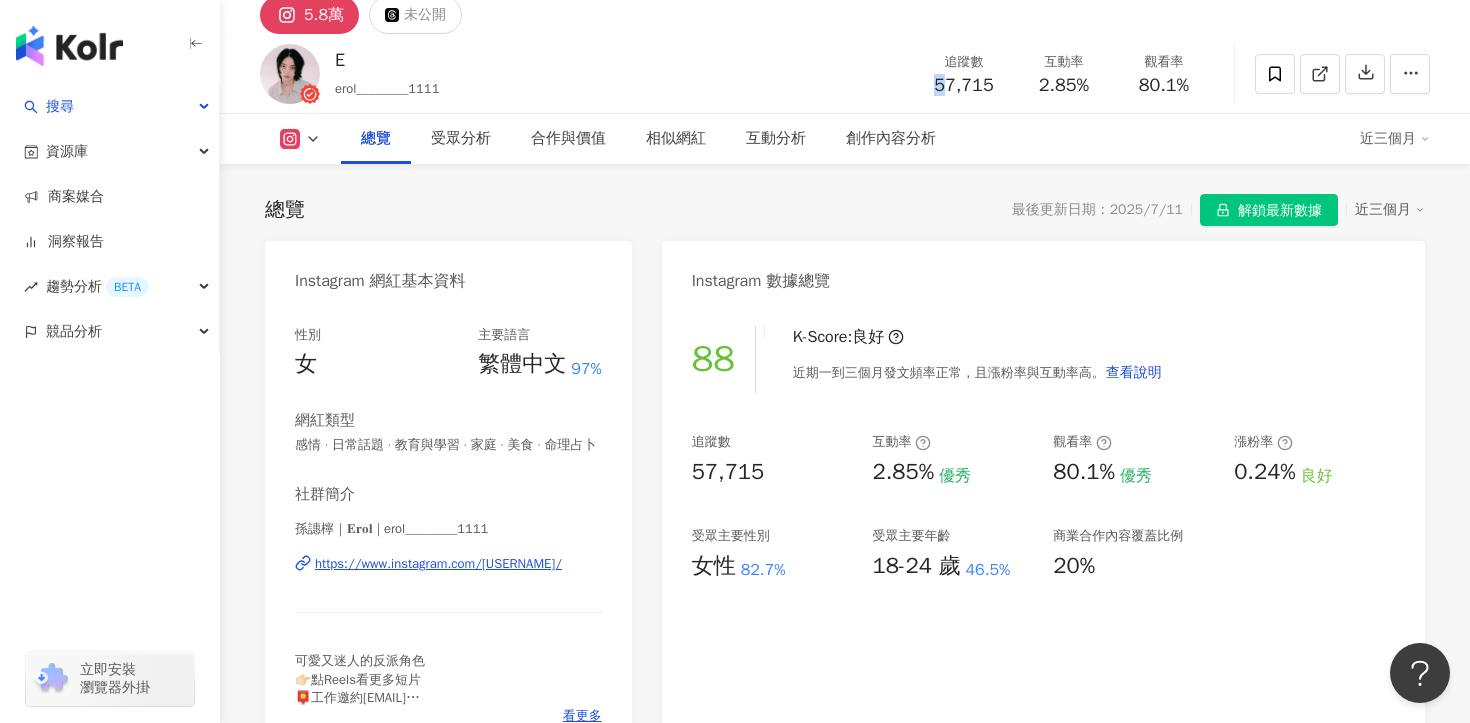 scroll, scrollTop: 0, scrollLeft: 0, axis: both 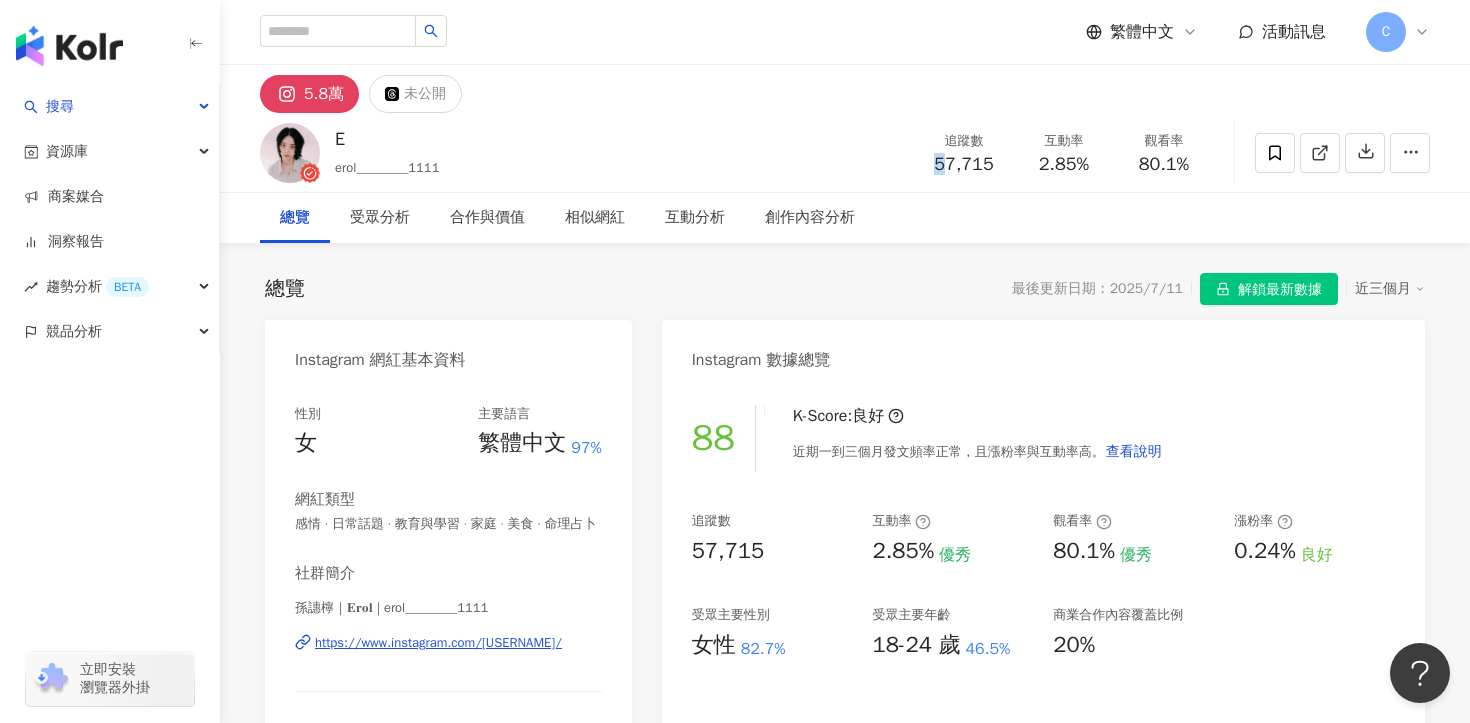 click on "https://www.instagram.com/erol________1111/" at bounding box center [438, 643] 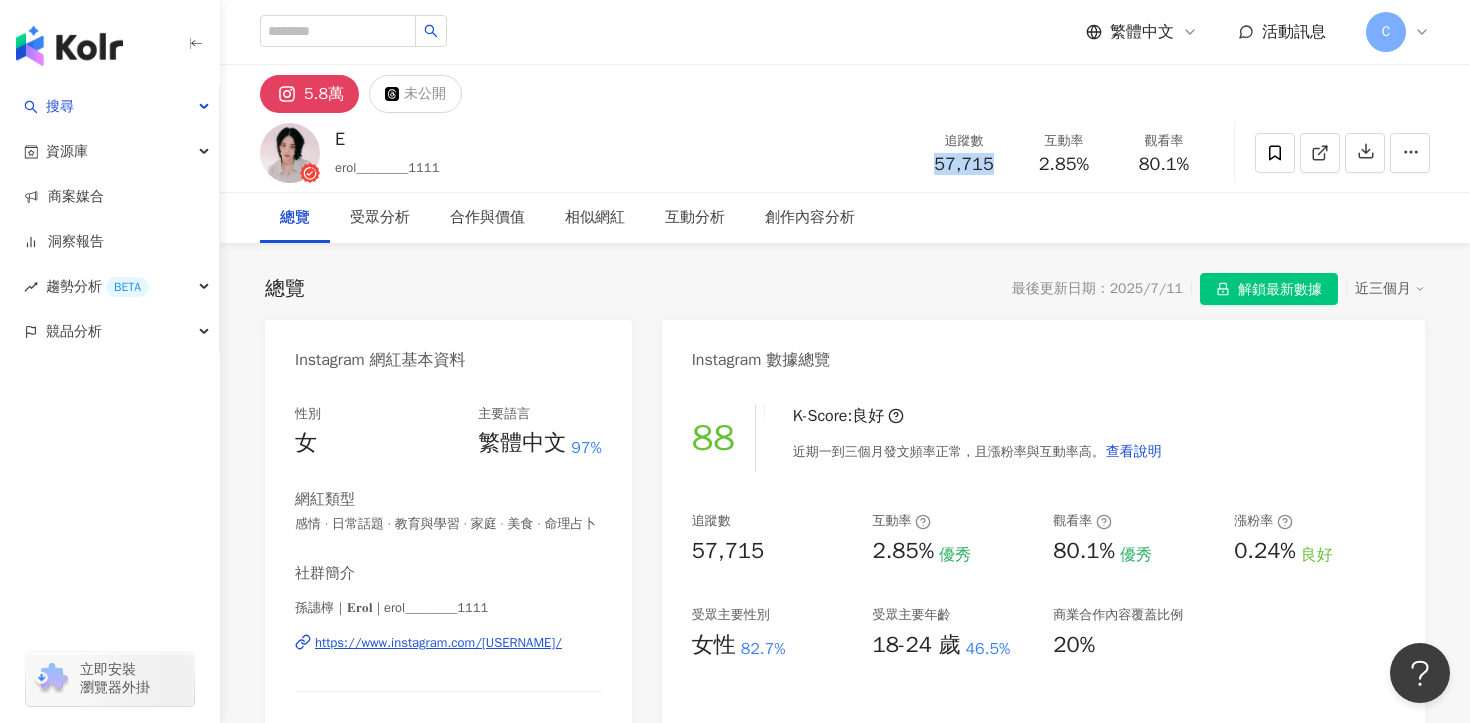 drag, startPoint x: 925, startPoint y: 163, endPoint x: 1000, endPoint y: 163, distance: 75 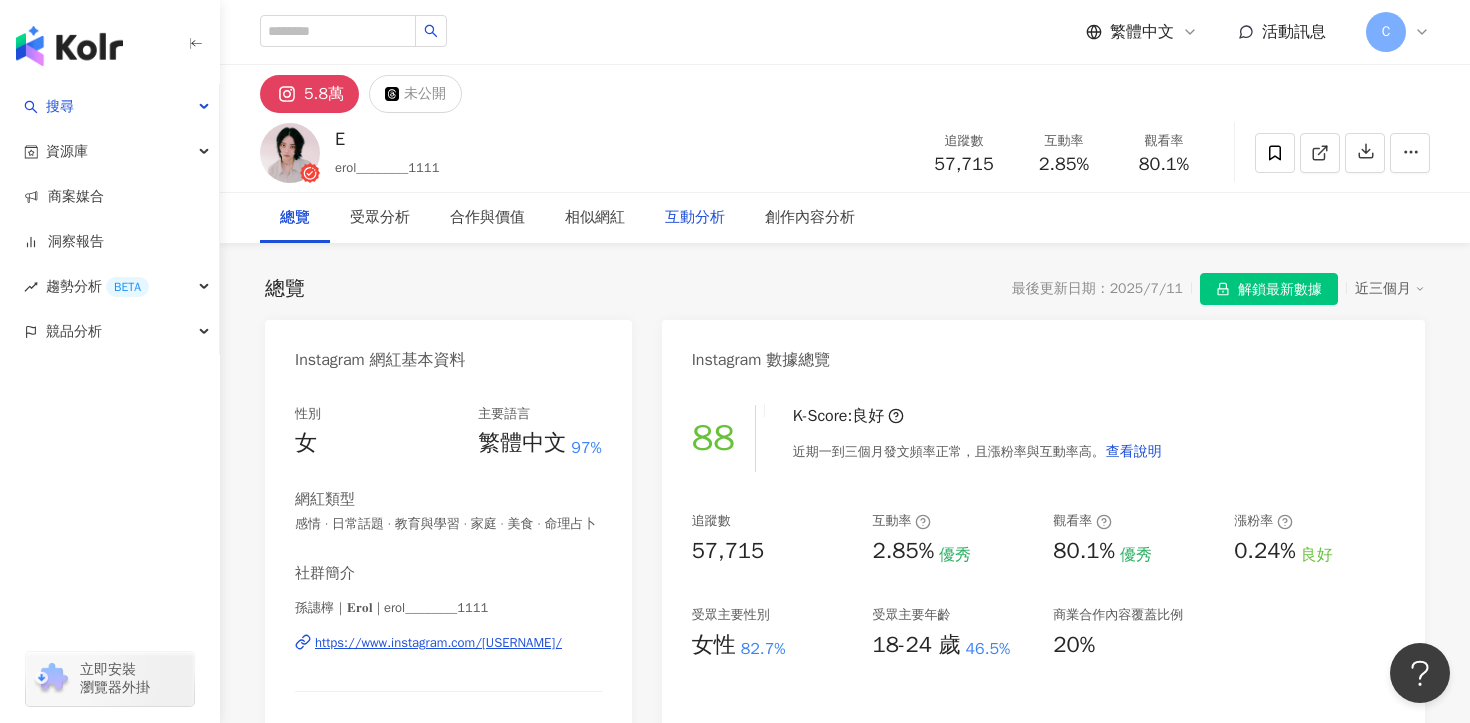 click on "互動分析" at bounding box center (695, 218) 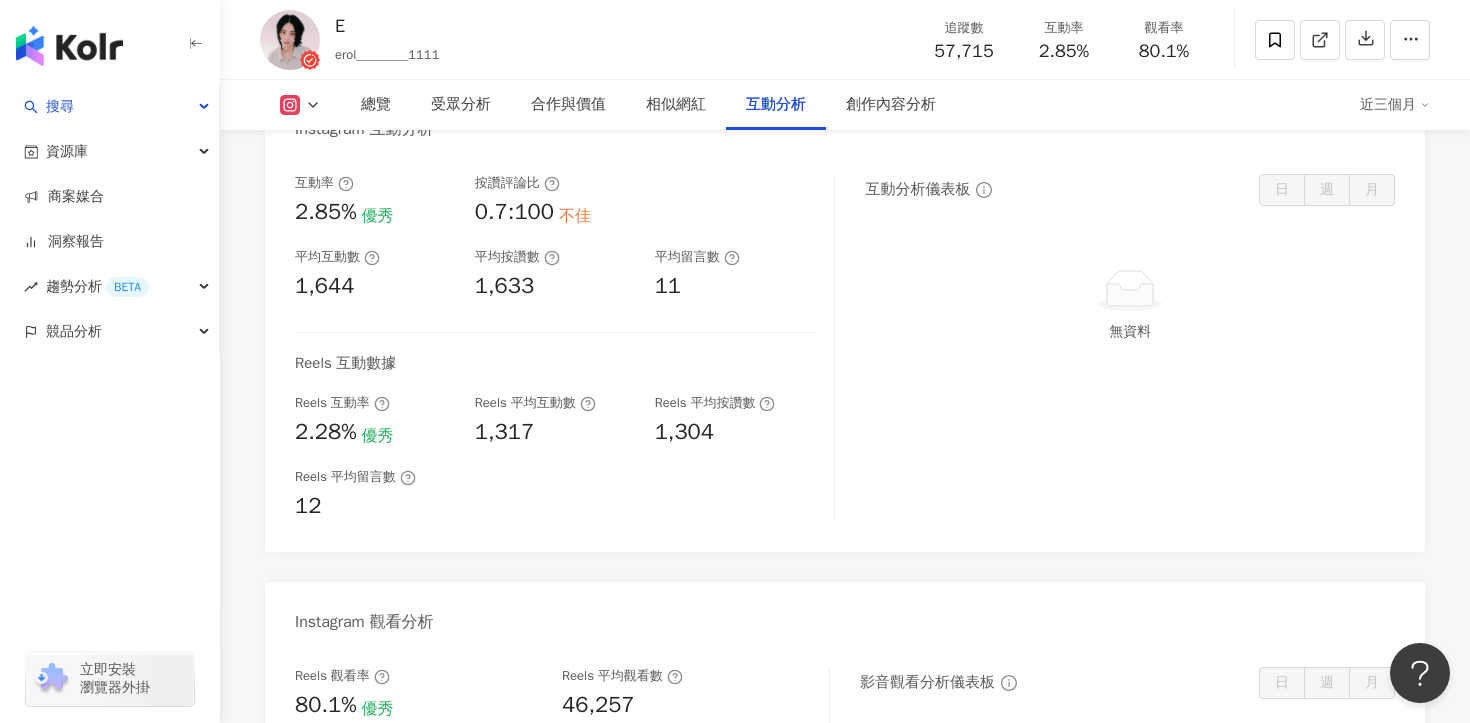 scroll, scrollTop: 4198, scrollLeft: 0, axis: vertical 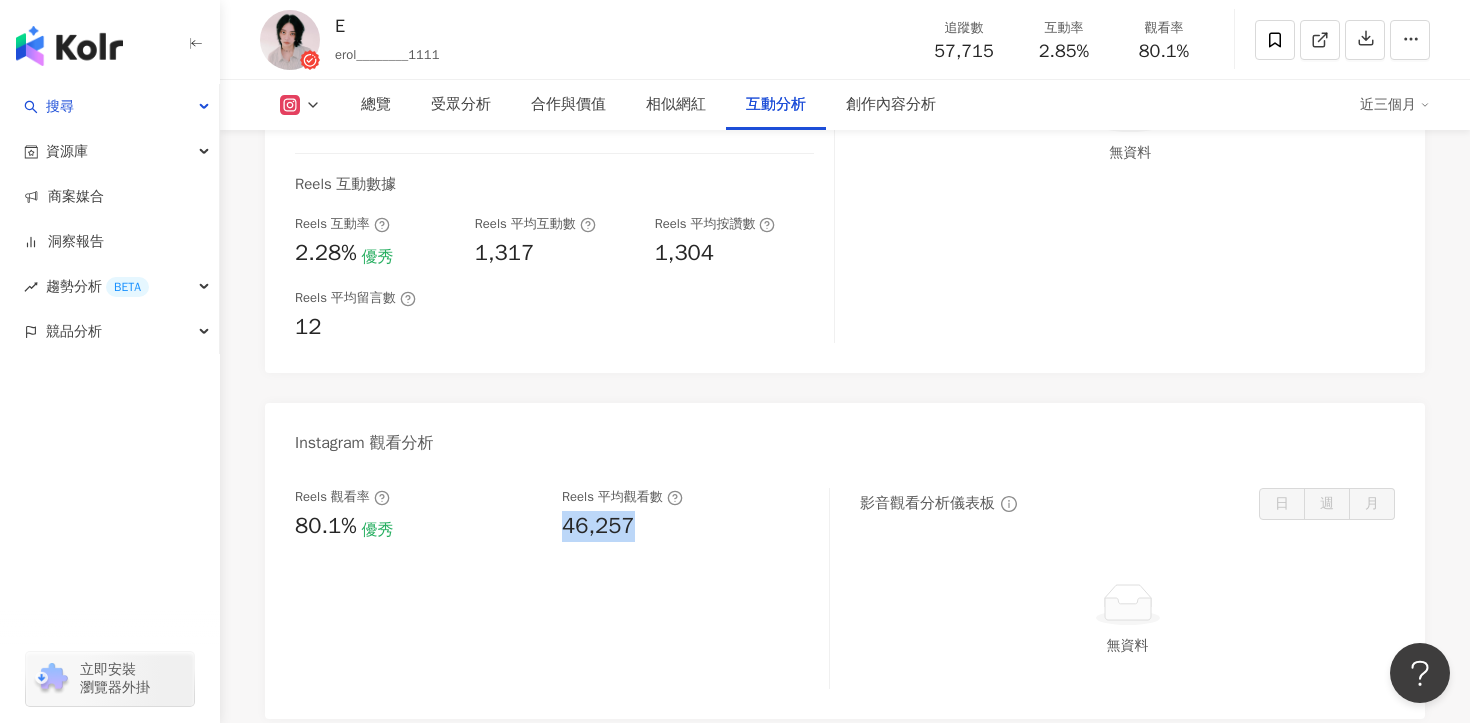 drag, startPoint x: 565, startPoint y: 540, endPoint x: 647, endPoint y: 540, distance: 82 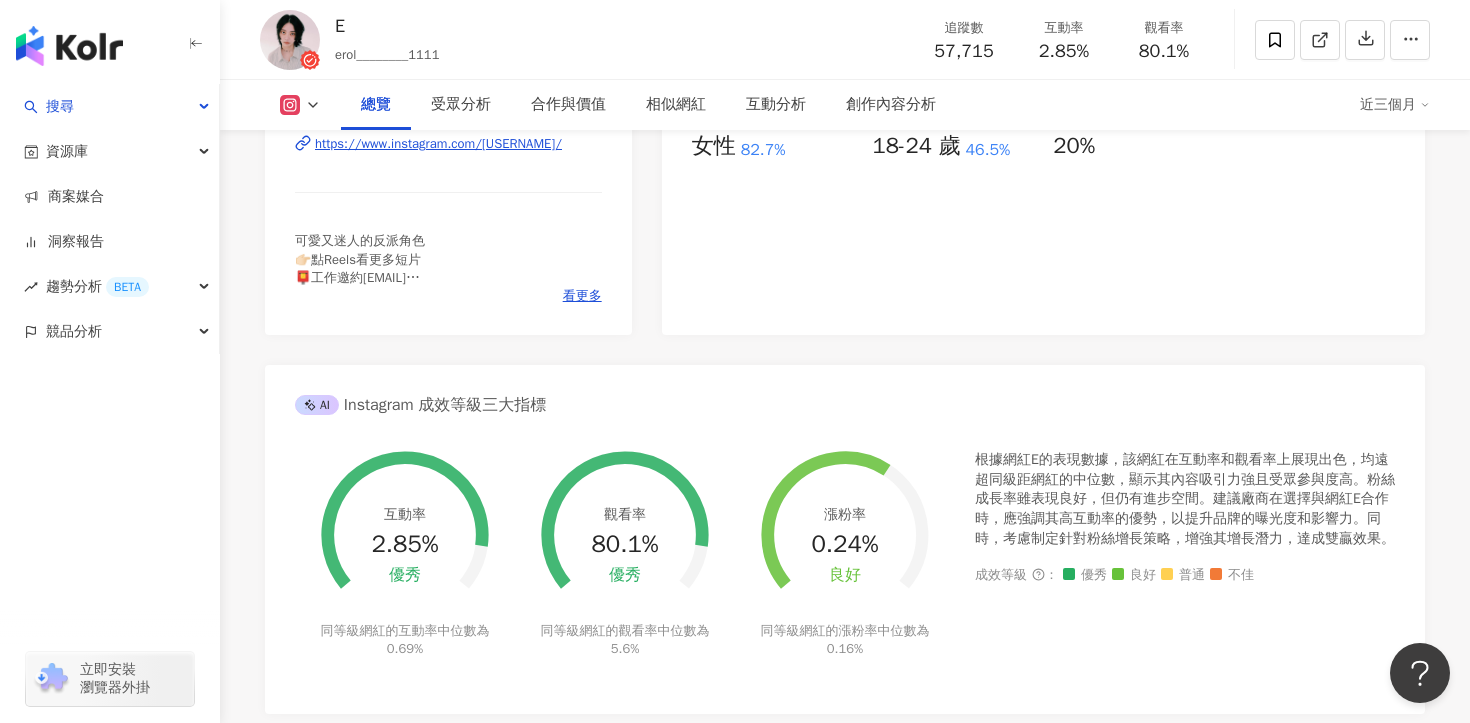 scroll, scrollTop: 340, scrollLeft: 0, axis: vertical 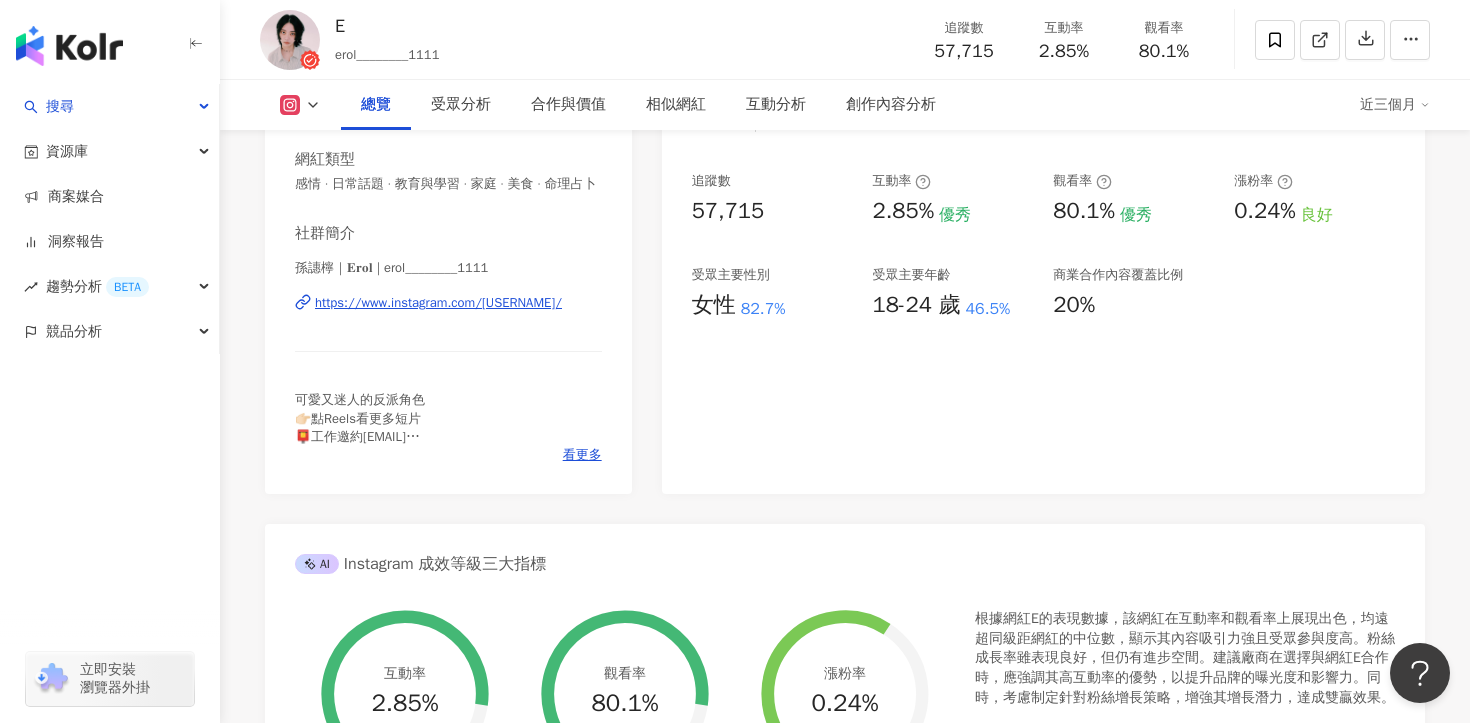 click on "https://www.instagram.com/erol________1111/" at bounding box center [438, 303] 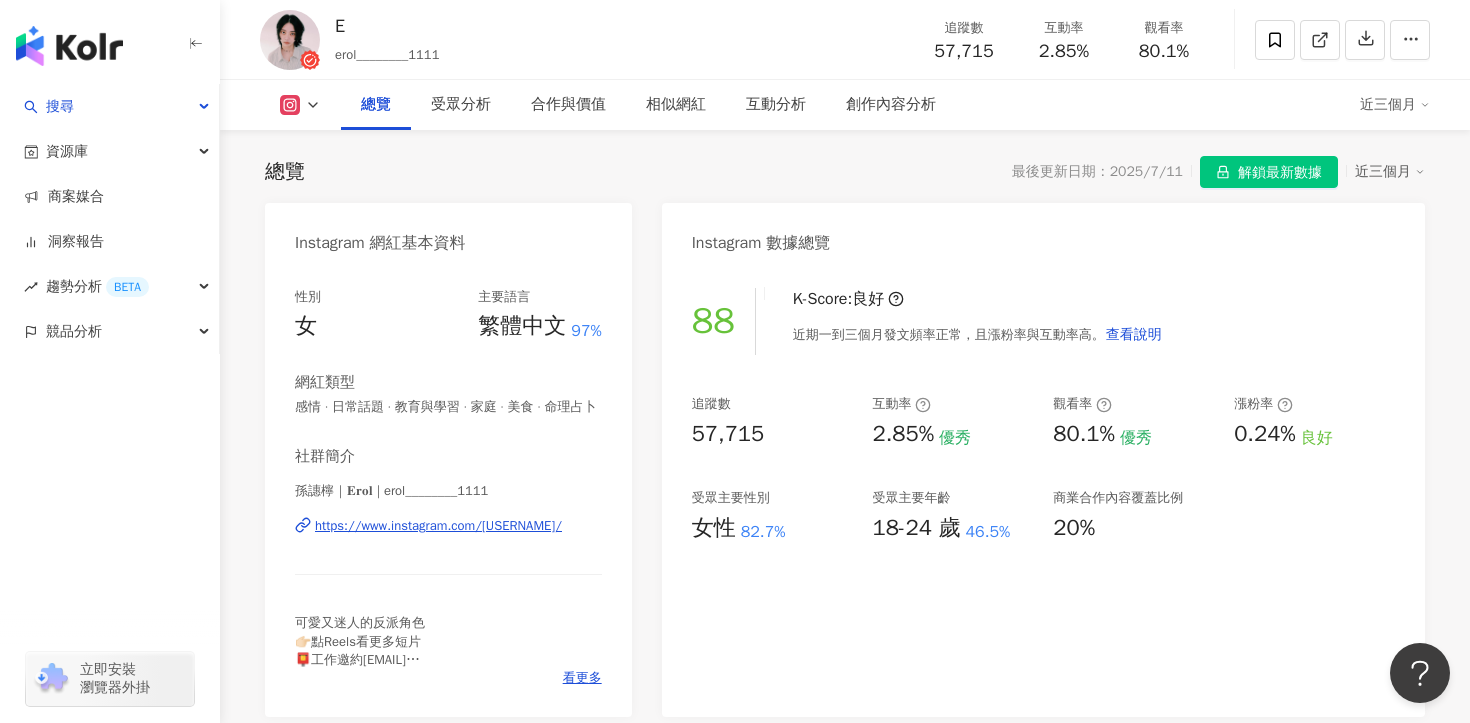 scroll, scrollTop: 242, scrollLeft: 0, axis: vertical 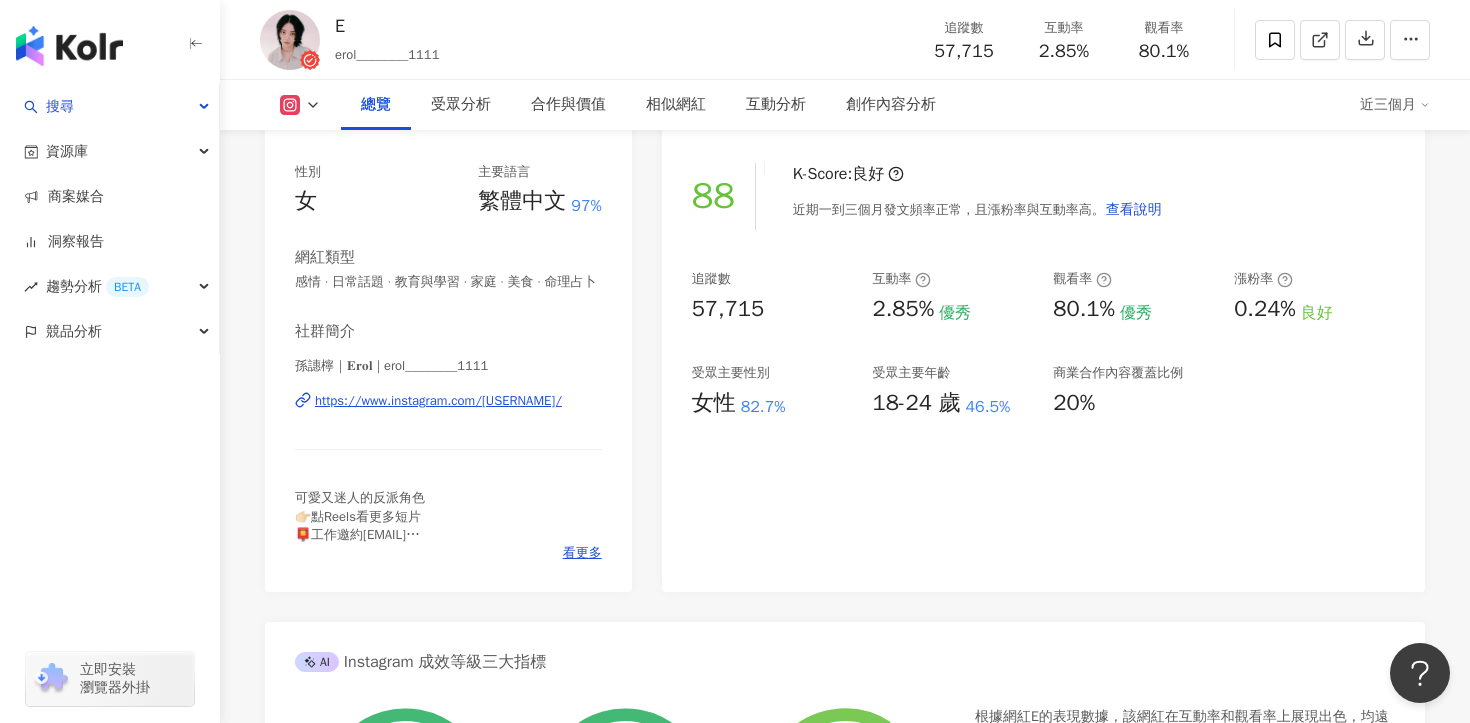 click on "https://www.instagram.com/erol________1111/" at bounding box center (438, 401) 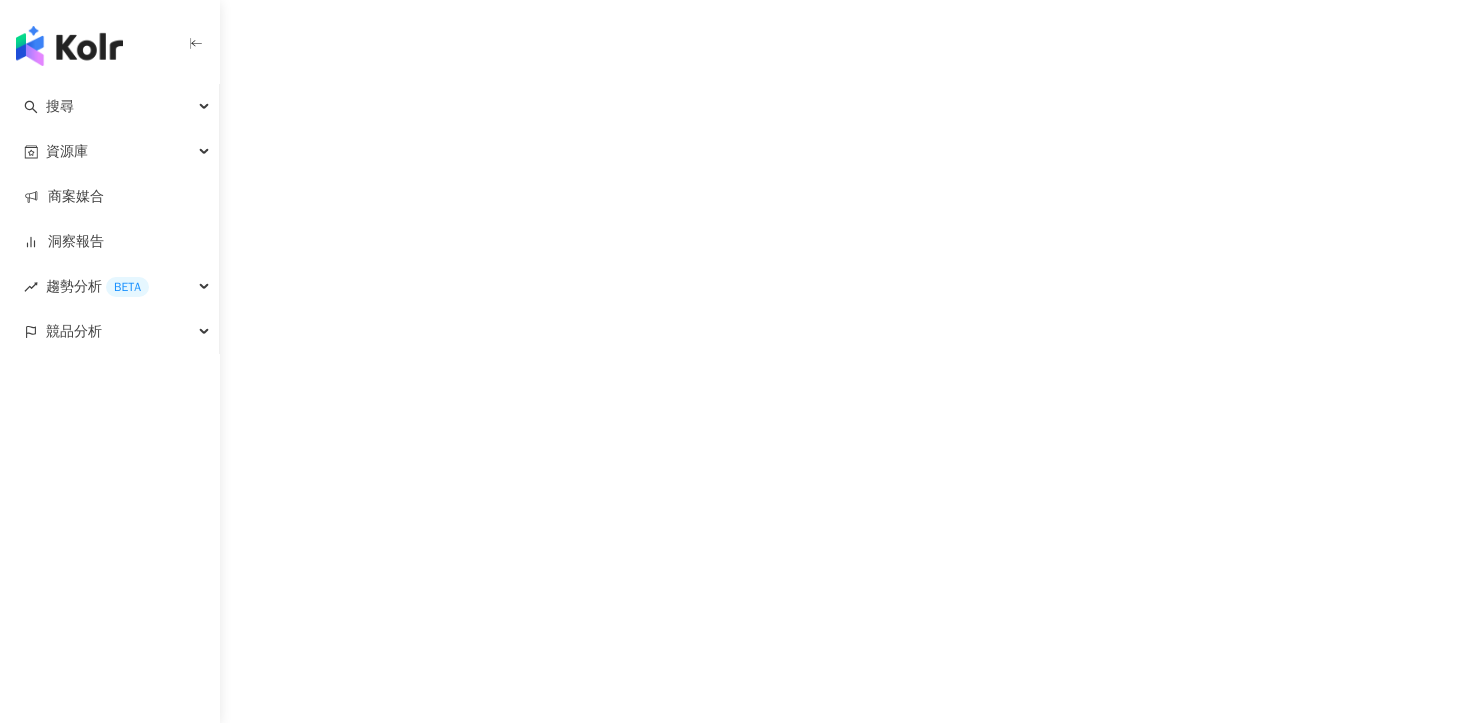 scroll, scrollTop: 0, scrollLeft: 0, axis: both 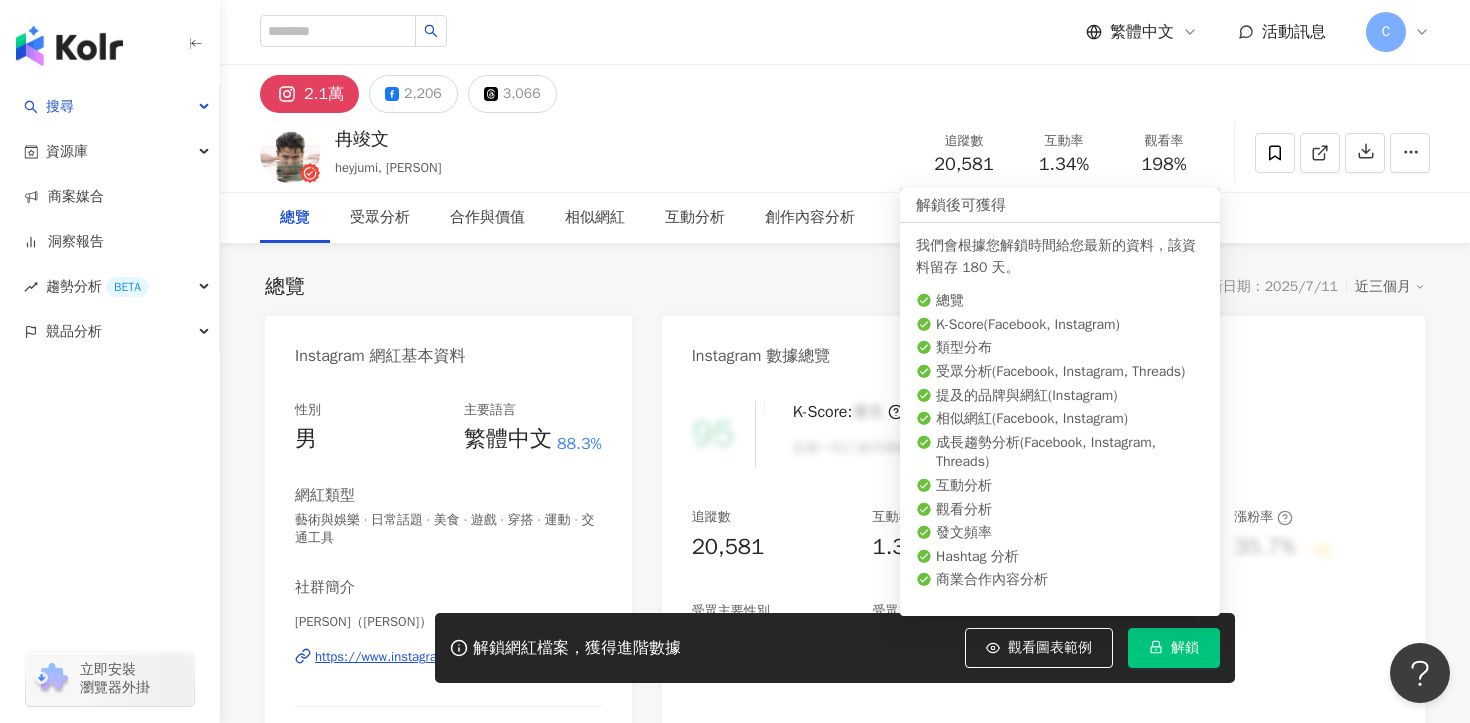 click on "解鎖" at bounding box center [1174, 648] 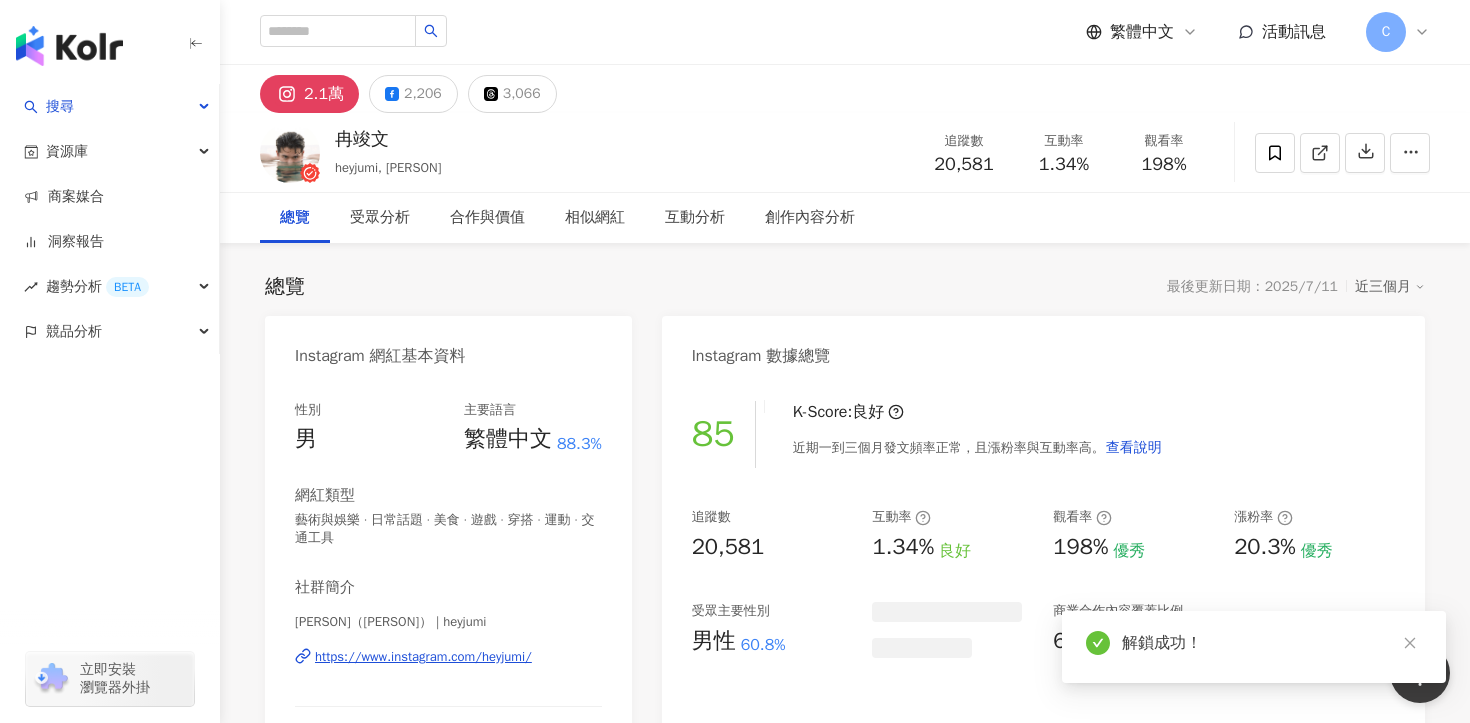 drag, startPoint x: 926, startPoint y: 165, endPoint x: 1030, endPoint y: 165, distance: 104 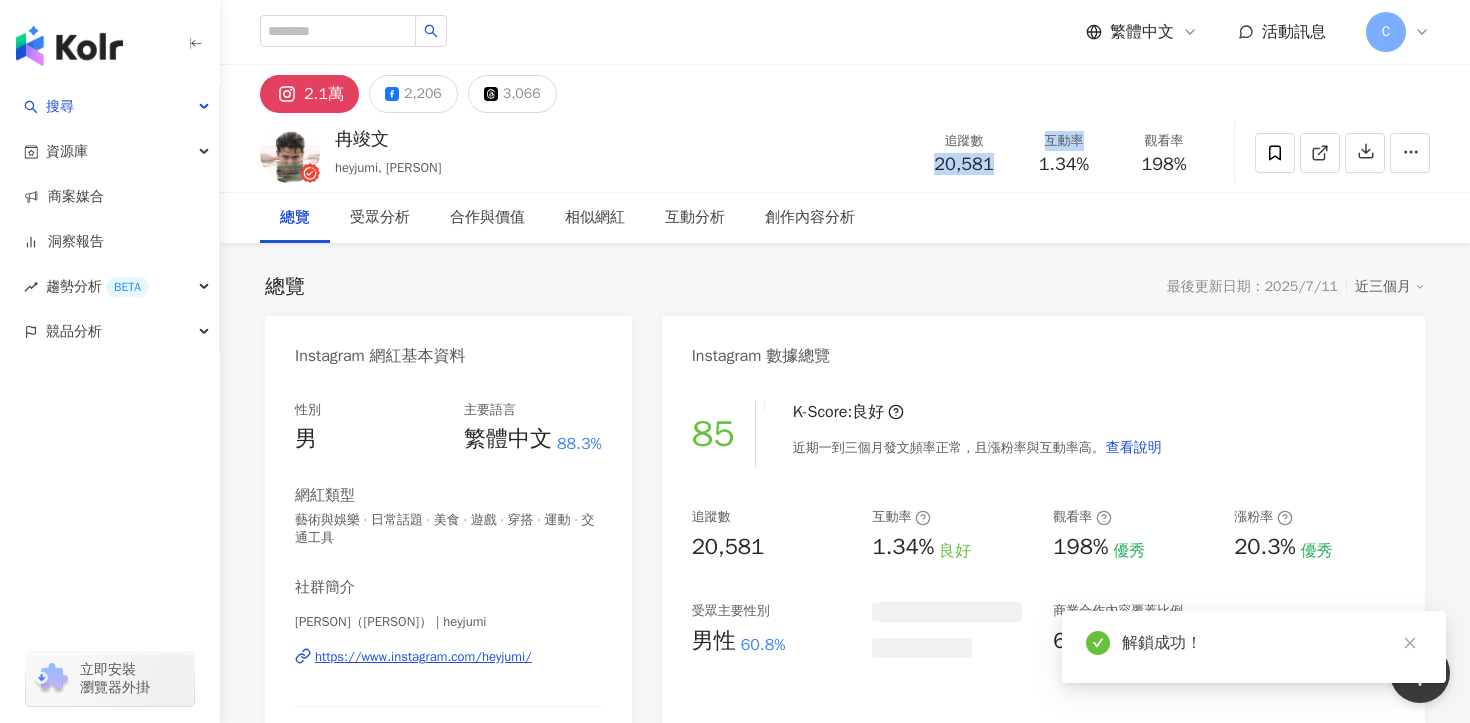 click on "20,581" at bounding box center [963, 164] 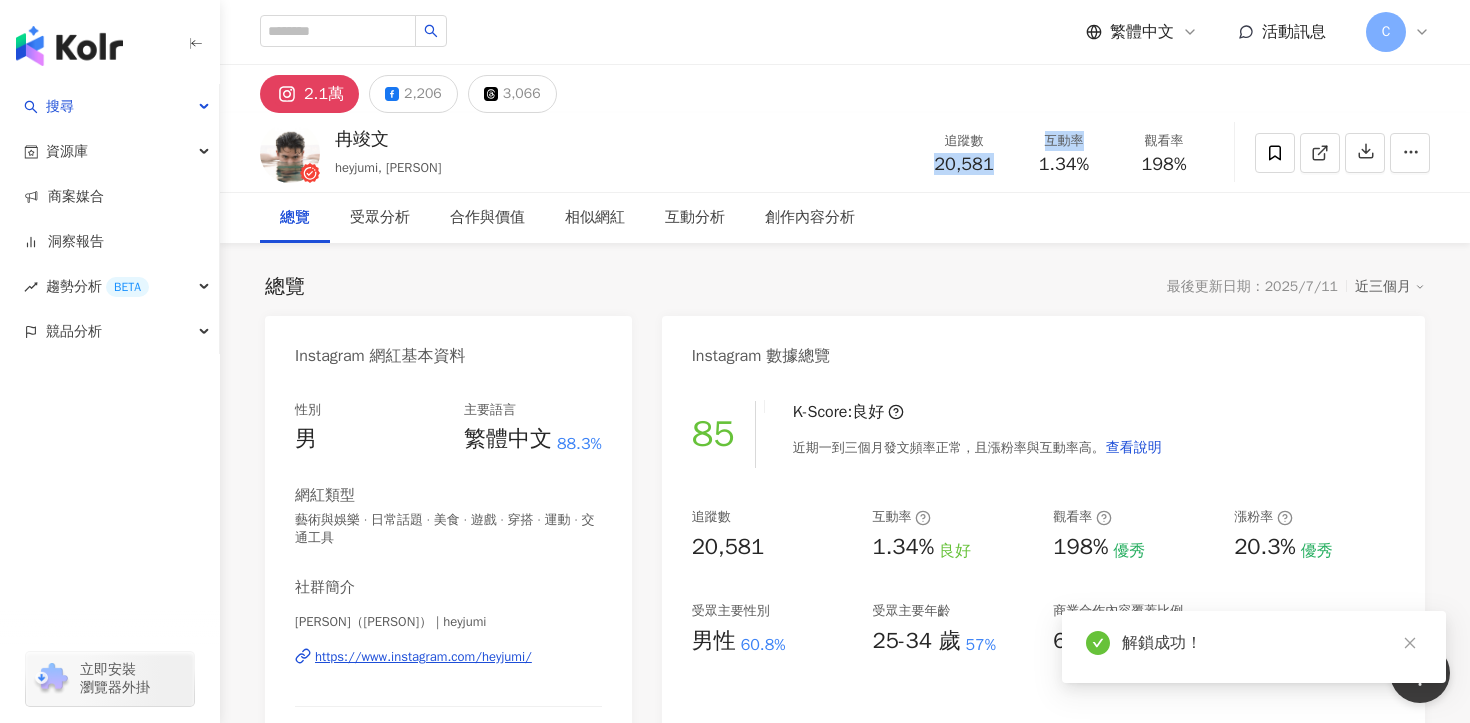 click on "20,581" at bounding box center [963, 164] 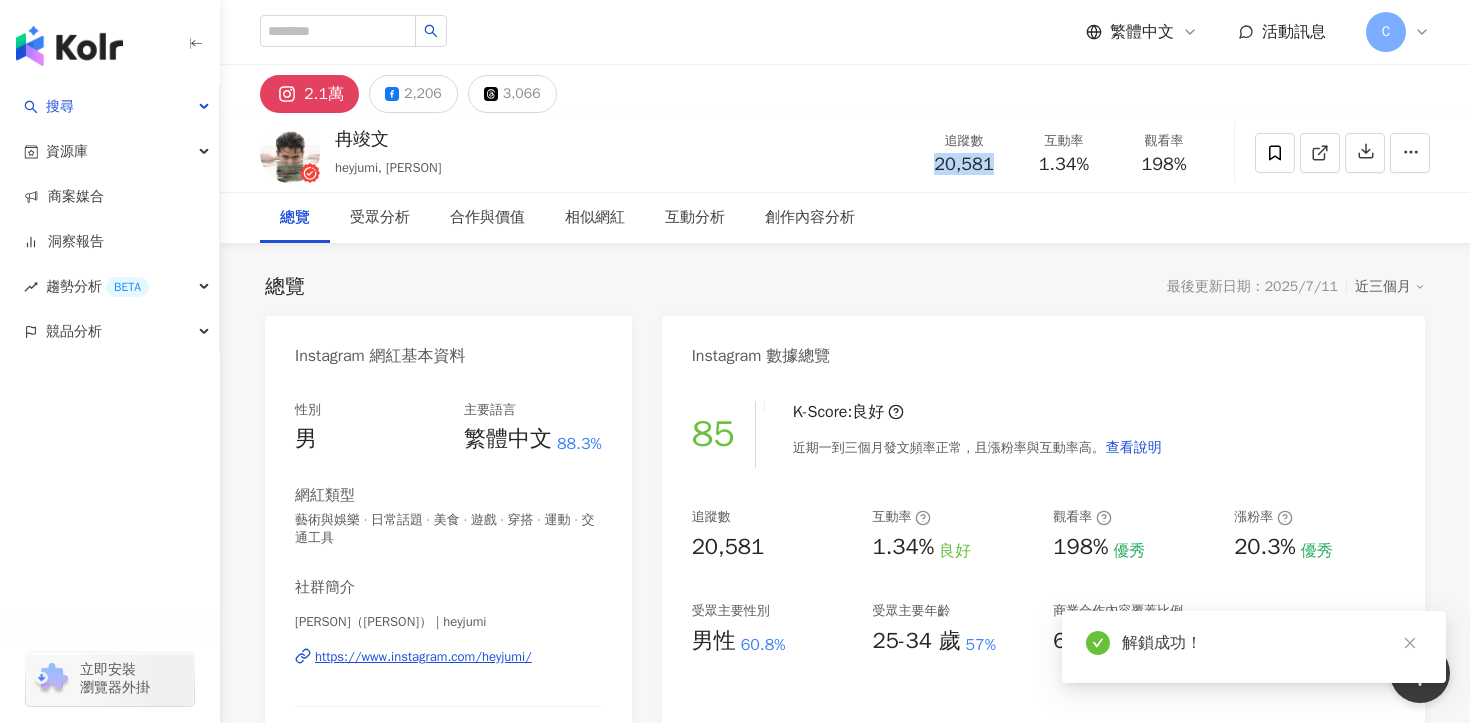 drag, startPoint x: 1007, startPoint y: 162, endPoint x: 927, endPoint y: 163, distance: 80.00625 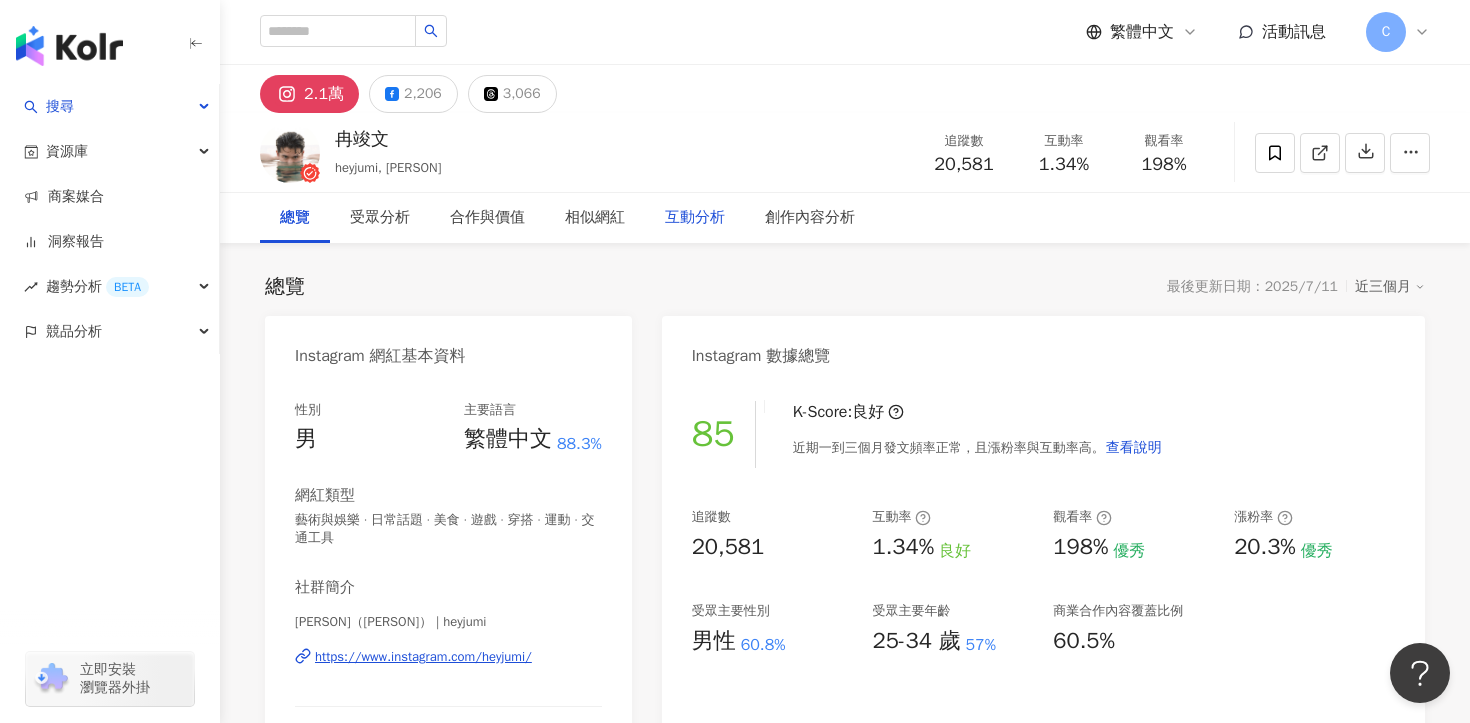 click on "互動分析" at bounding box center [695, 218] 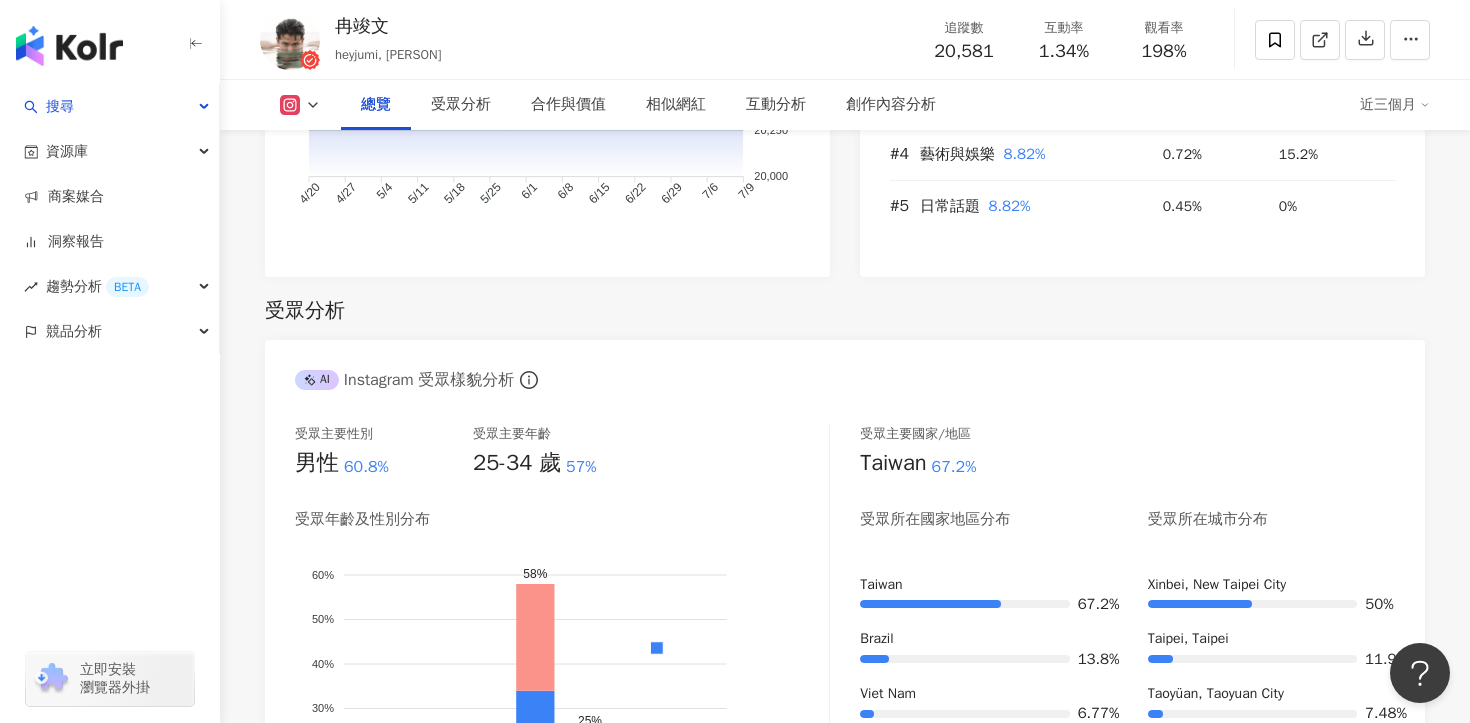scroll, scrollTop: 1818, scrollLeft: 0, axis: vertical 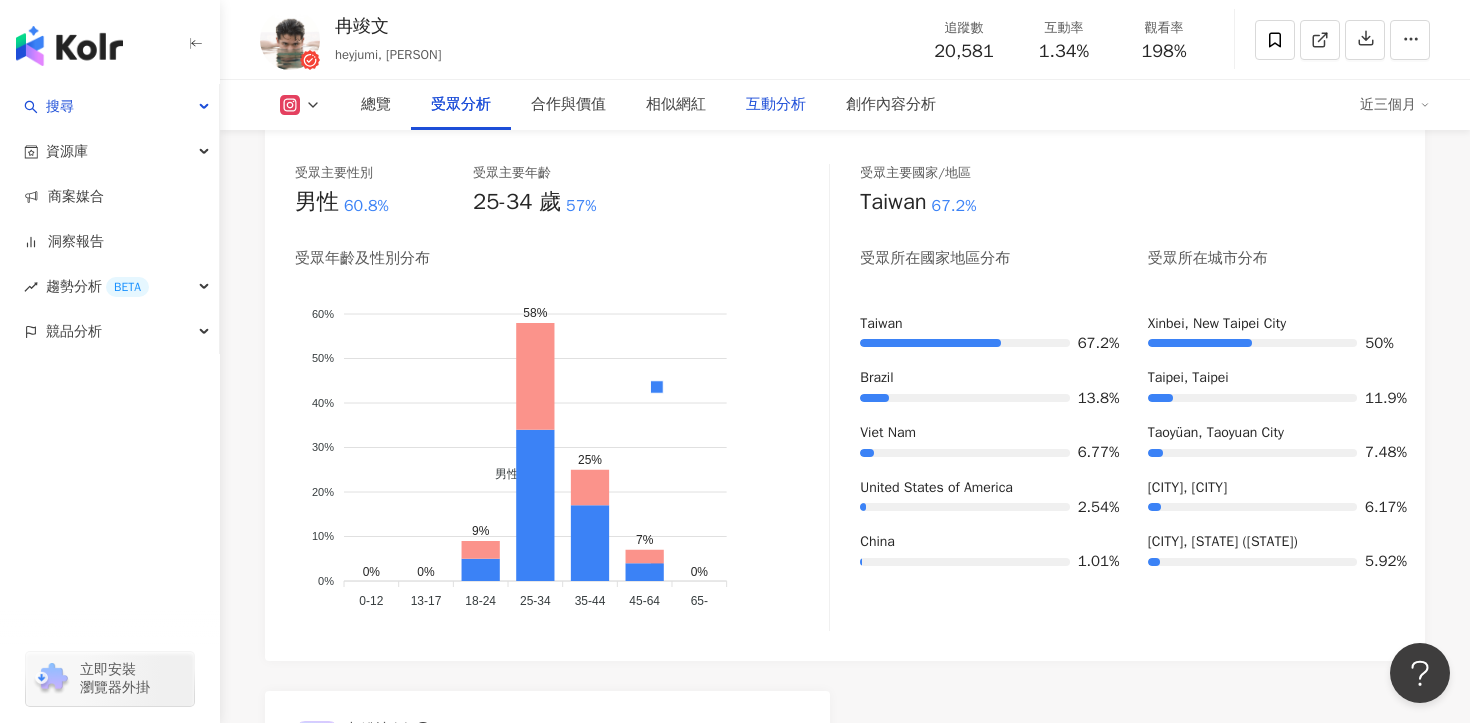 click on "互動分析" at bounding box center (776, 105) 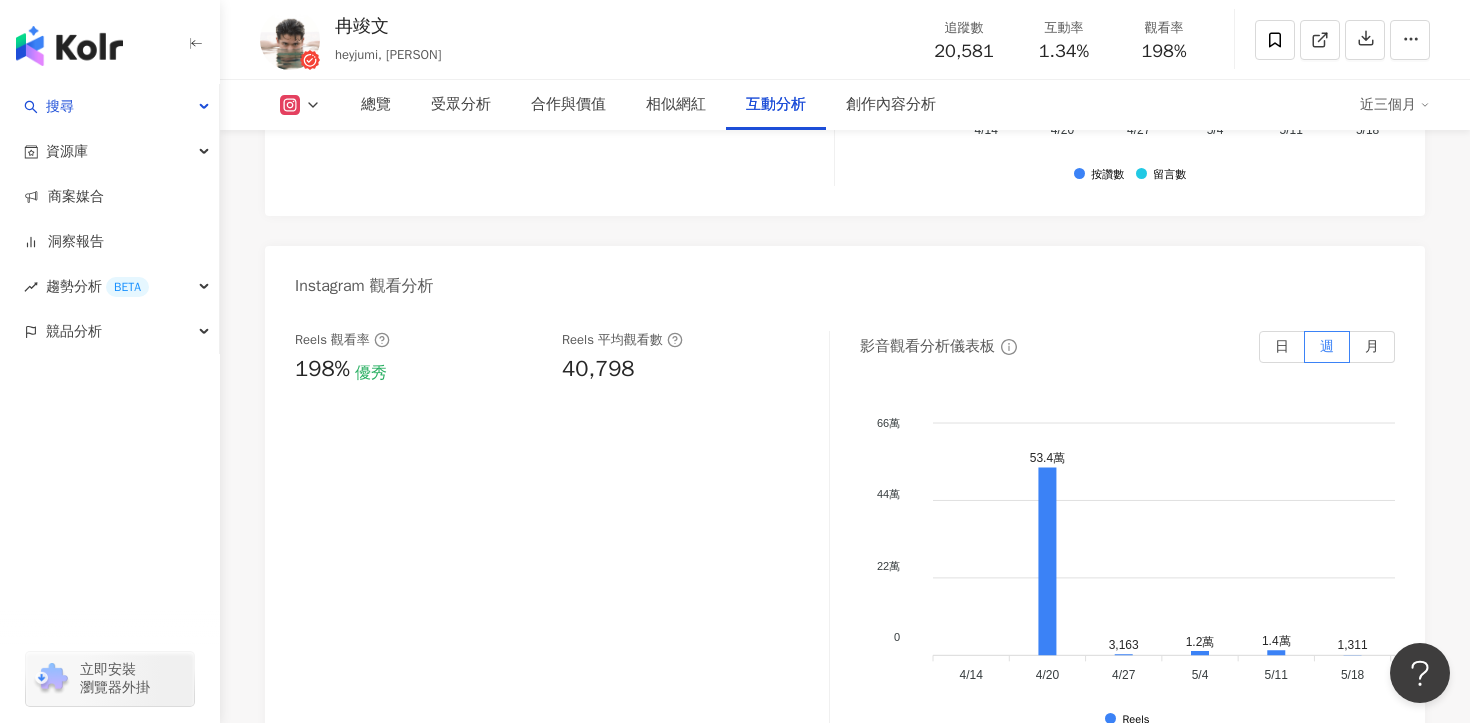 scroll, scrollTop: 4504, scrollLeft: 0, axis: vertical 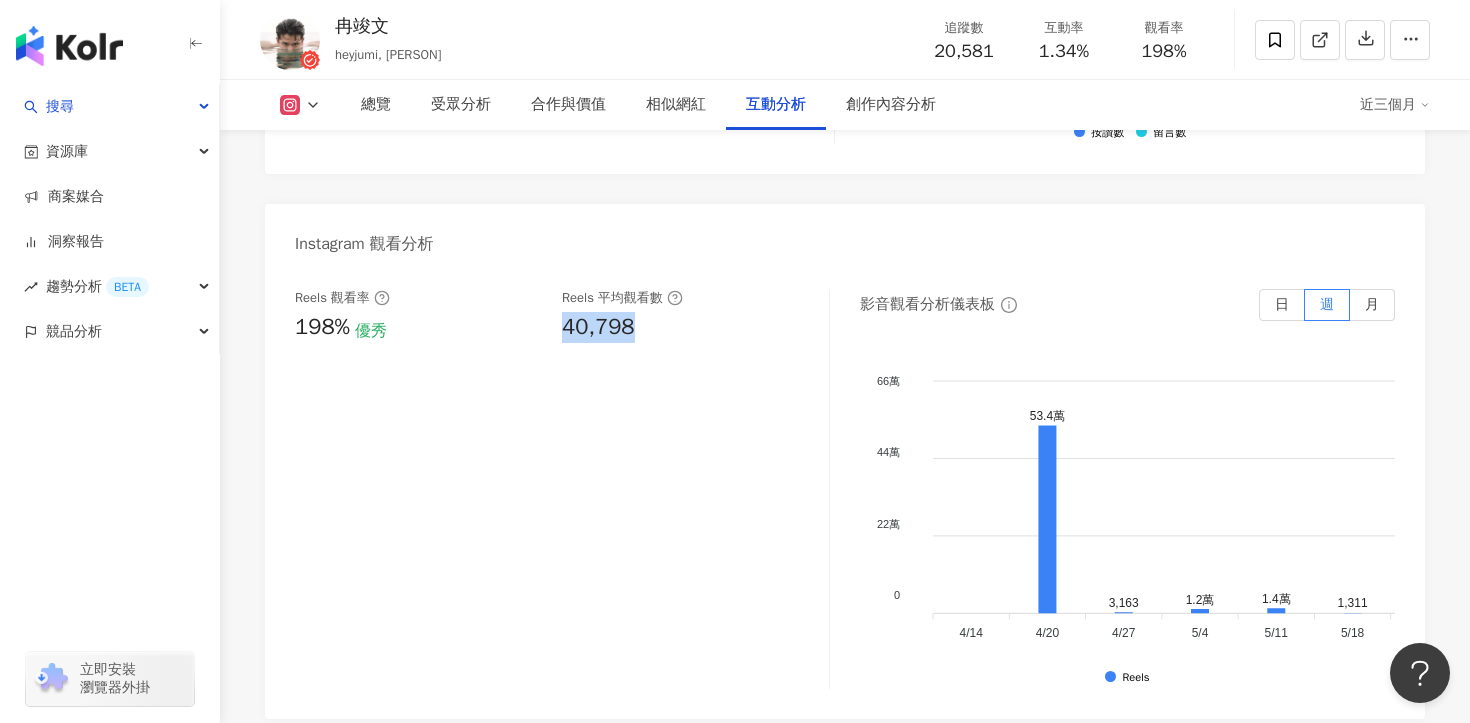 drag, startPoint x: 558, startPoint y: 331, endPoint x: 657, endPoint y: 331, distance: 99 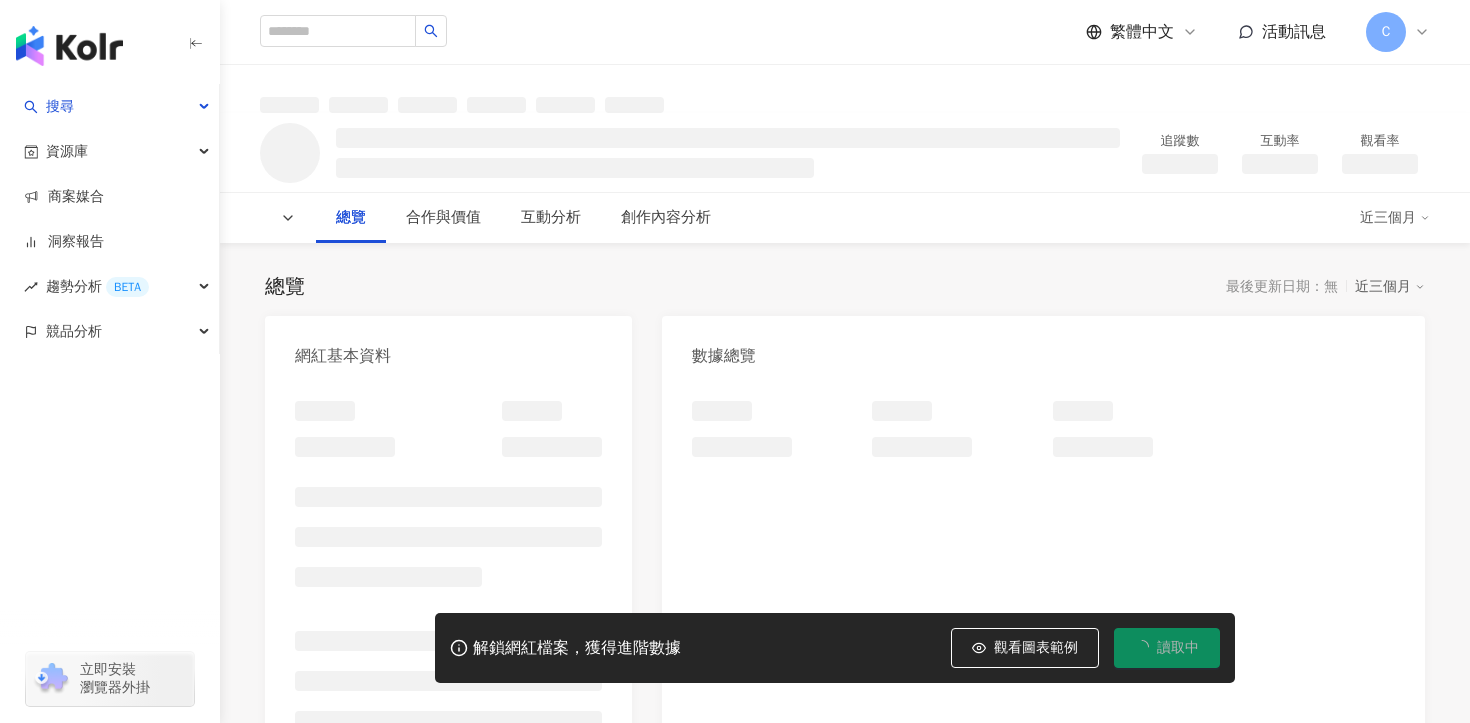scroll, scrollTop: 0, scrollLeft: 0, axis: both 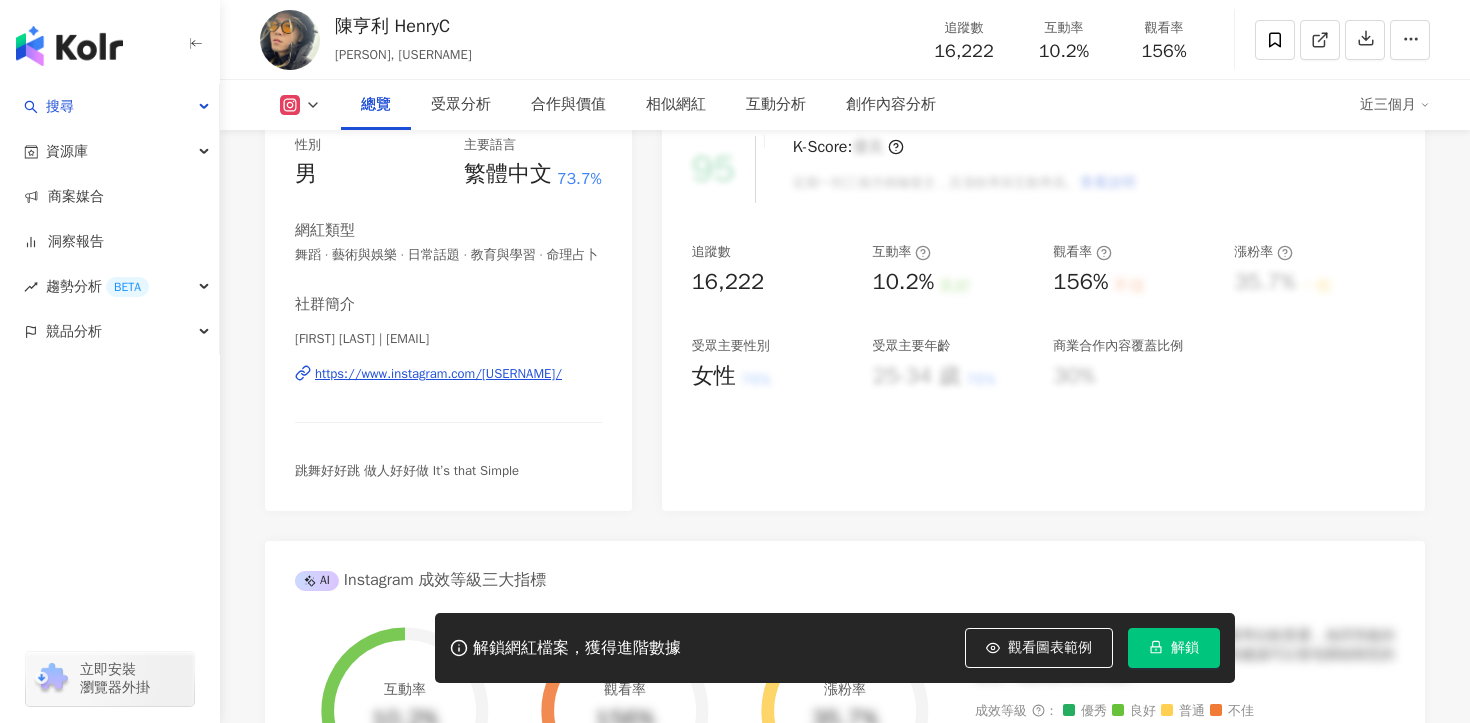 click on "https://www.instagram.com/henry.maskc/" at bounding box center (438, 374) 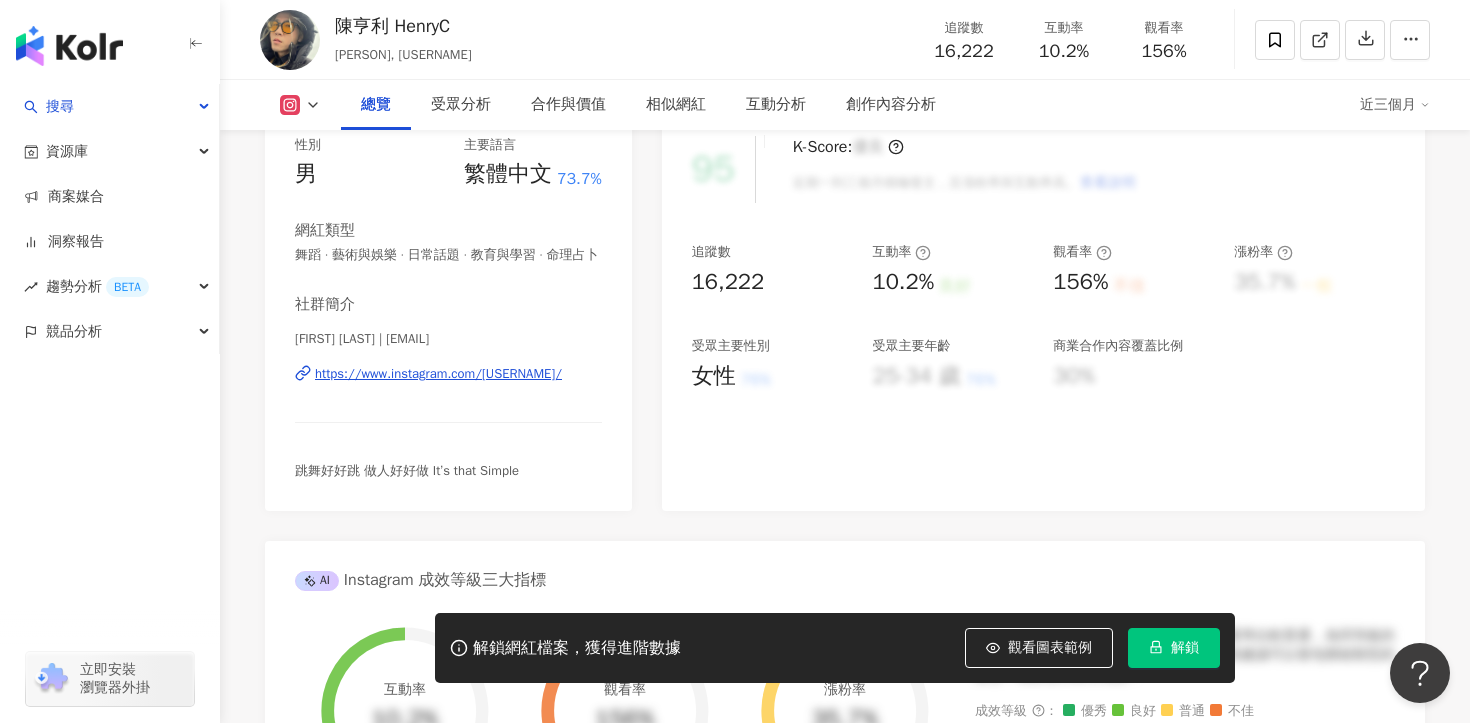 scroll, scrollTop: 0, scrollLeft: 0, axis: both 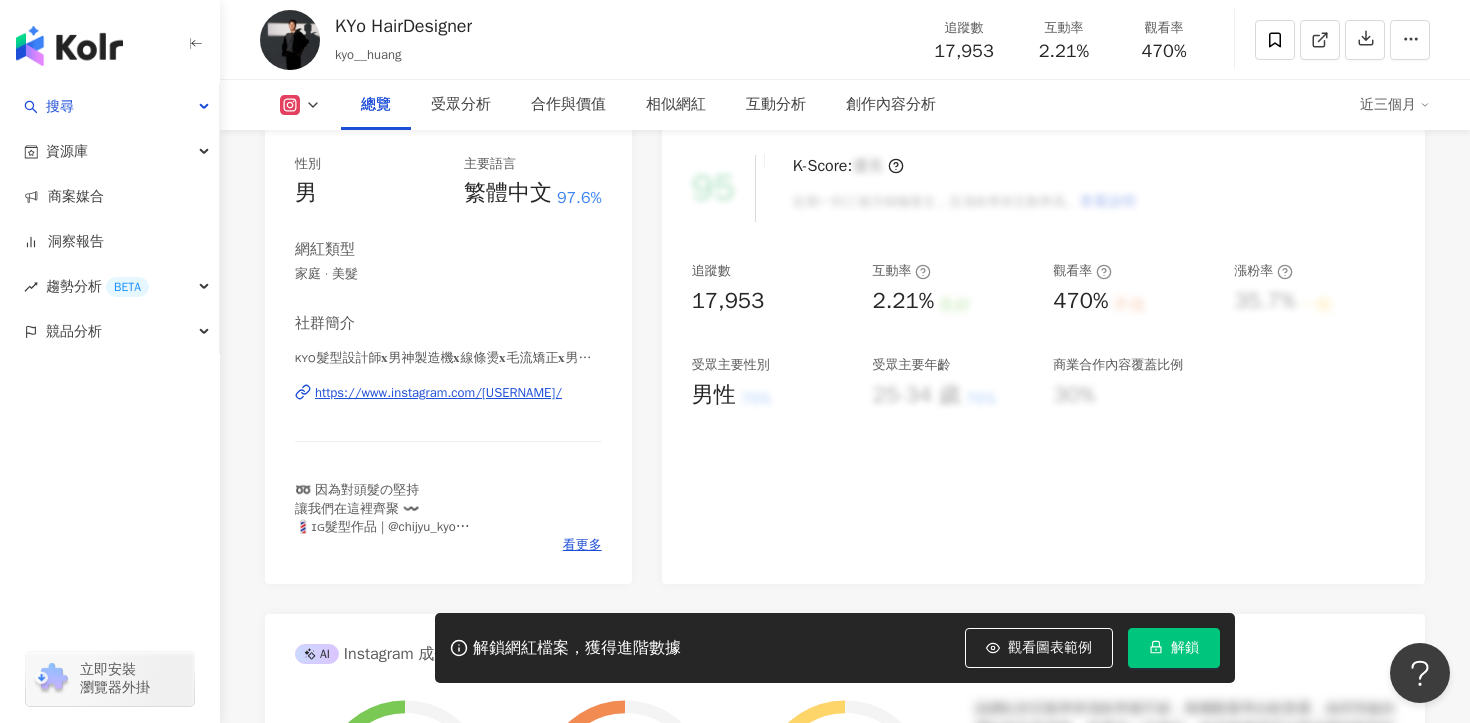 click on "https://www.instagram.com/kyo__huang/" at bounding box center (438, 393) 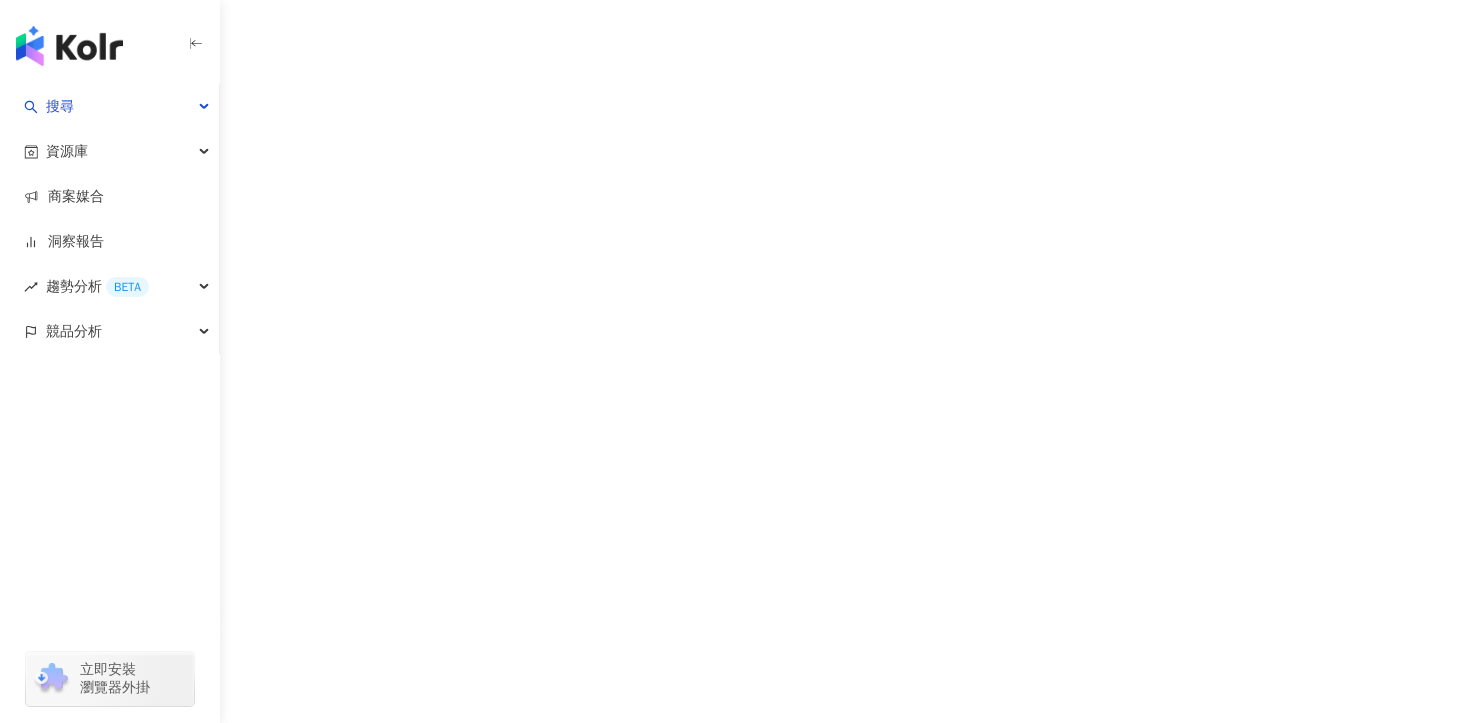scroll, scrollTop: 0, scrollLeft: 0, axis: both 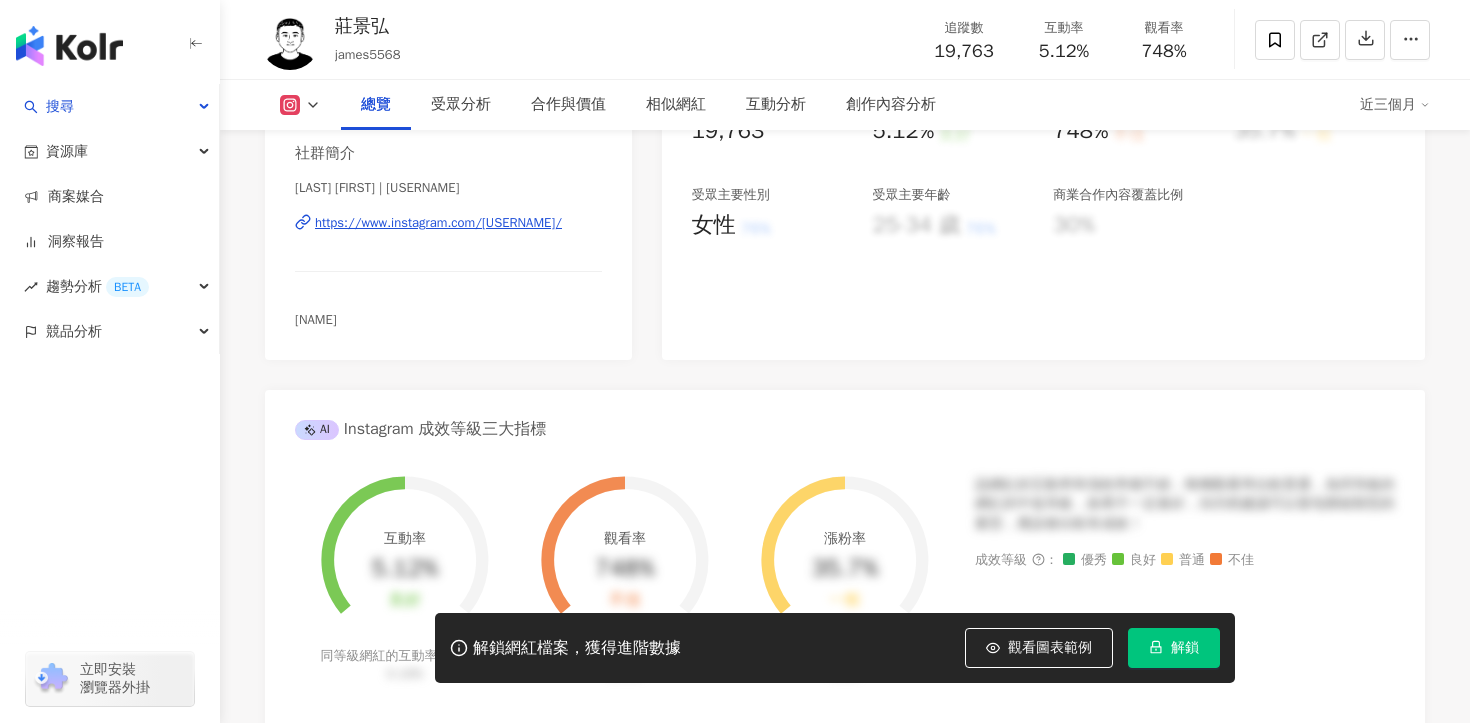 click on "[LAST] [FIRST] | [USERNAME] https://www.instagram.com/[USERNAME]/" at bounding box center [448, 237] 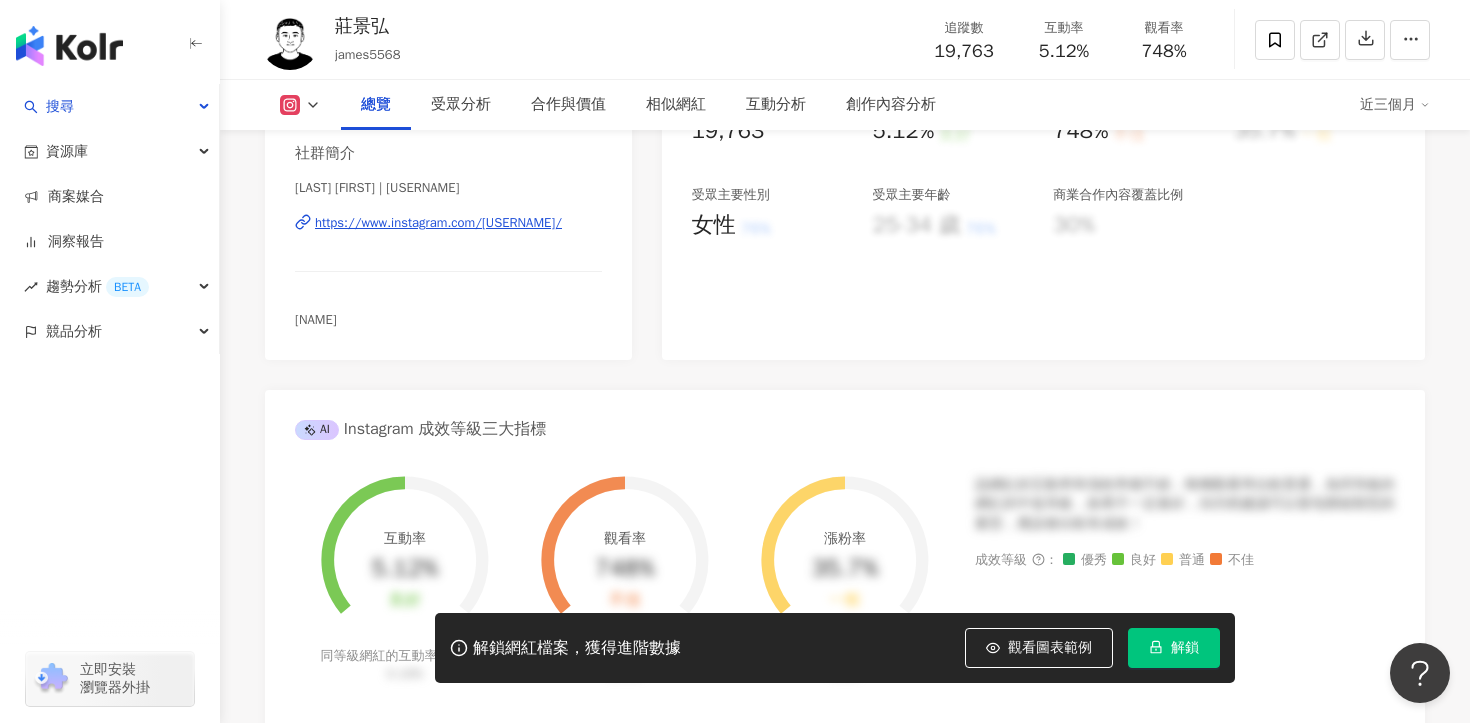 scroll, scrollTop: 0, scrollLeft: 0, axis: both 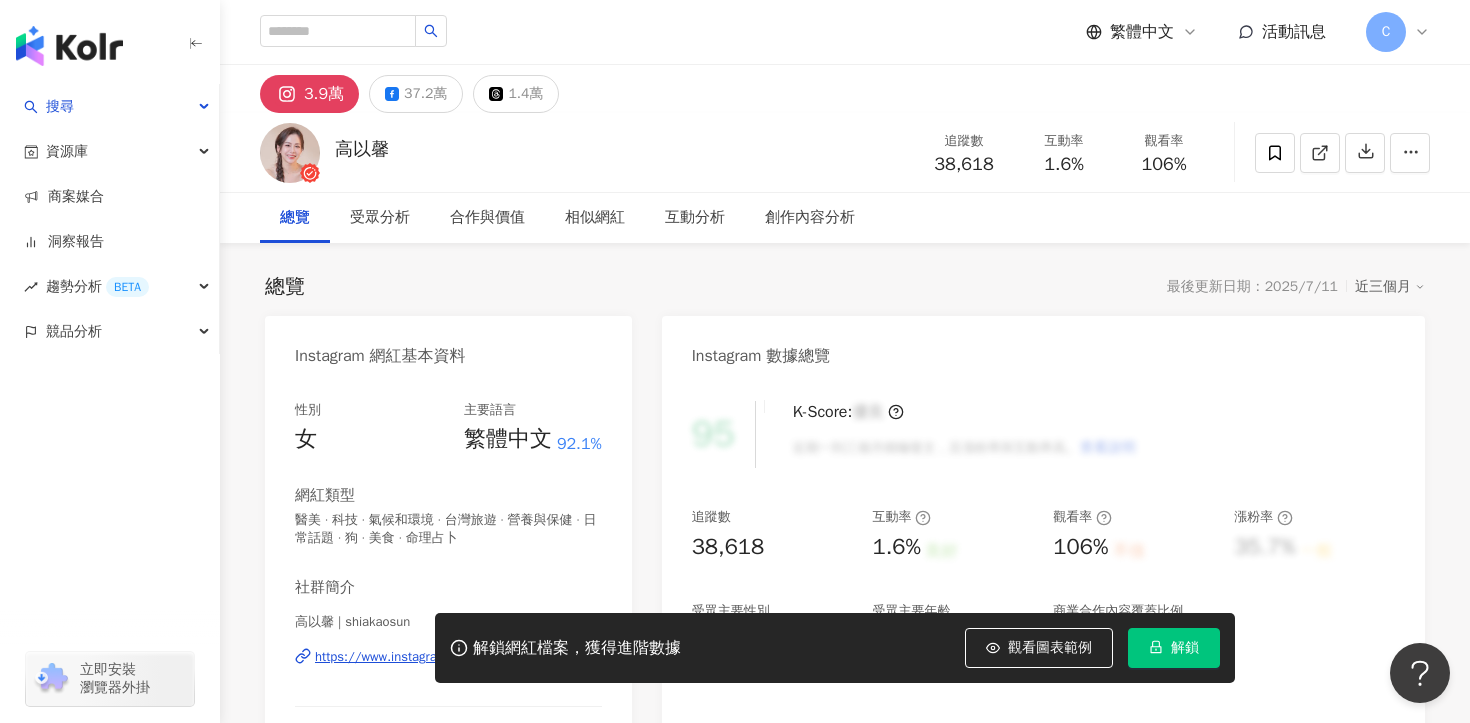 click on "解鎖" at bounding box center (1174, 648) 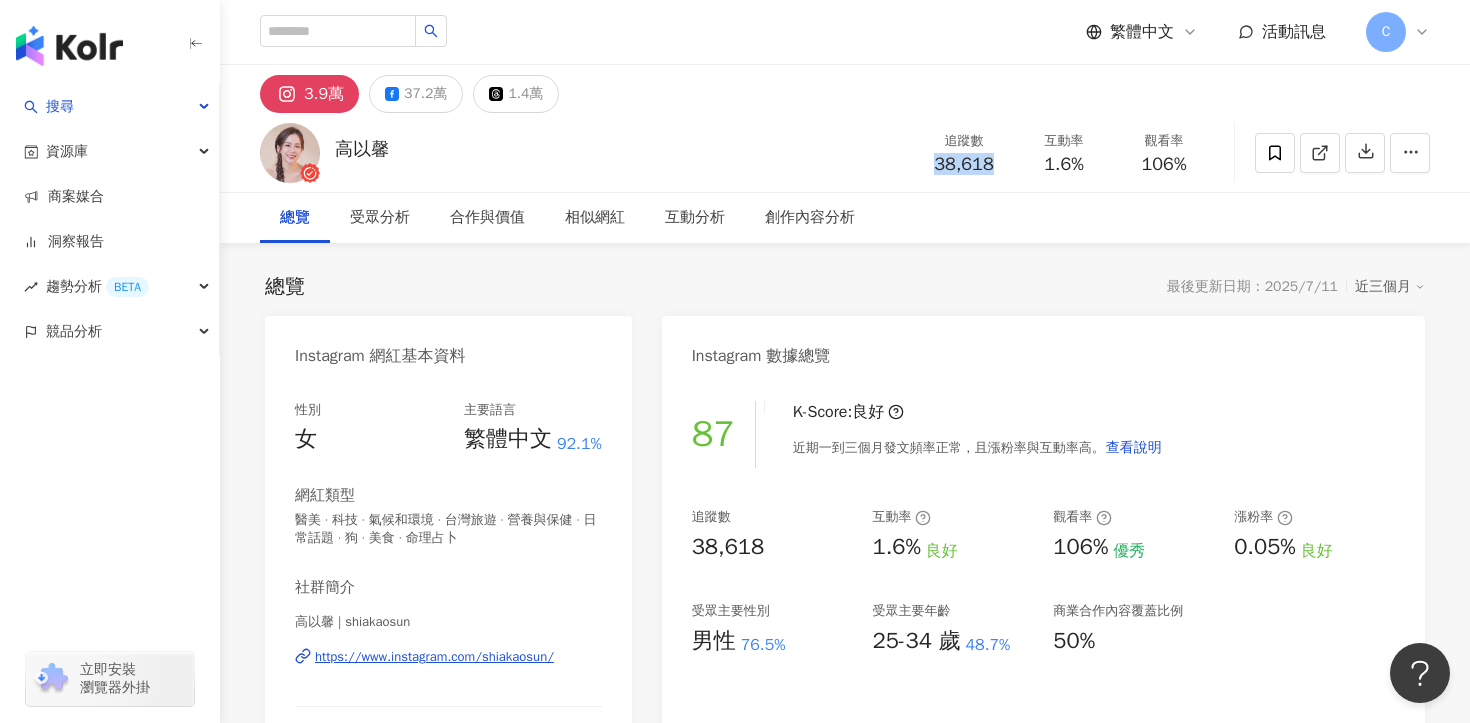 drag, startPoint x: 926, startPoint y: 169, endPoint x: 1005, endPoint y: 168, distance: 79.00633 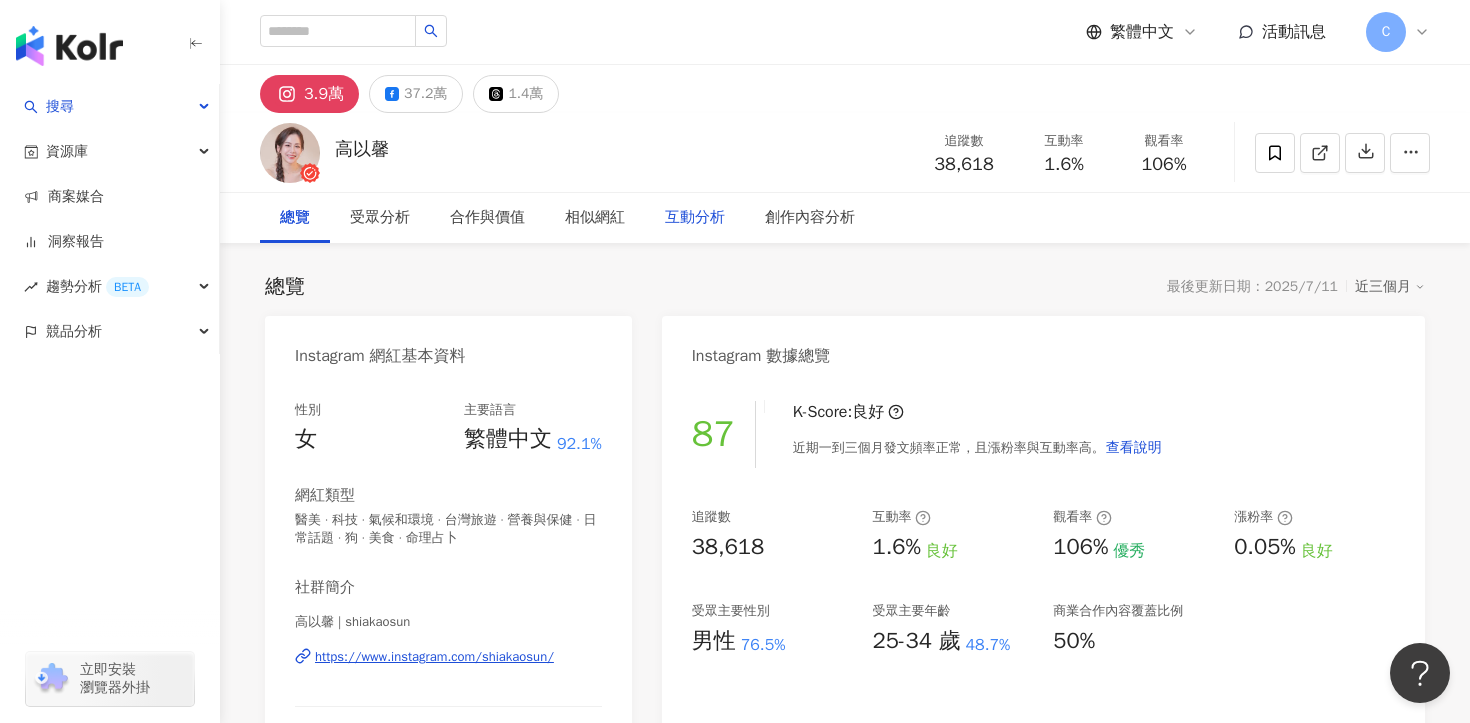 click on "互動分析" at bounding box center [695, 218] 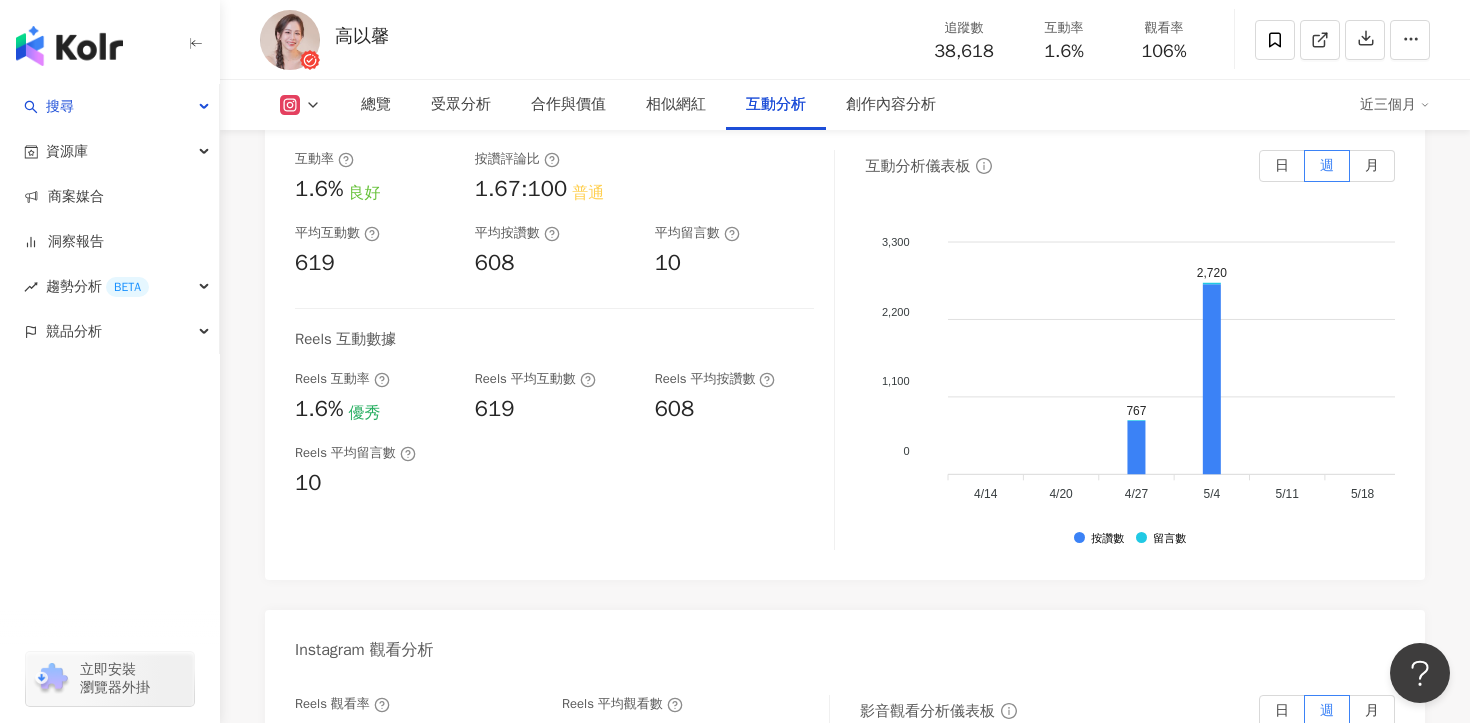 scroll, scrollTop: 4429, scrollLeft: 0, axis: vertical 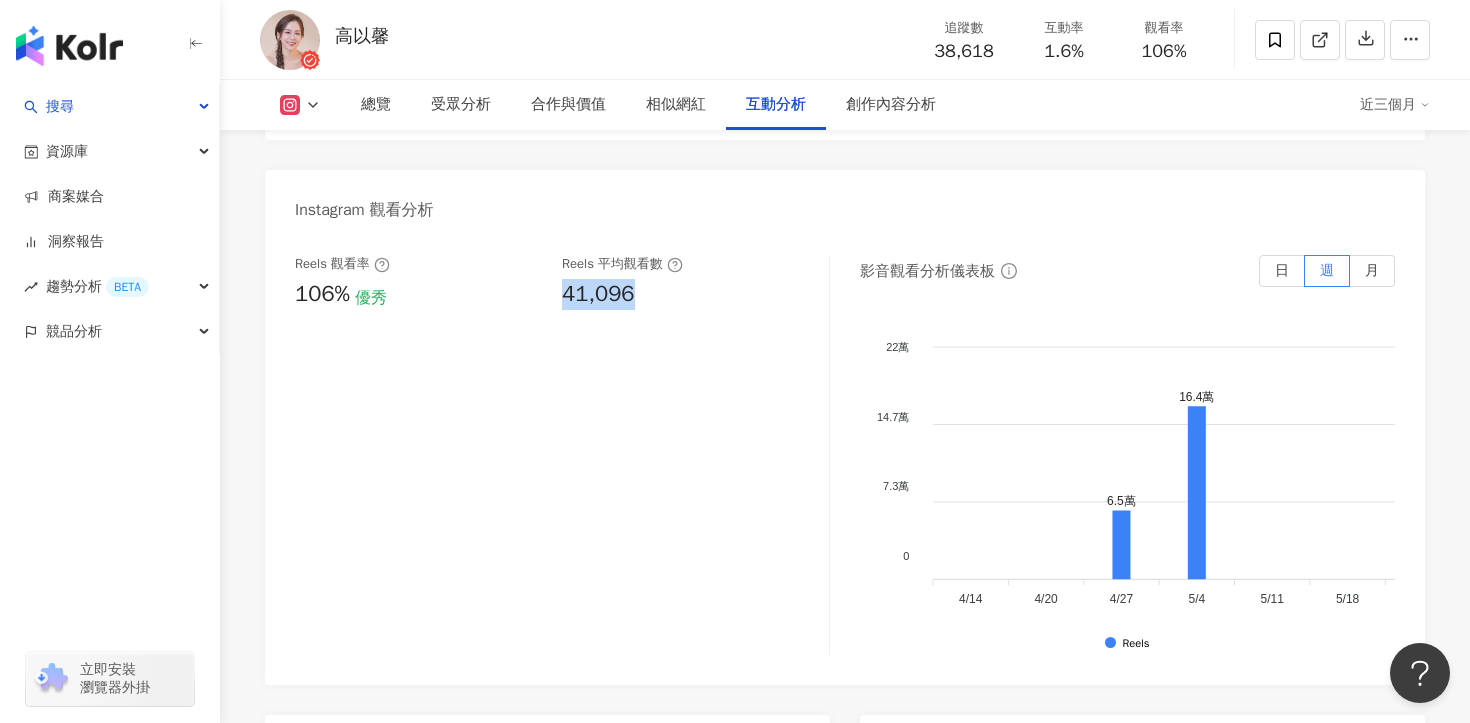 drag, startPoint x: 552, startPoint y: 421, endPoint x: 641, endPoint y: 421, distance: 89 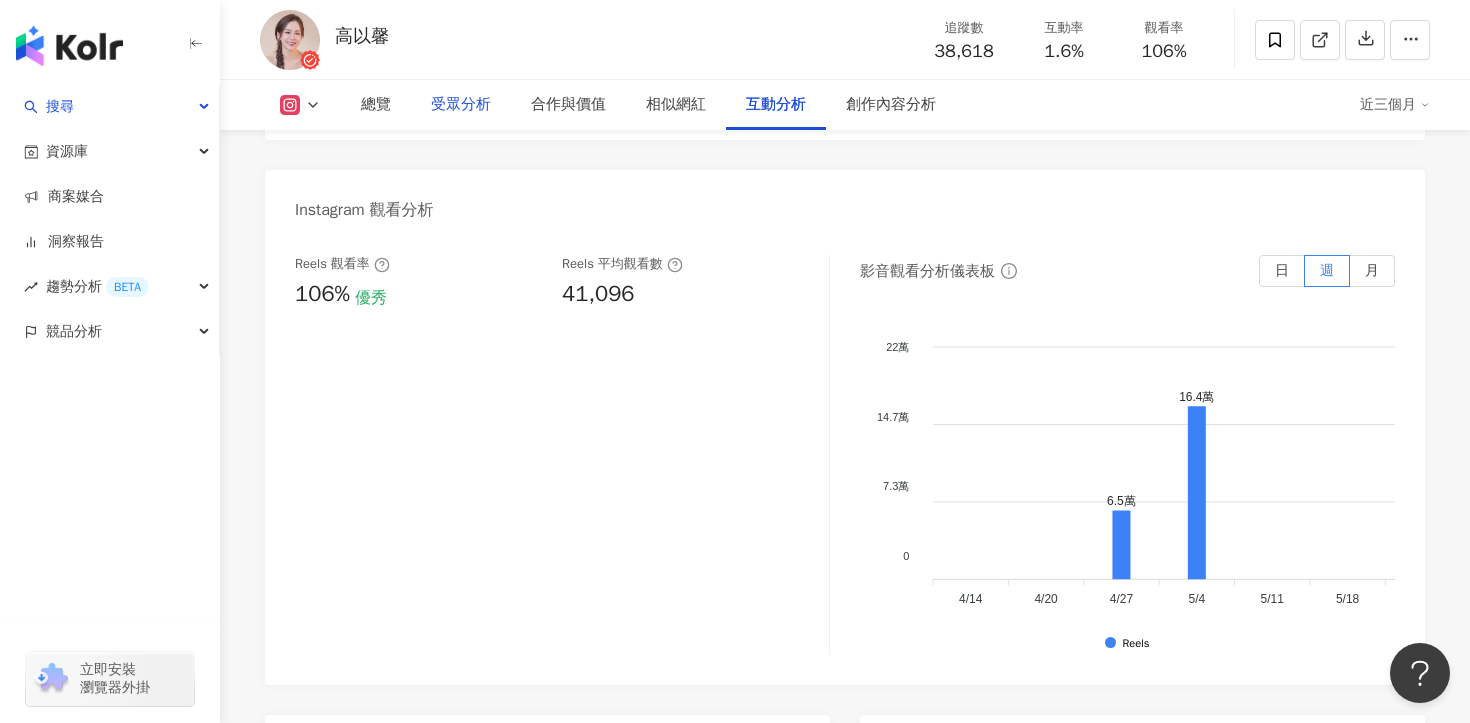 click on "受眾分析" at bounding box center [461, 105] 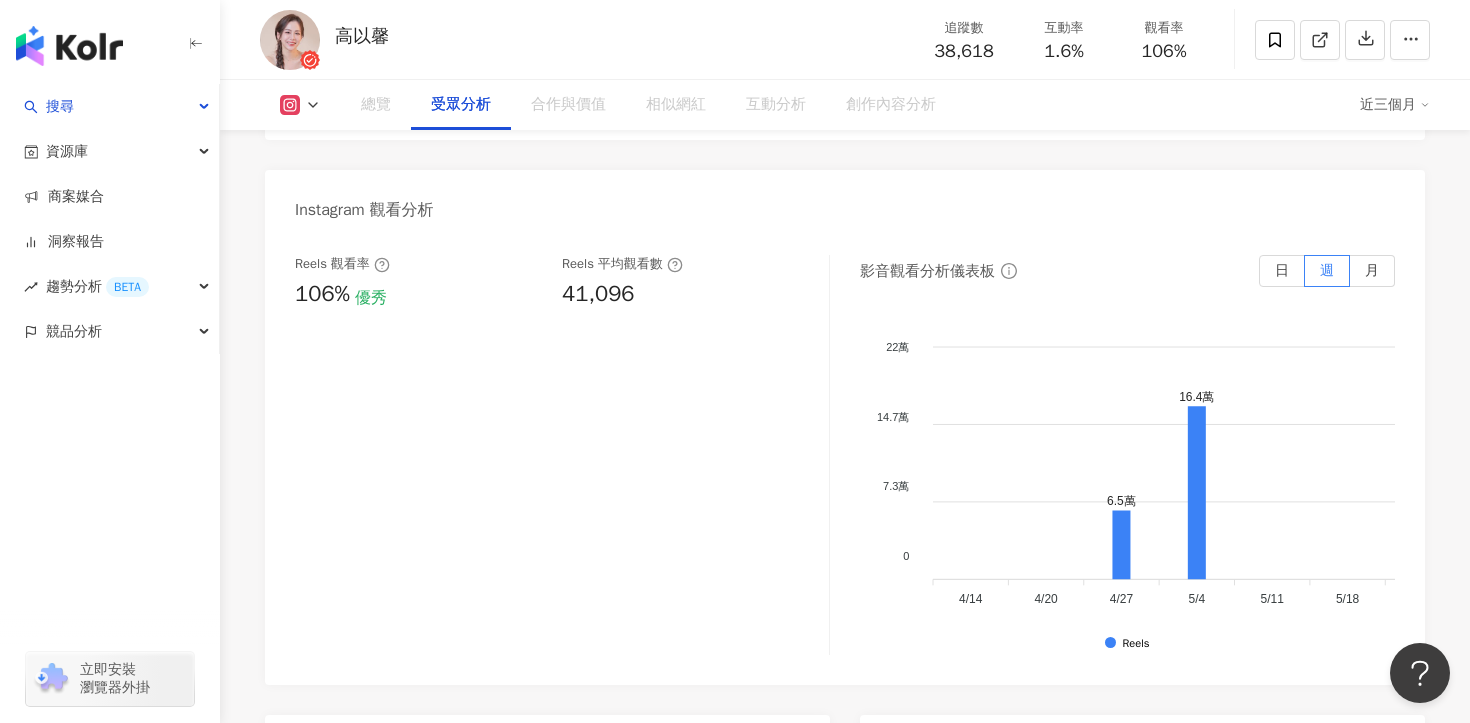 scroll, scrollTop: 1726, scrollLeft: 0, axis: vertical 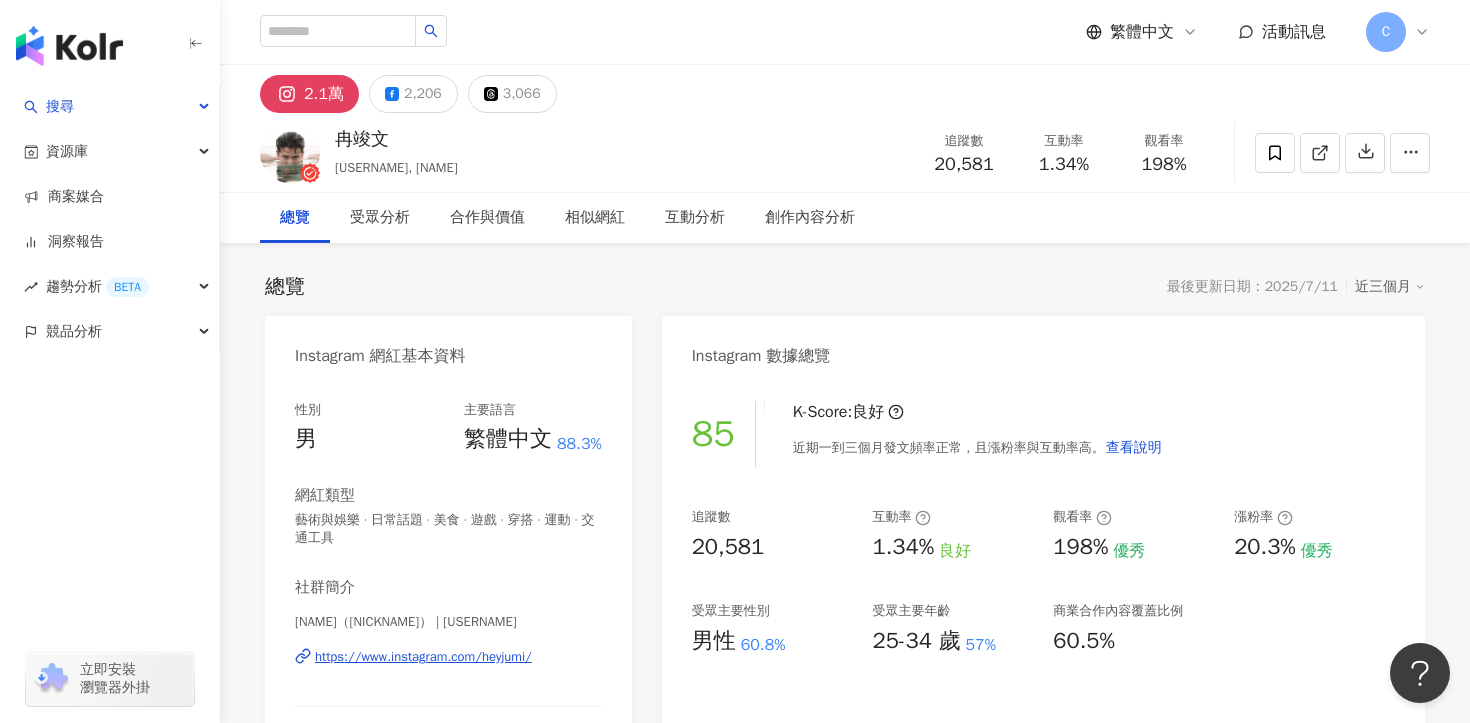 click on "https://www.instagram.com/heyjumi/" at bounding box center (423, 657) 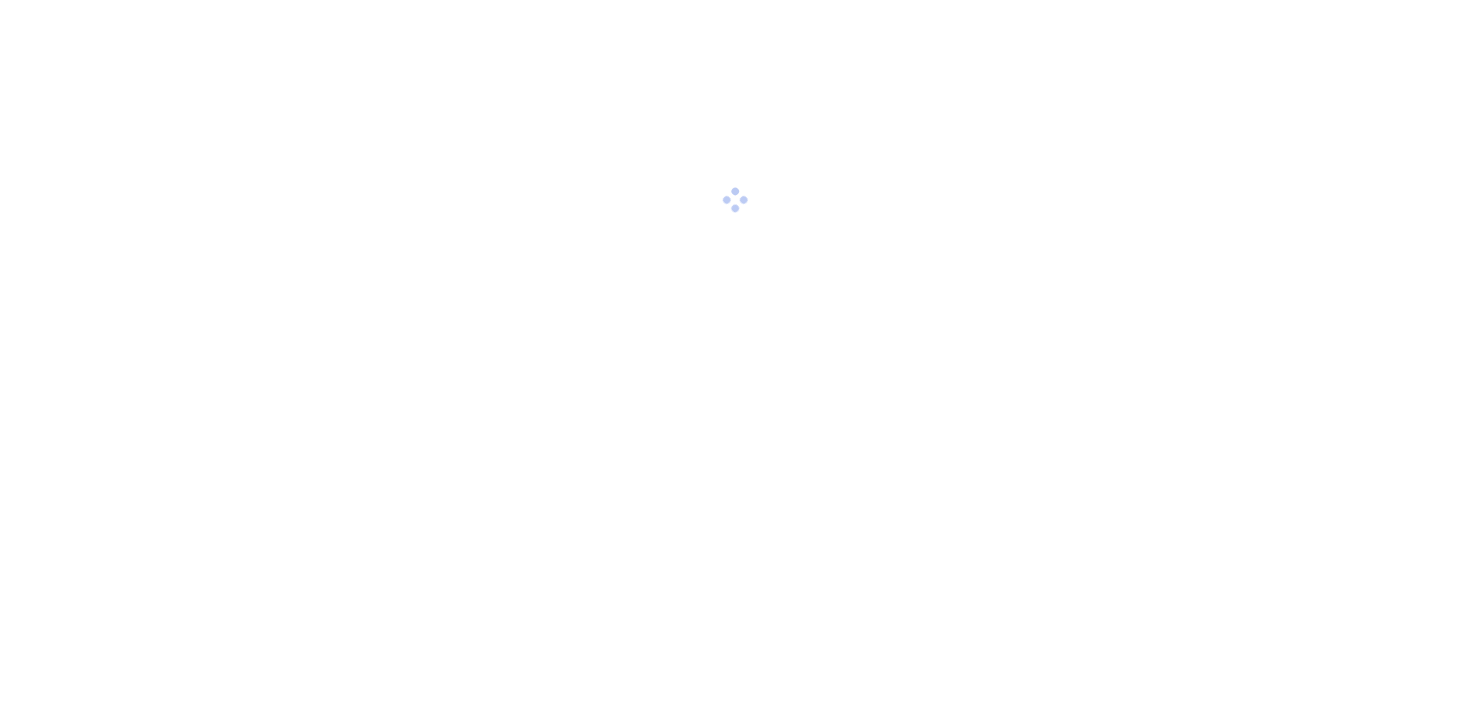 scroll, scrollTop: 0, scrollLeft: 0, axis: both 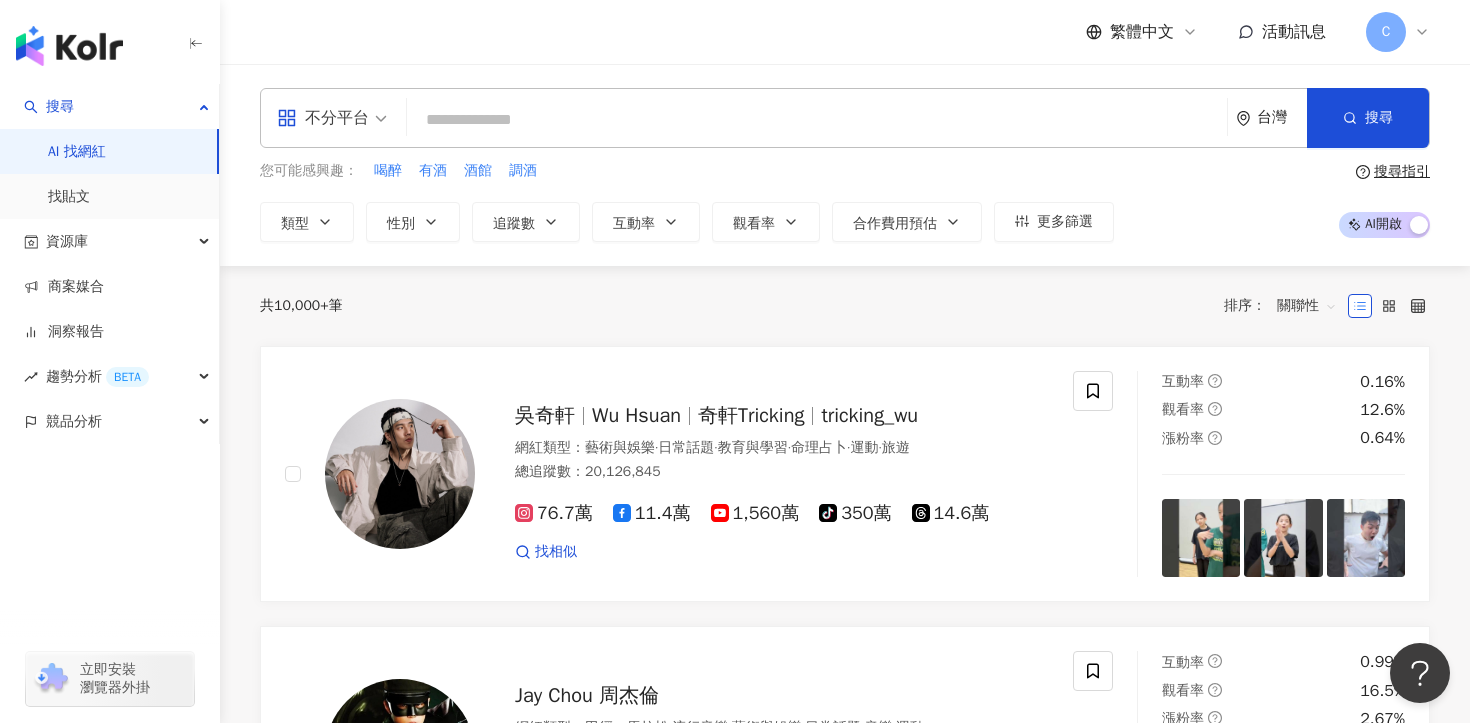 click on "不分平台" at bounding box center (323, 118) 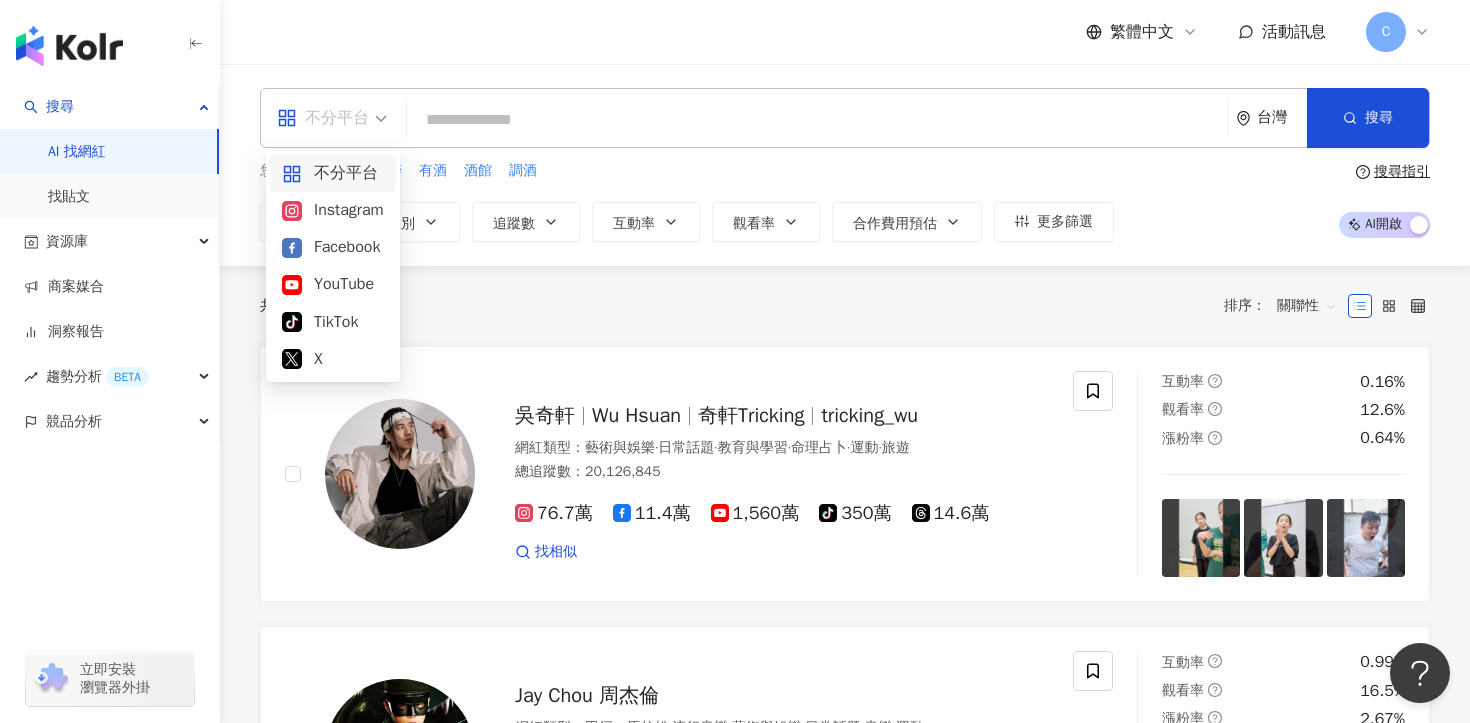 click at bounding box center [817, 120] 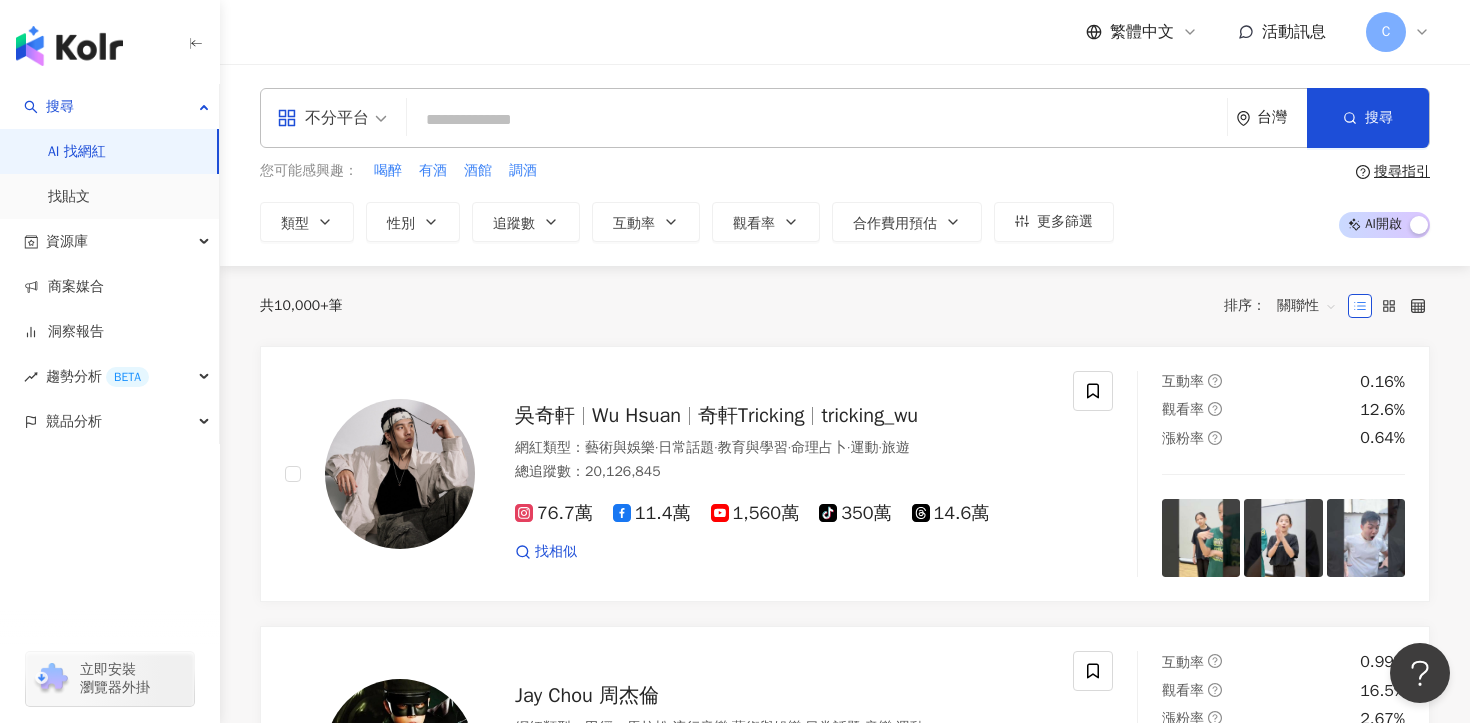 paste on "******" 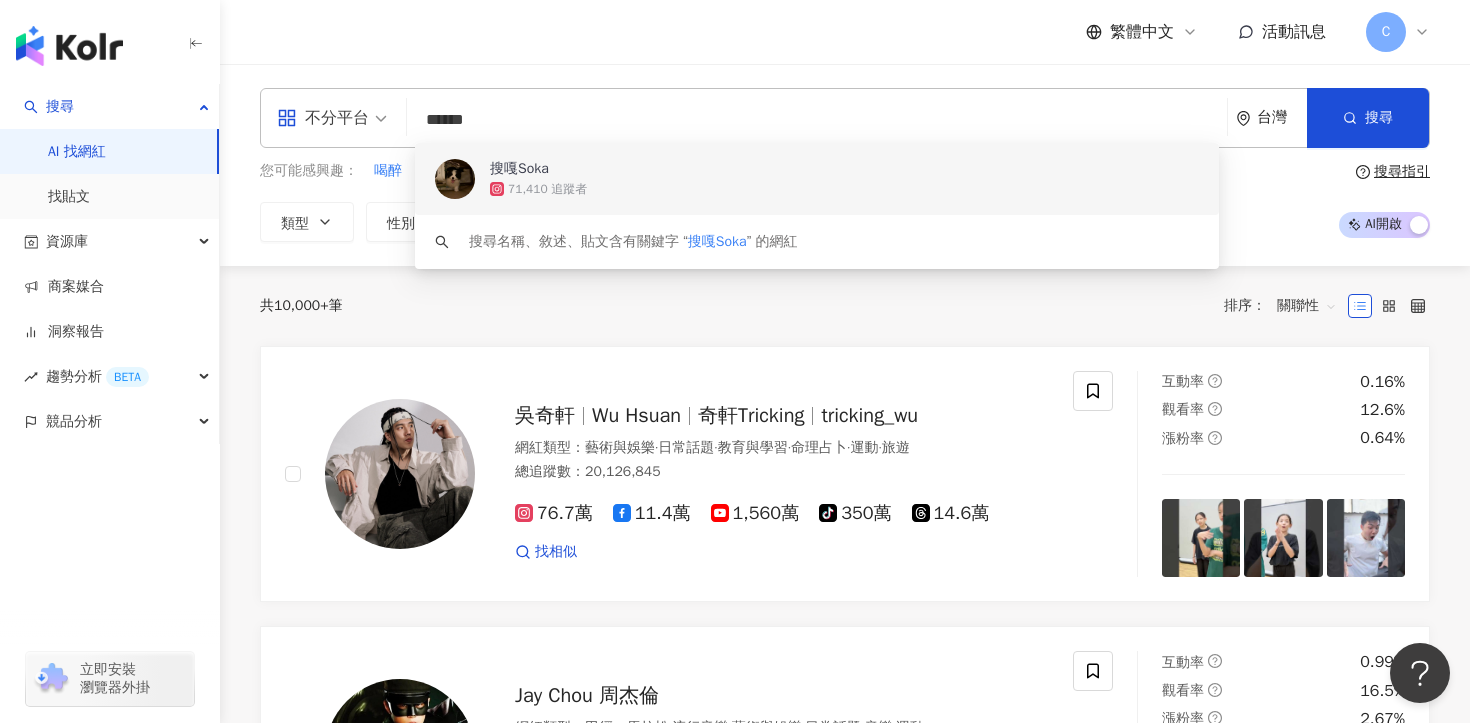 click on "71,410   追蹤者" at bounding box center (547, 189) 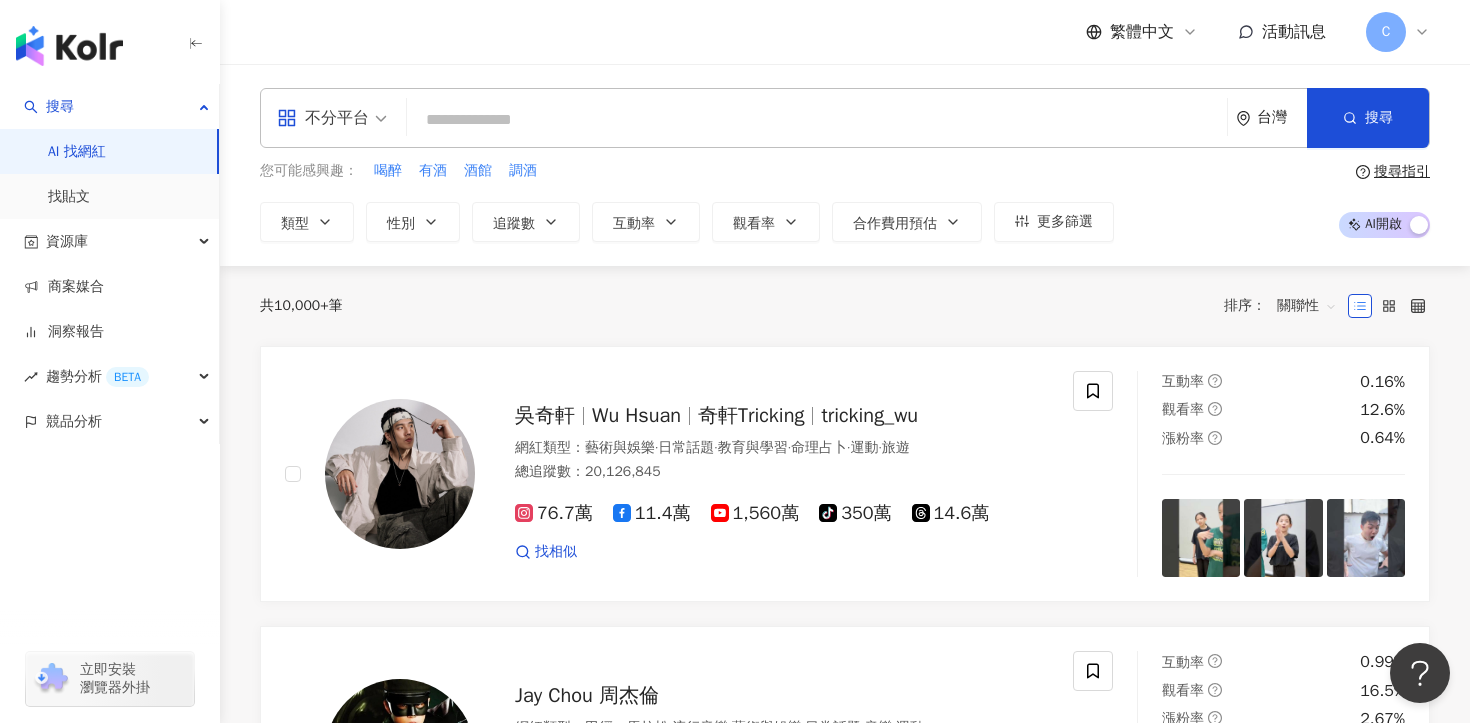 click at bounding box center [817, 120] 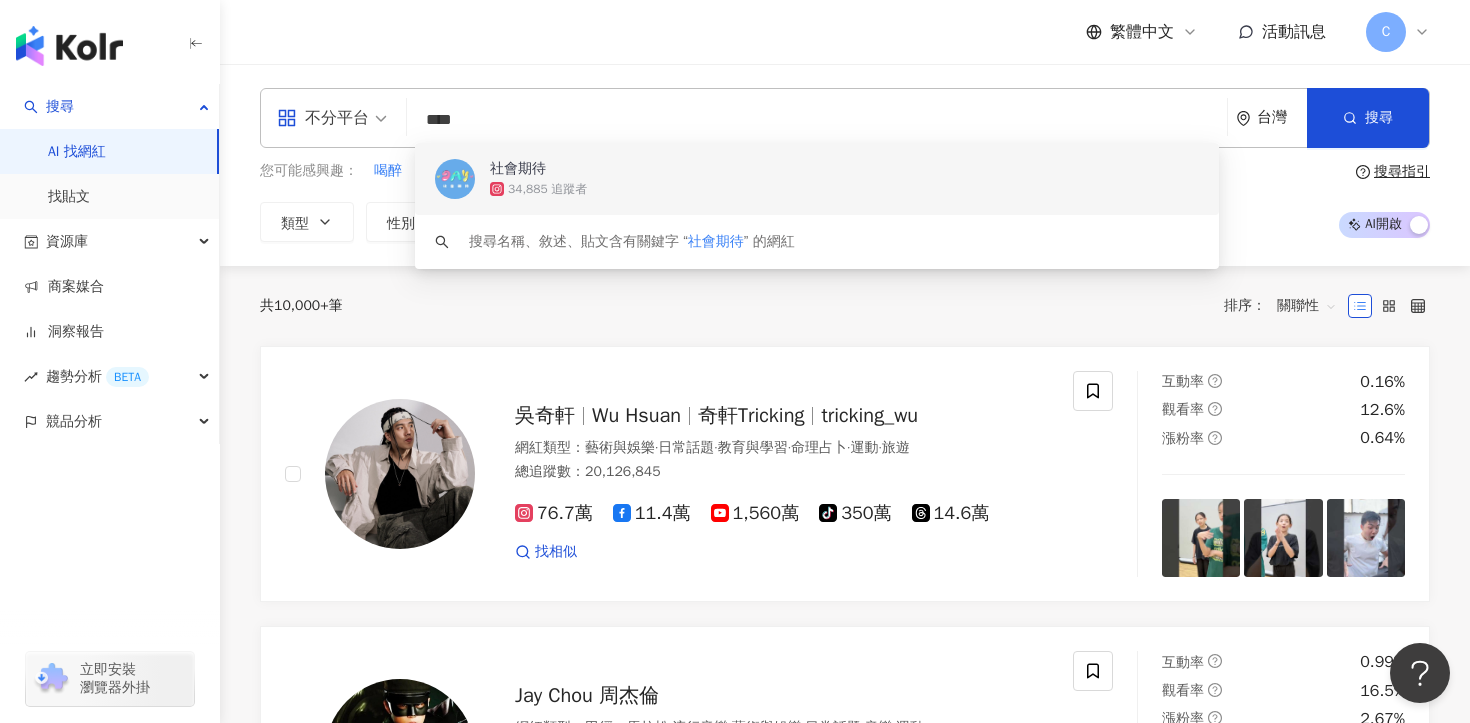 click on "34,885   追蹤者" at bounding box center [844, 189] 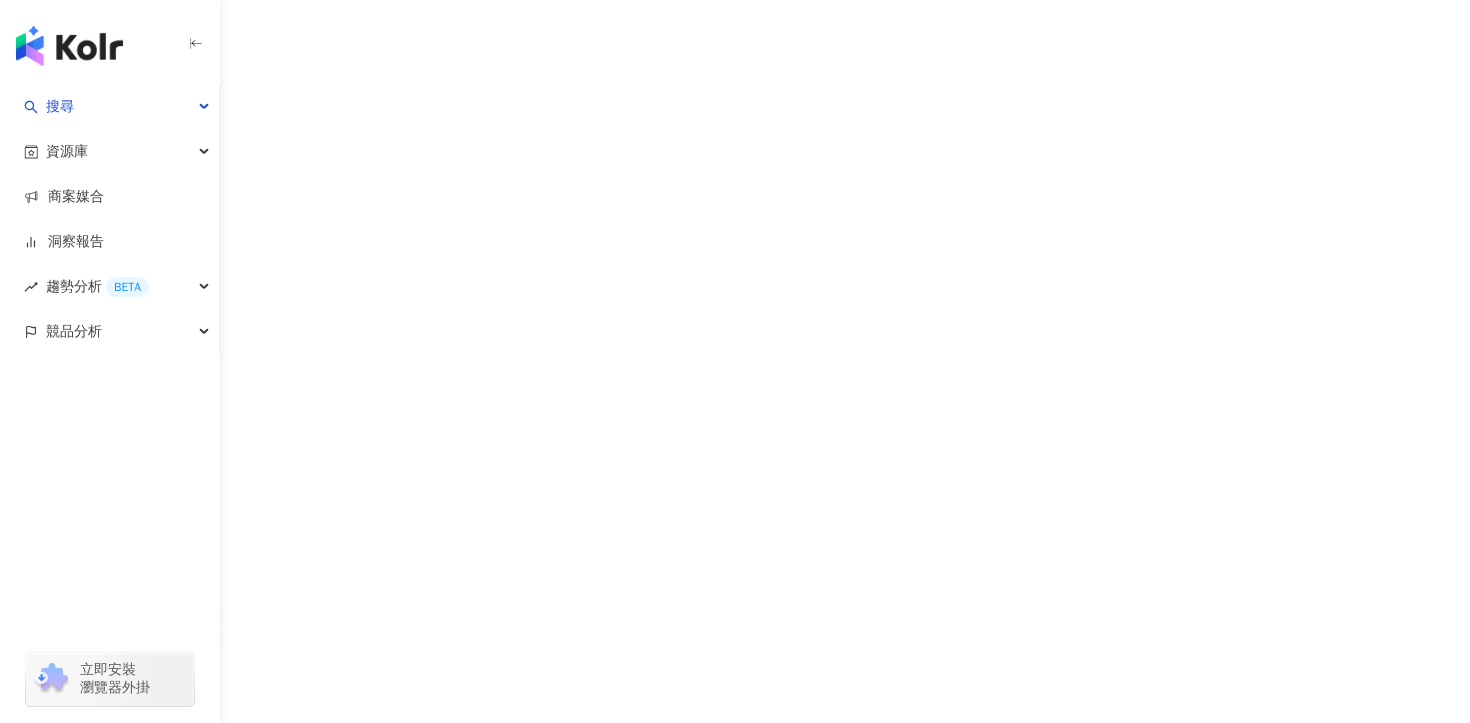 scroll, scrollTop: 0, scrollLeft: 0, axis: both 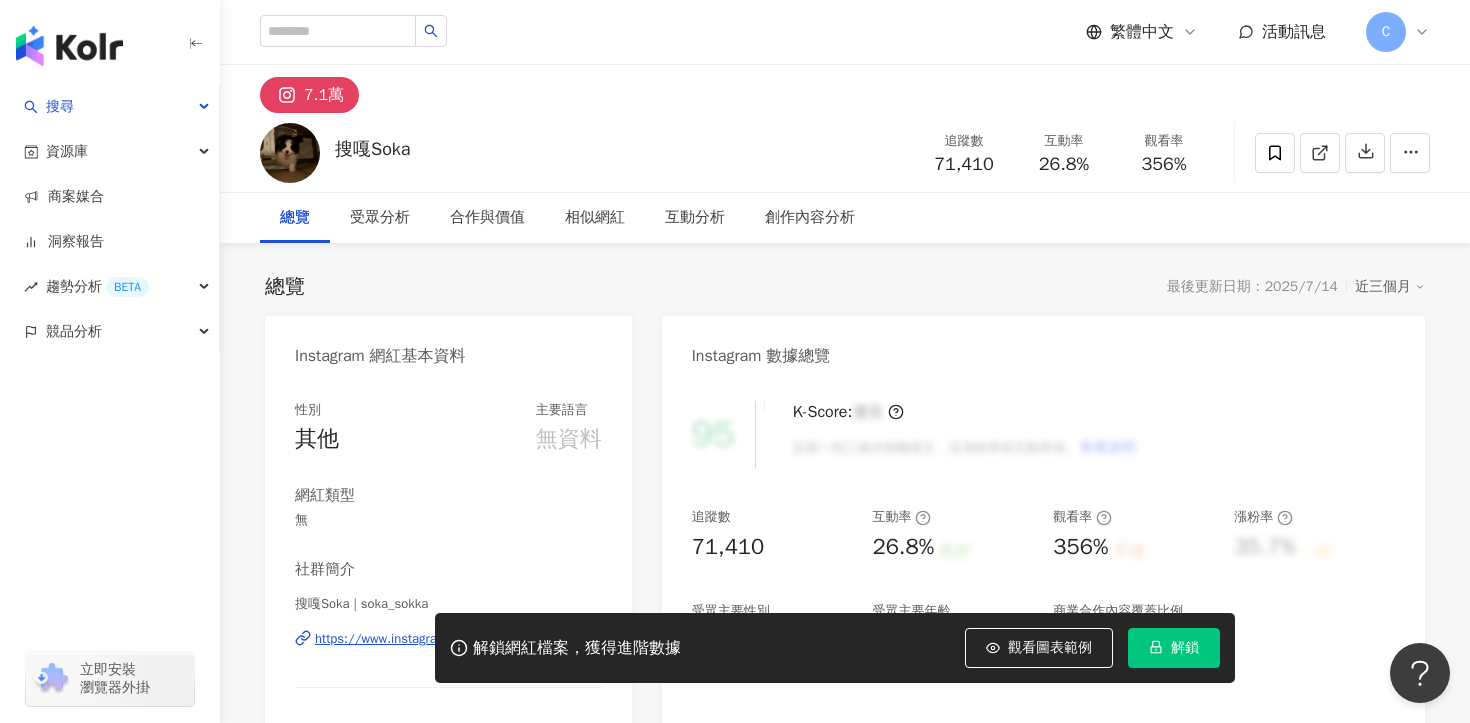 click on "解鎖" at bounding box center [1185, 648] 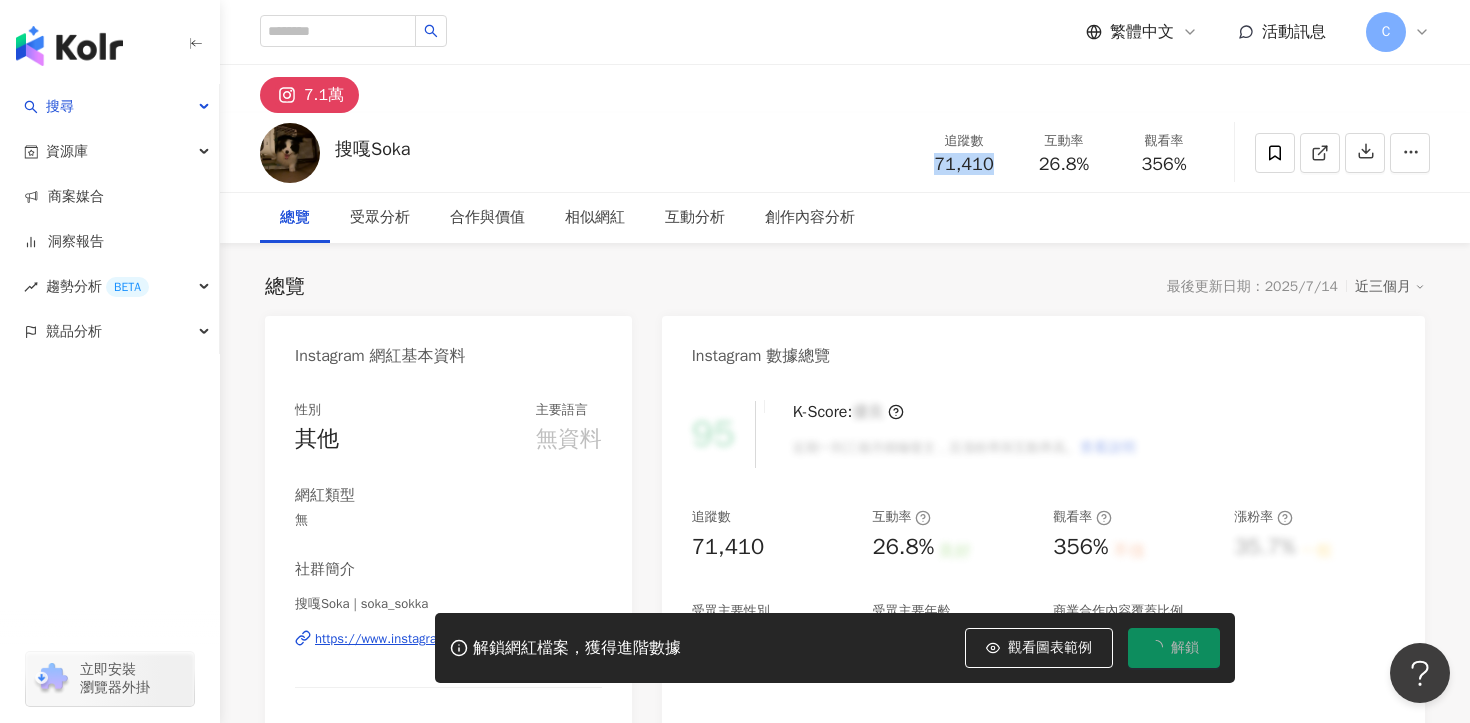 drag, startPoint x: 934, startPoint y: 163, endPoint x: 995, endPoint y: 163, distance: 61 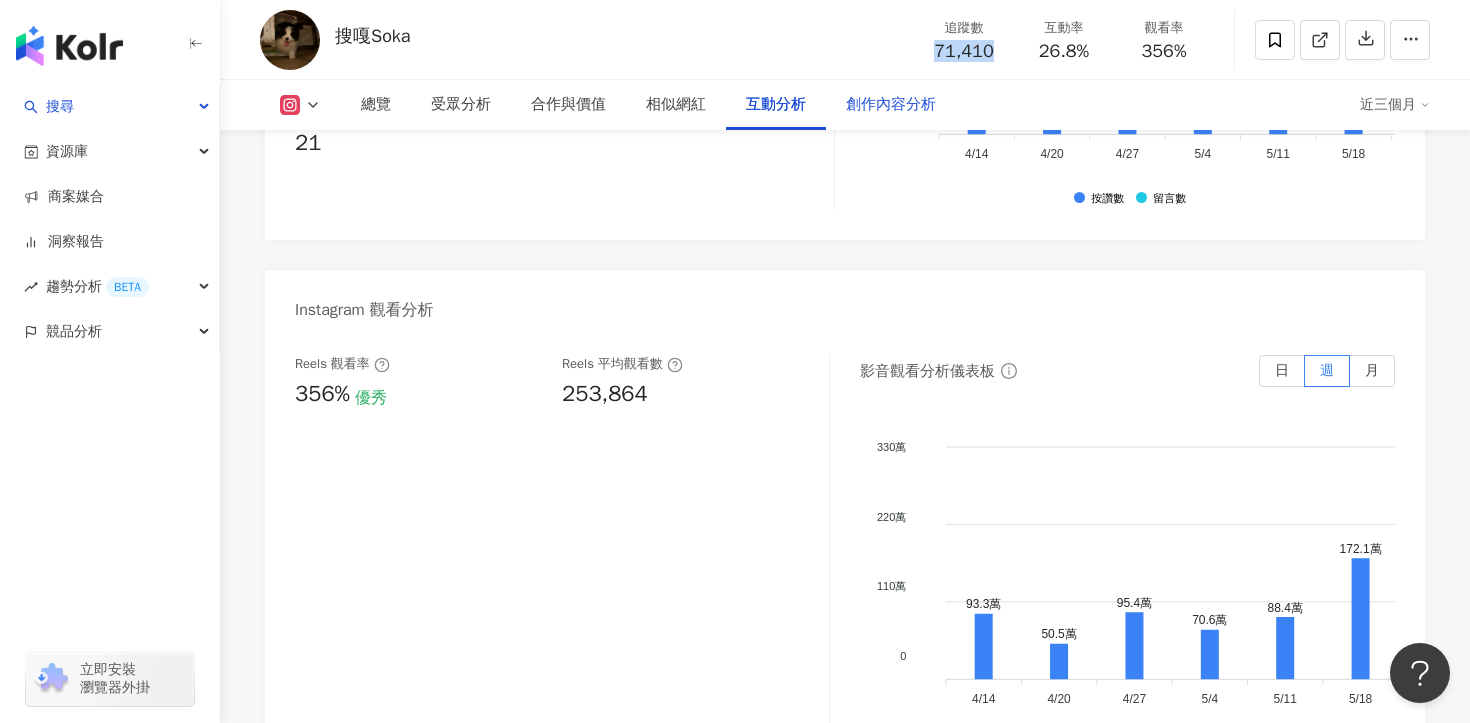 scroll, scrollTop: 4110, scrollLeft: 0, axis: vertical 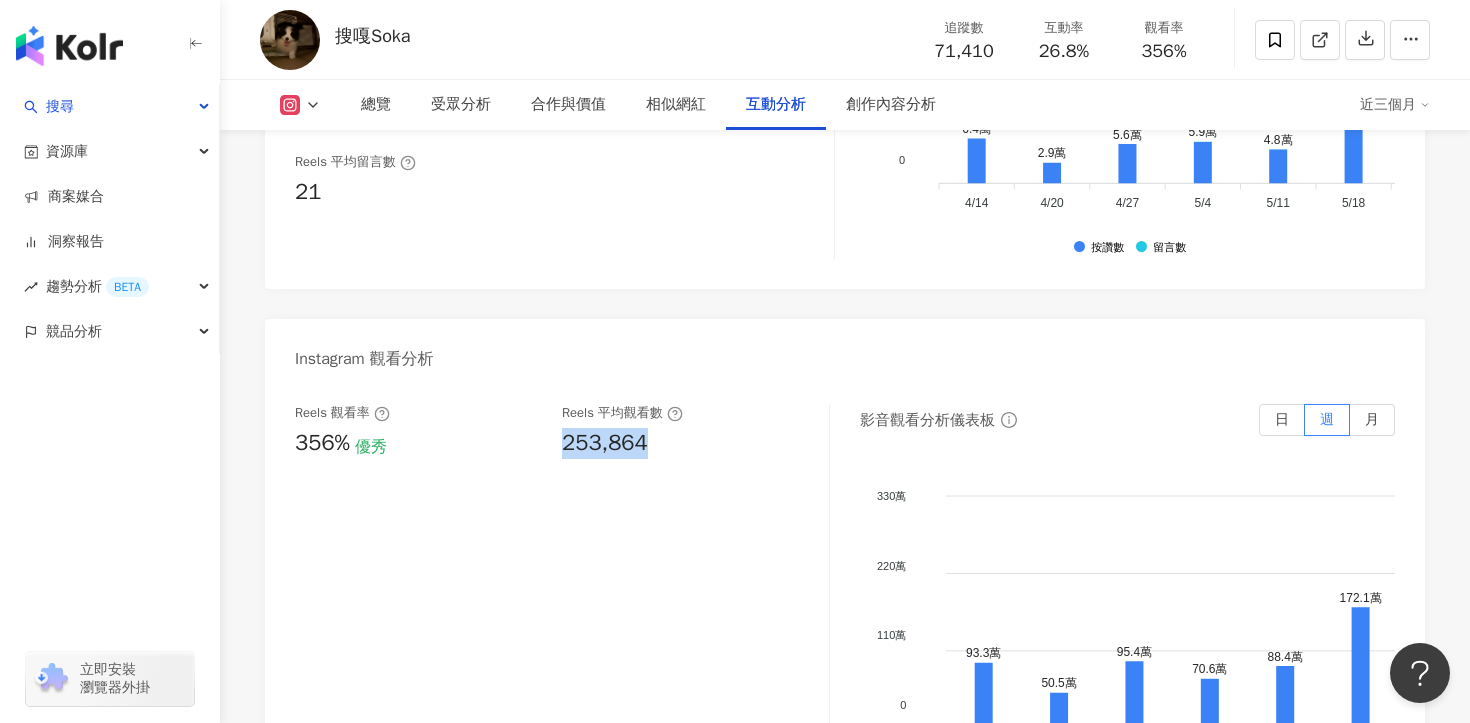 drag, startPoint x: 554, startPoint y: 441, endPoint x: 661, endPoint y: 441, distance: 107 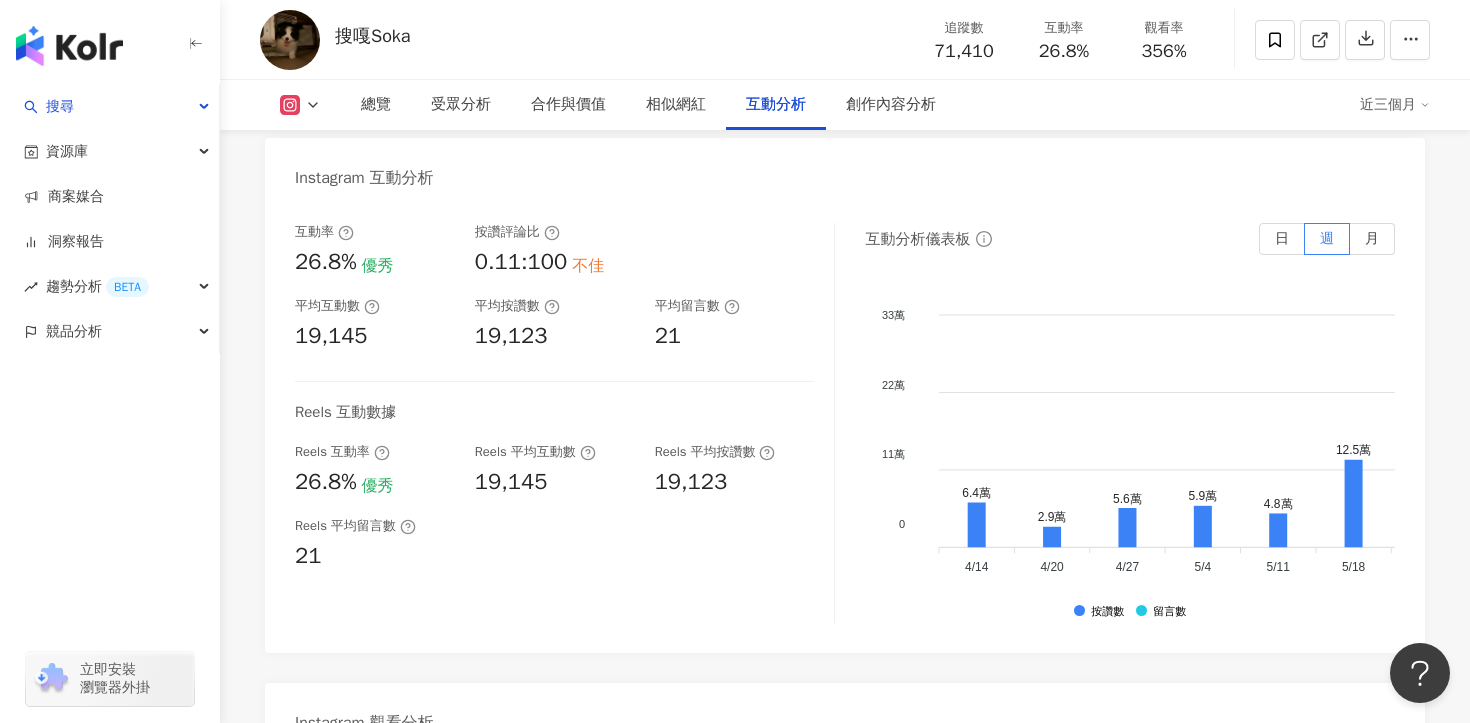 scroll, scrollTop: 3754, scrollLeft: 0, axis: vertical 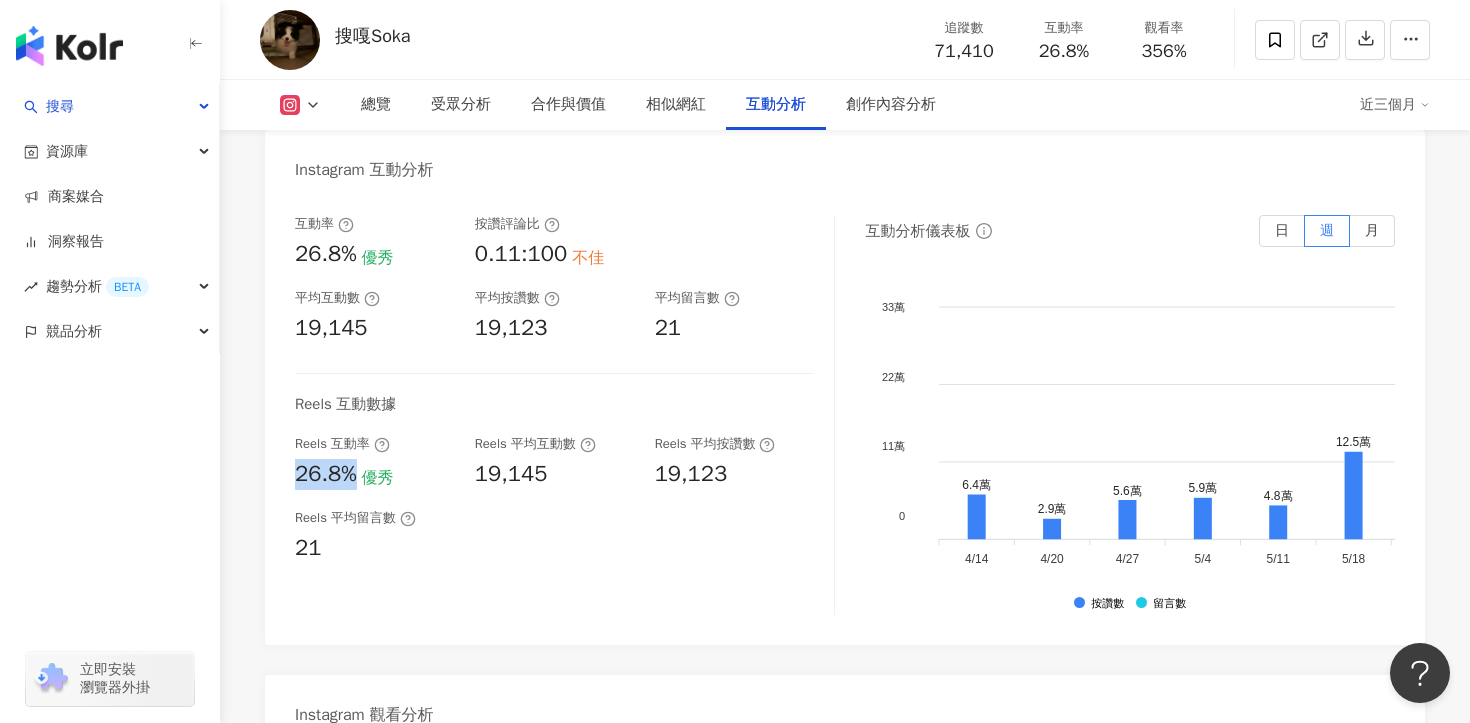 drag, startPoint x: 292, startPoint y: 473, endPoint x: 353, endPoint y: 473, distance: 61 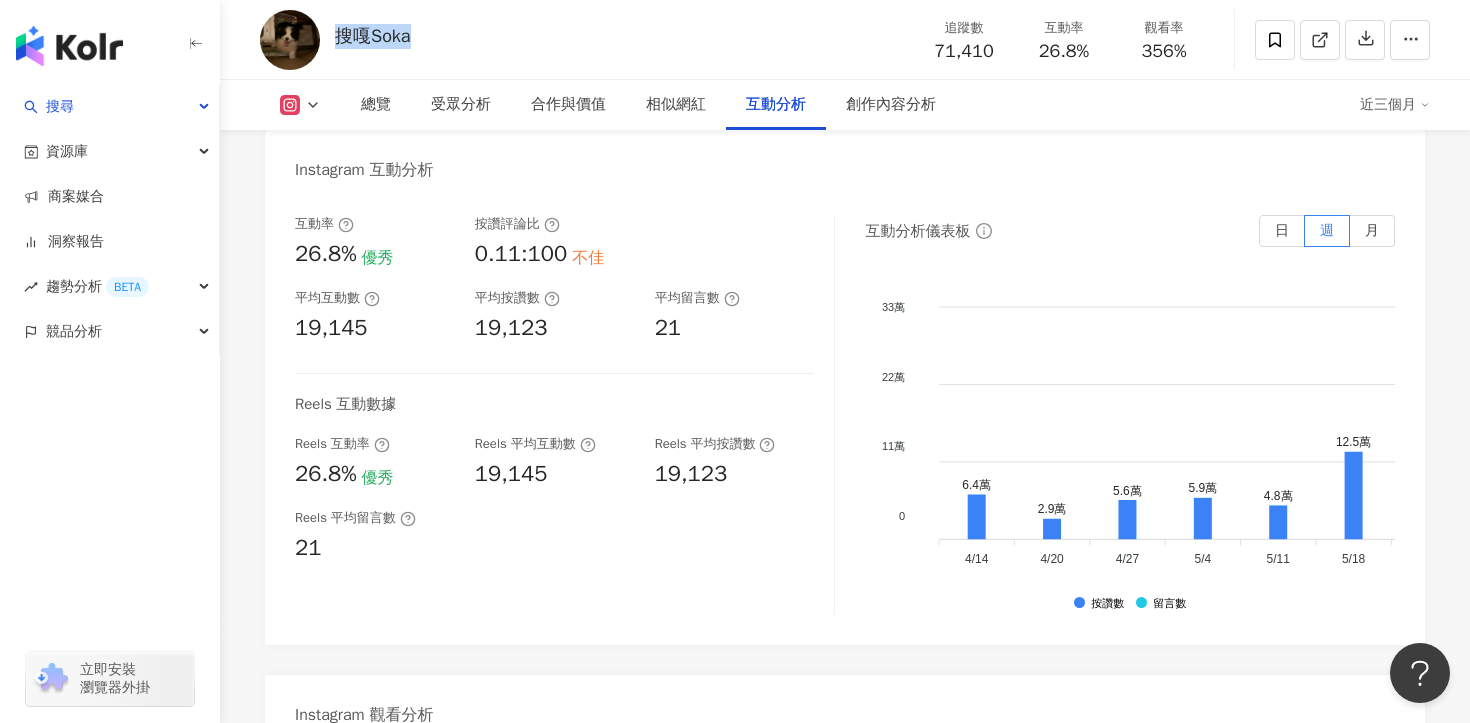 drag, startPoint x: 341, startPoint y: 30, endPoint x: 463, endPoint y: 28, distance: 122.016396 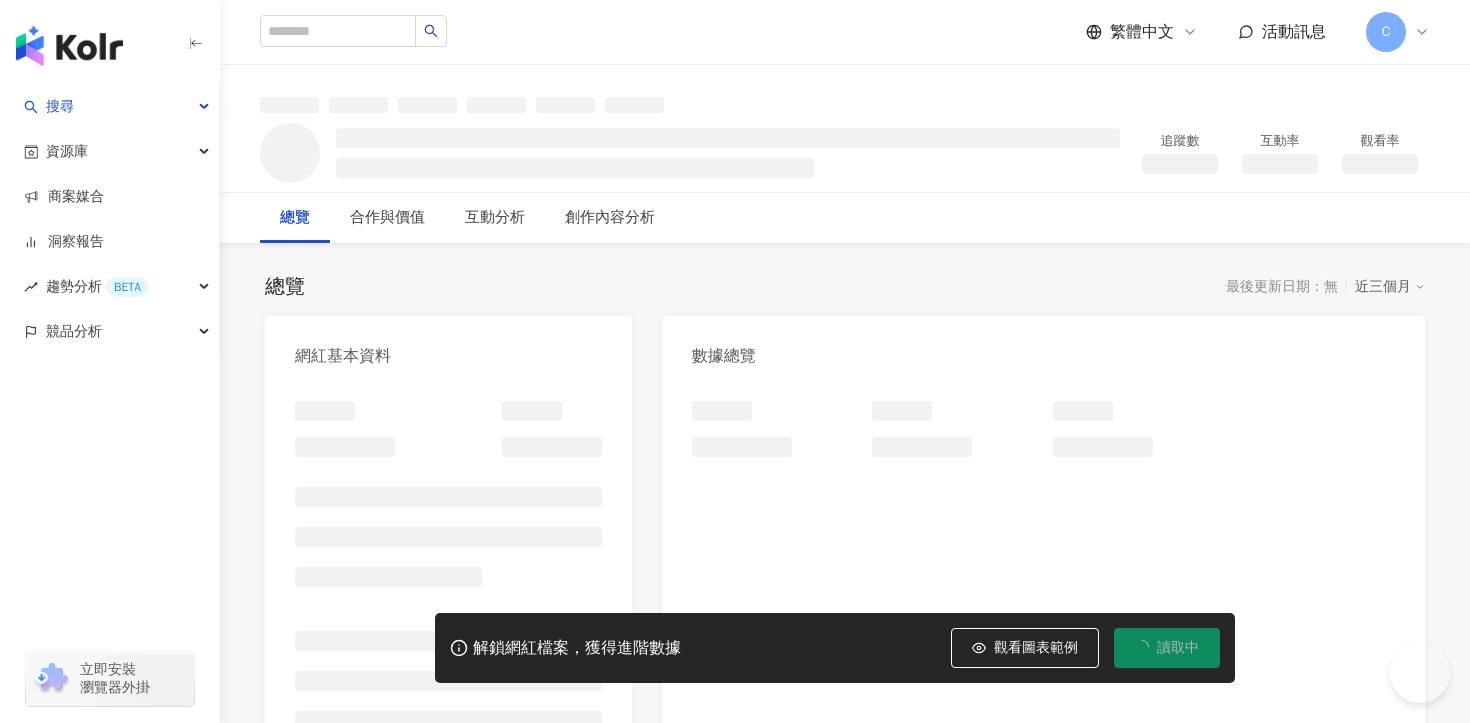 scroll, scrollTop: 0, scrollLeft: 0, axis: both 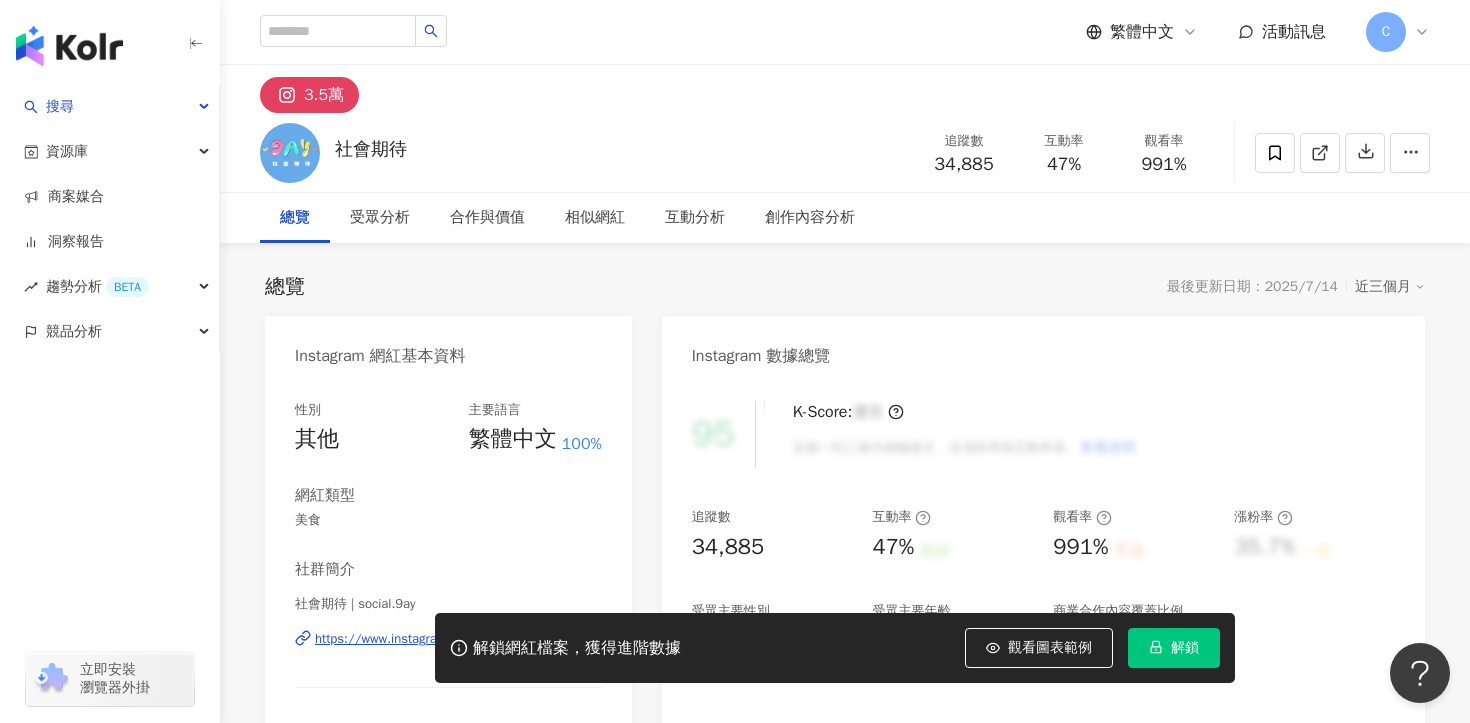 click on "解鎖" at bounding box center [1185, 648] 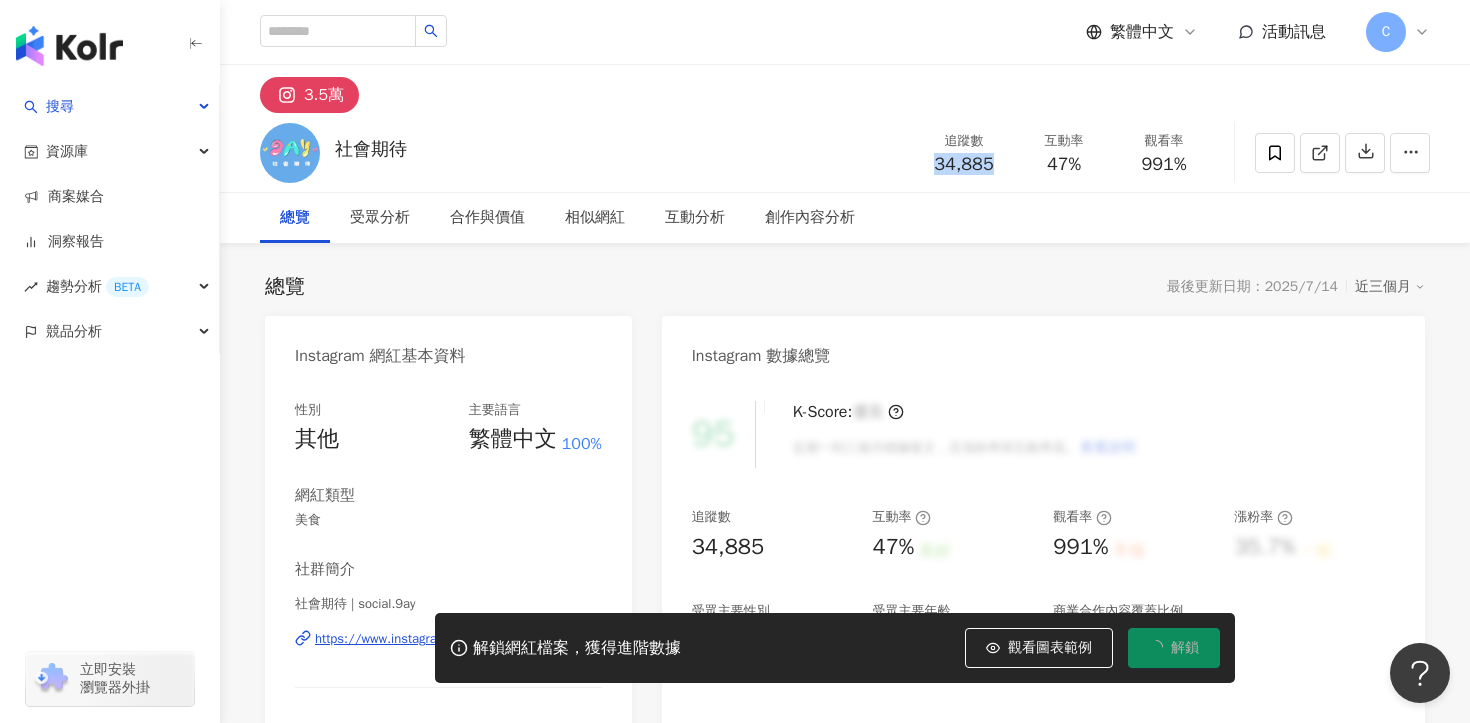 drag, startPoint x: 929, startPoint y: 167, endPoint x: 1005, endPoint y: 167, distance: 76 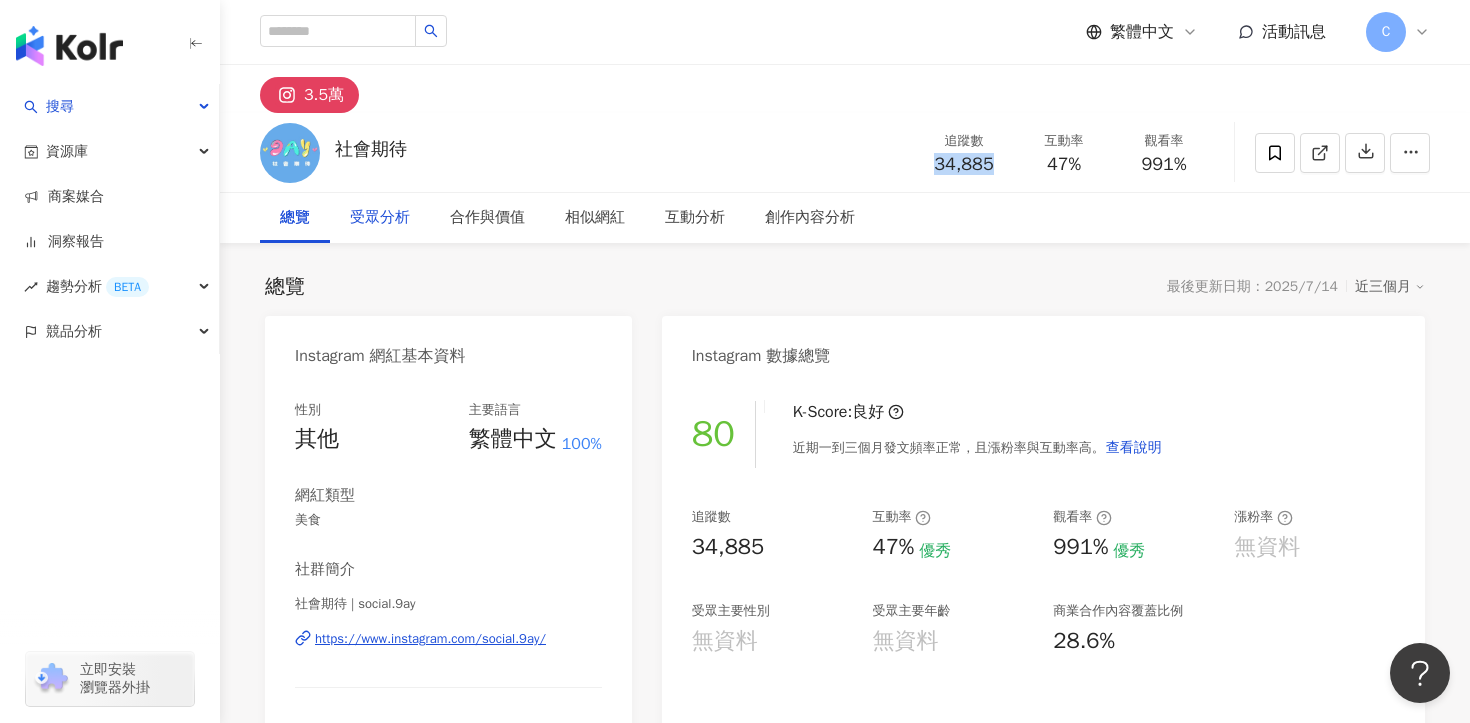 click on "受眾分析" at bounding box center (380, 218) 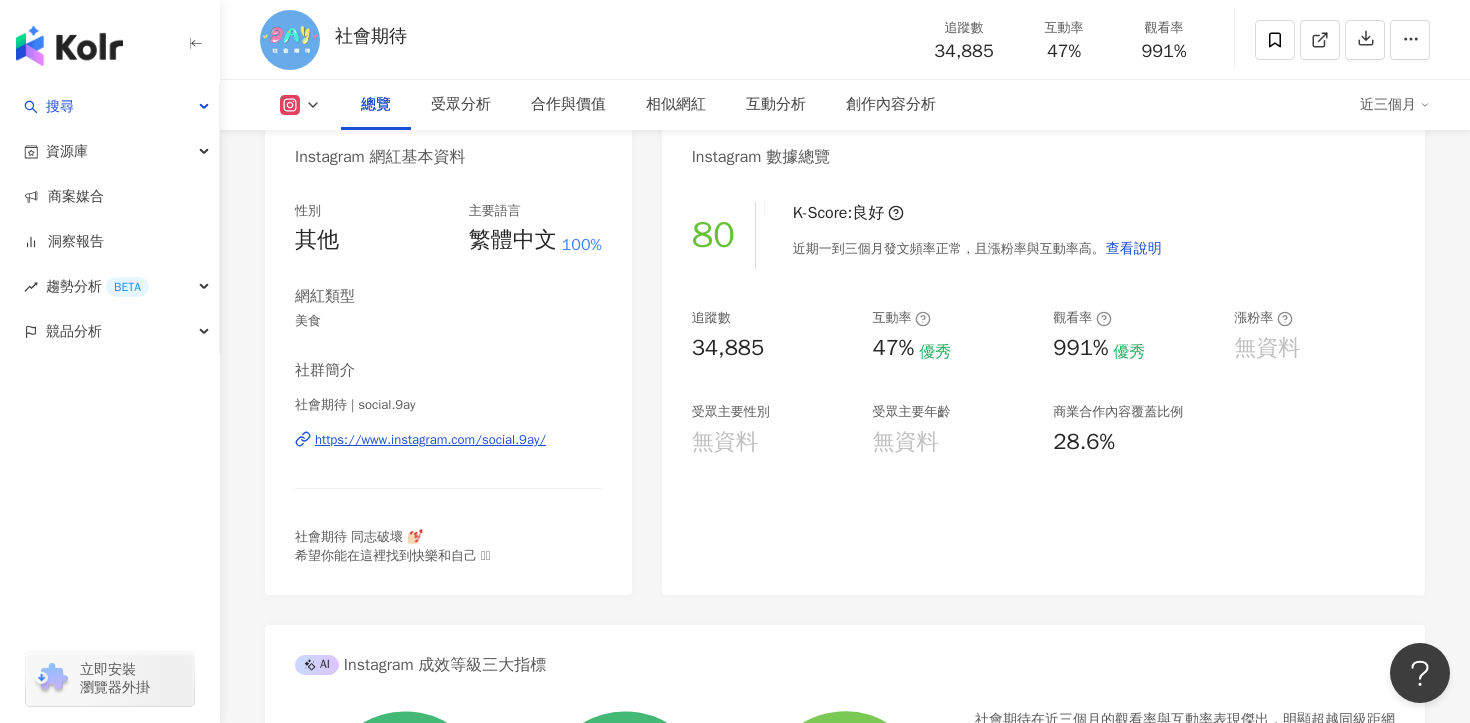 scroll, scrollTop: 0, scrollLeft: 0, axis: both 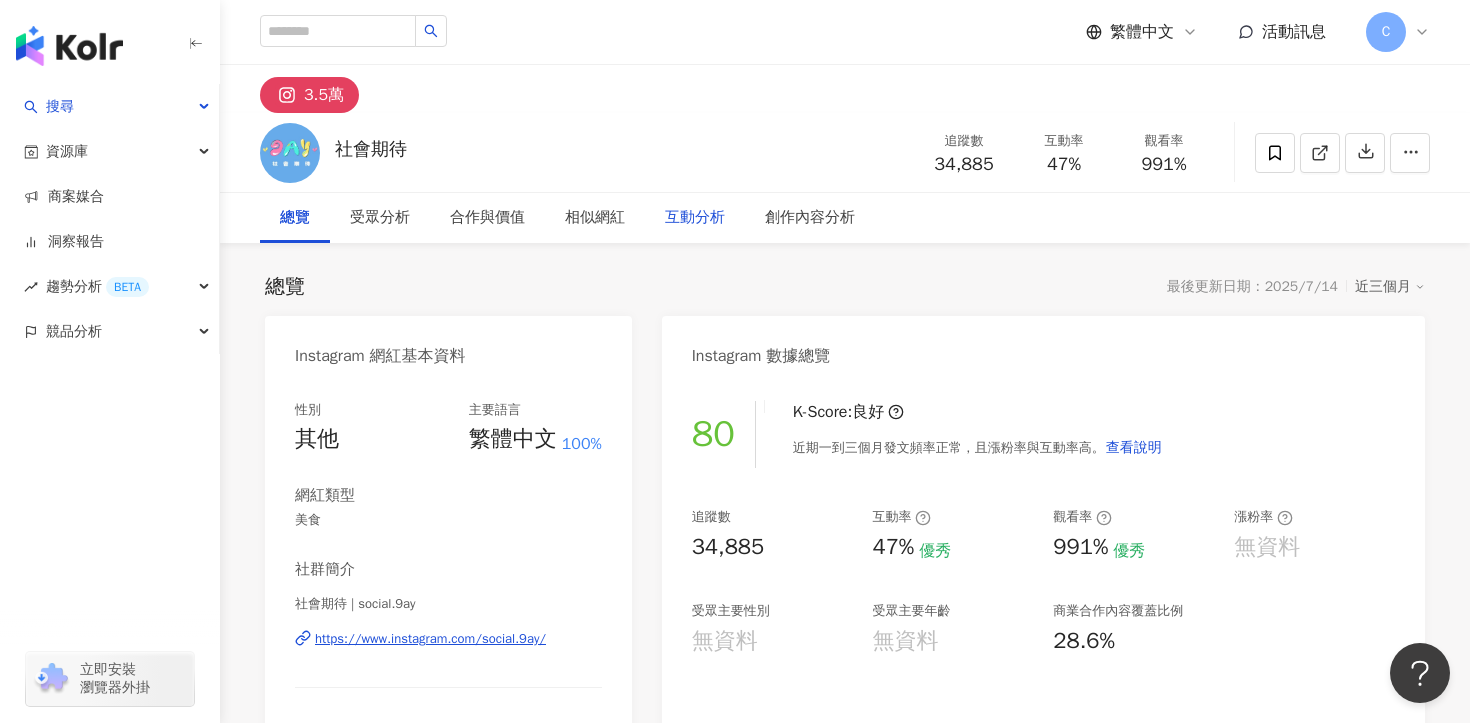 click on "互動分析" at bounding box center [695, 218] 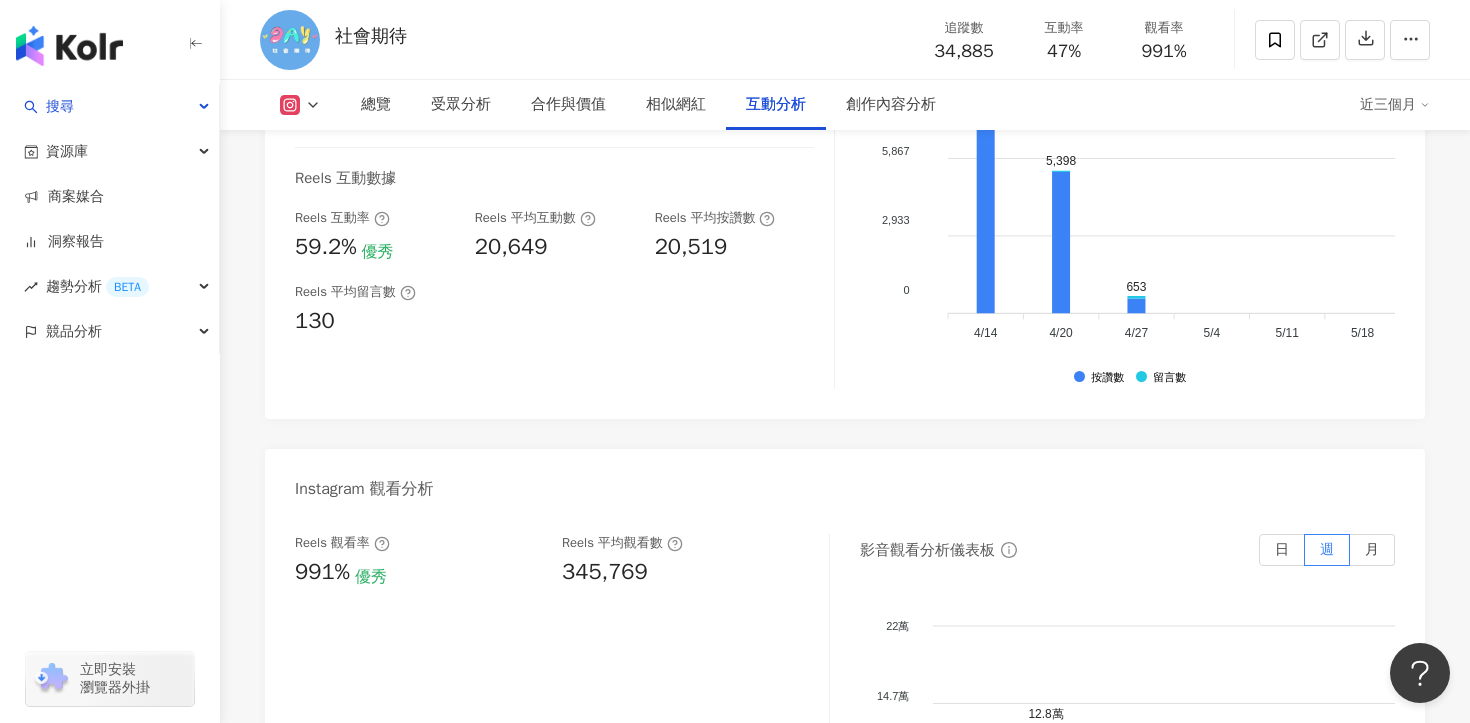 scroll, scrollTop: 3897, scrollLeft: 0, axis: vertical 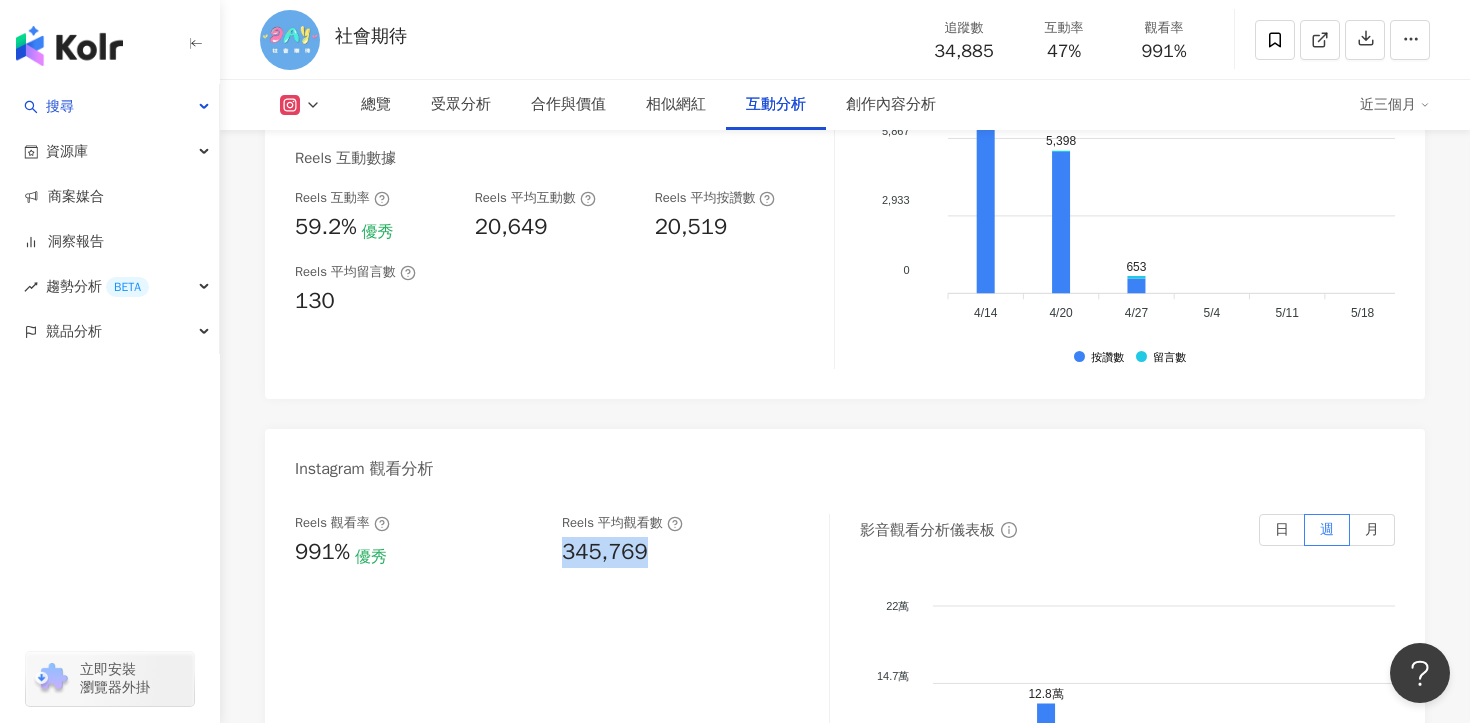 drag, startPoint x: 560, startPoint y: 552, endPoint x: 677, endPoint y: 551, distance: 117.00427 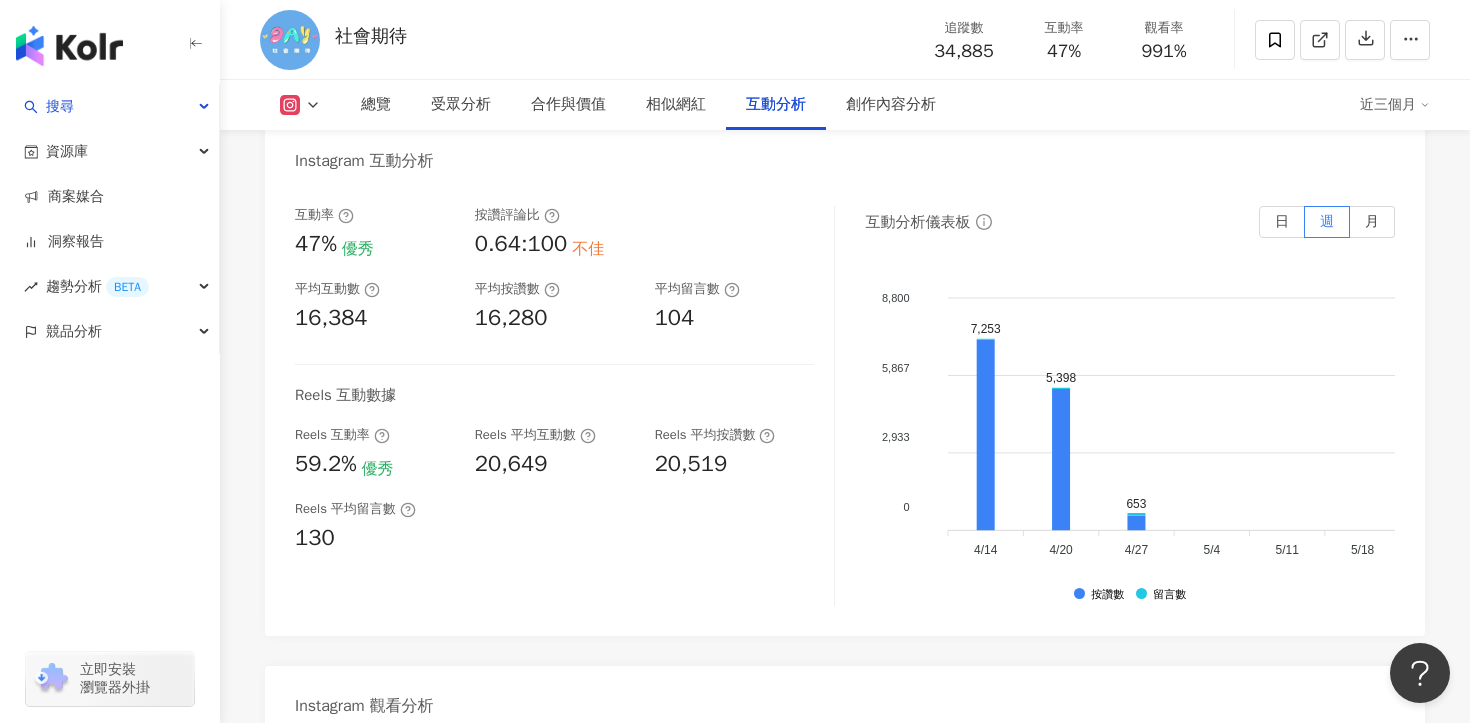 scroll, scrollTop: 3661, scrollLeft: 0, axis: vertical 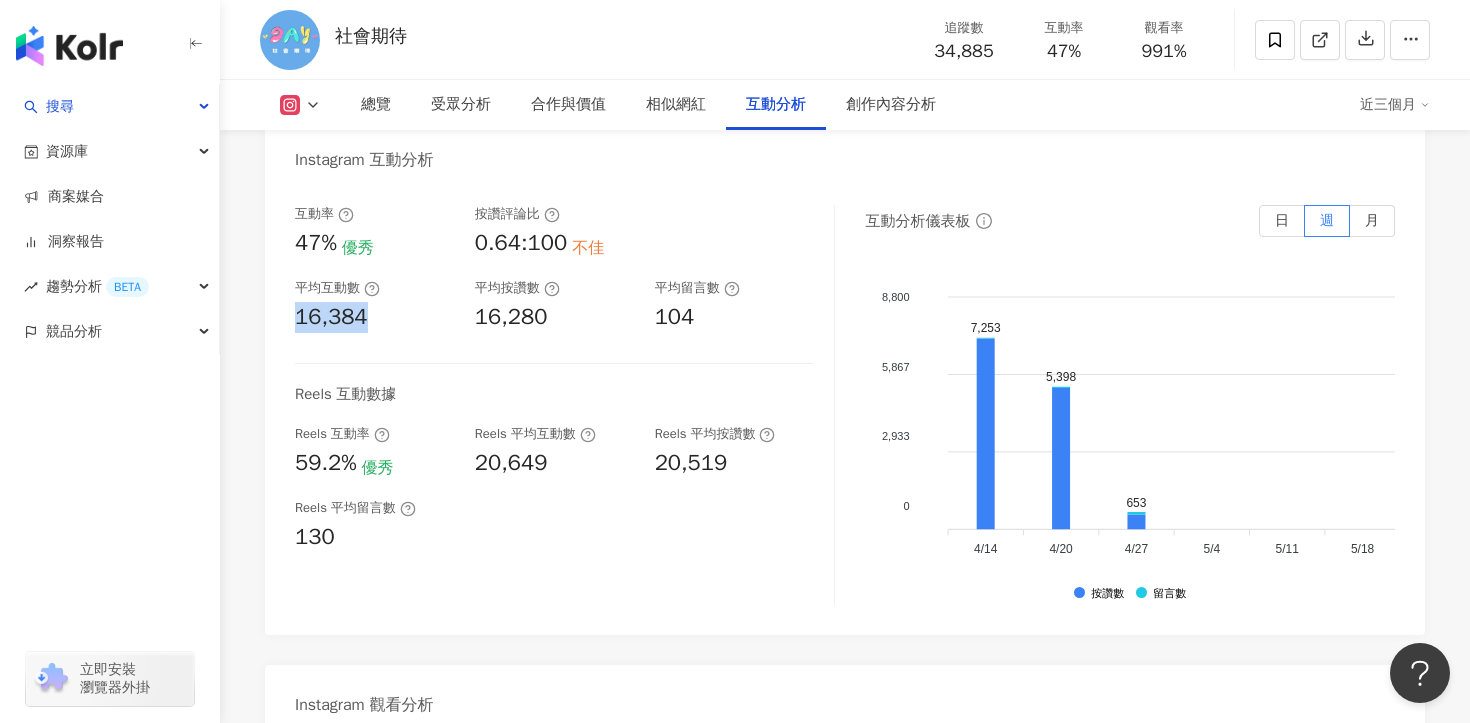 drag, startPoint x: 286, startPoint y: 320, endPoint x: 395, endPoint y: 320, distance: 109 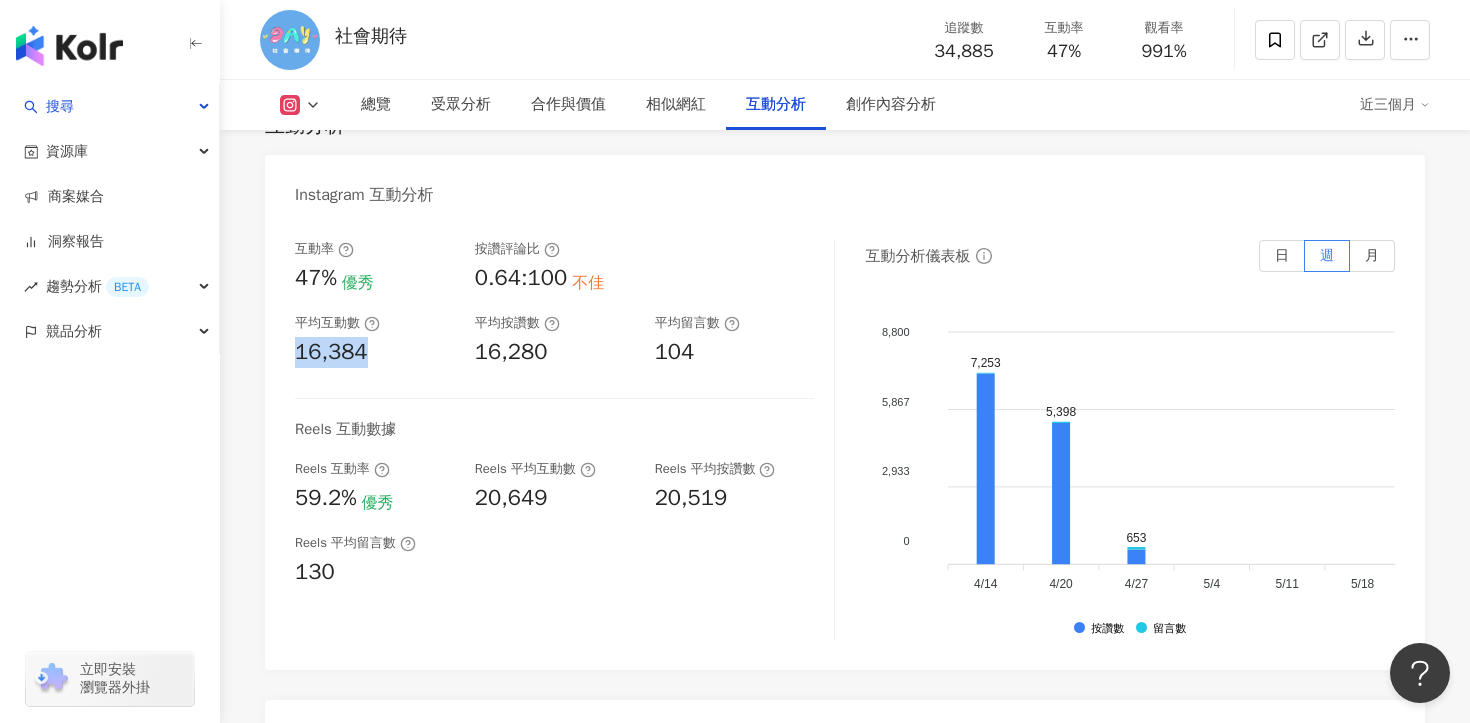 scroll, scrollTop: 3602, scrollLeft: 0, axis: vertical 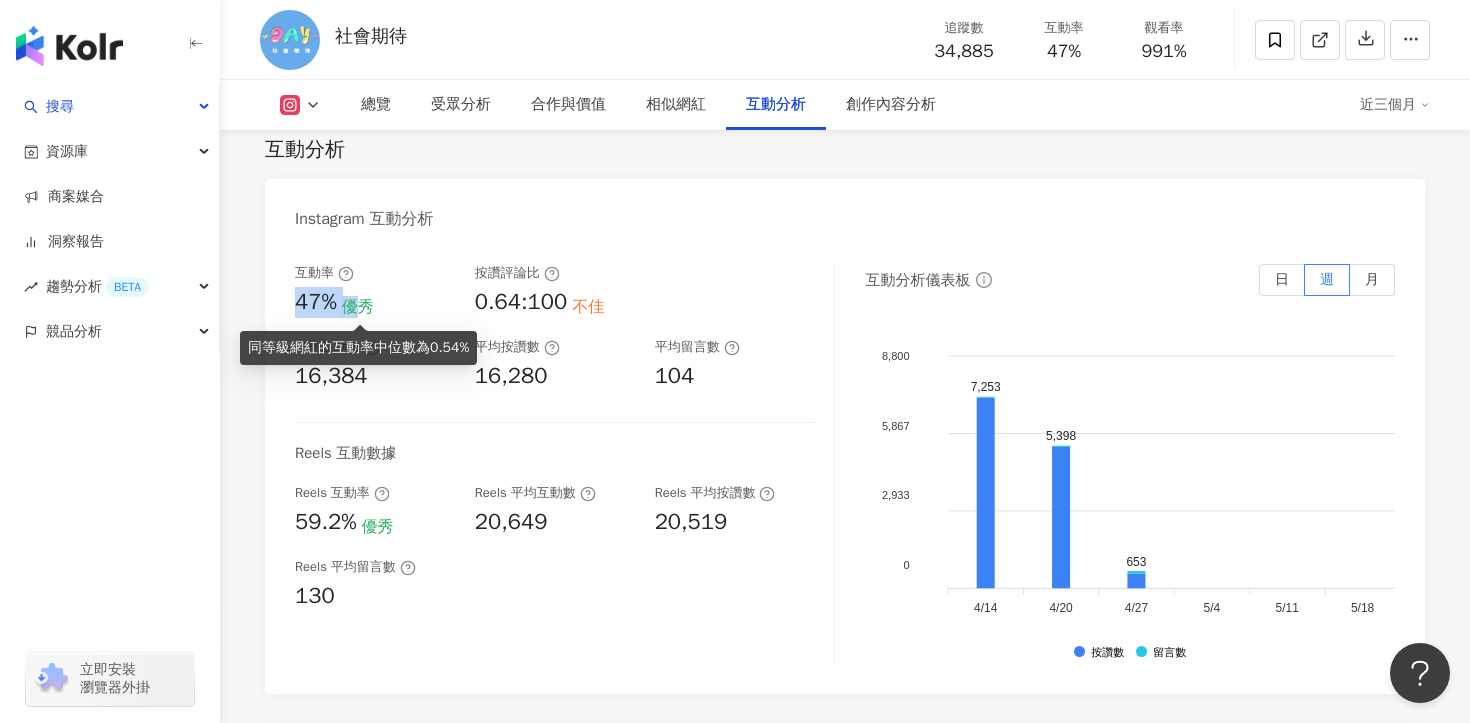 copy on "47% 優" 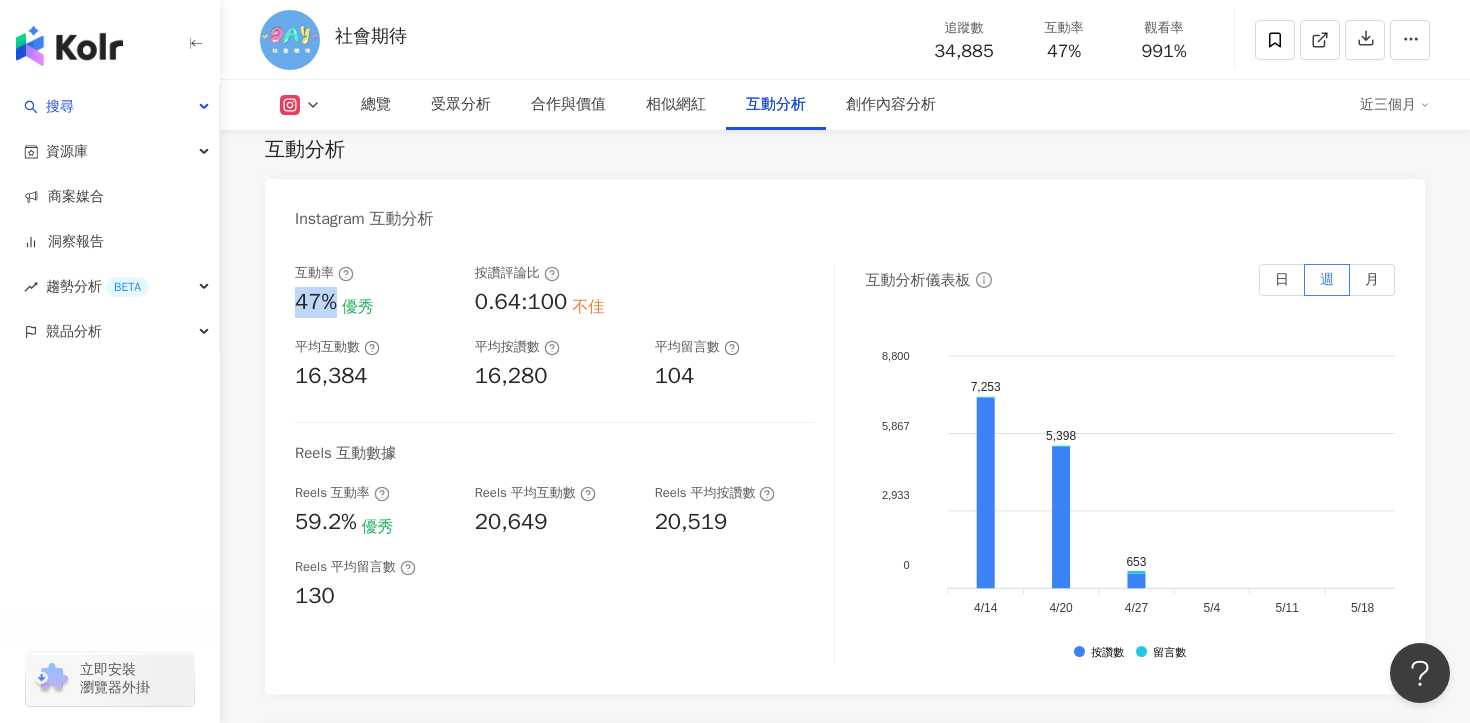 copy on "47%" 